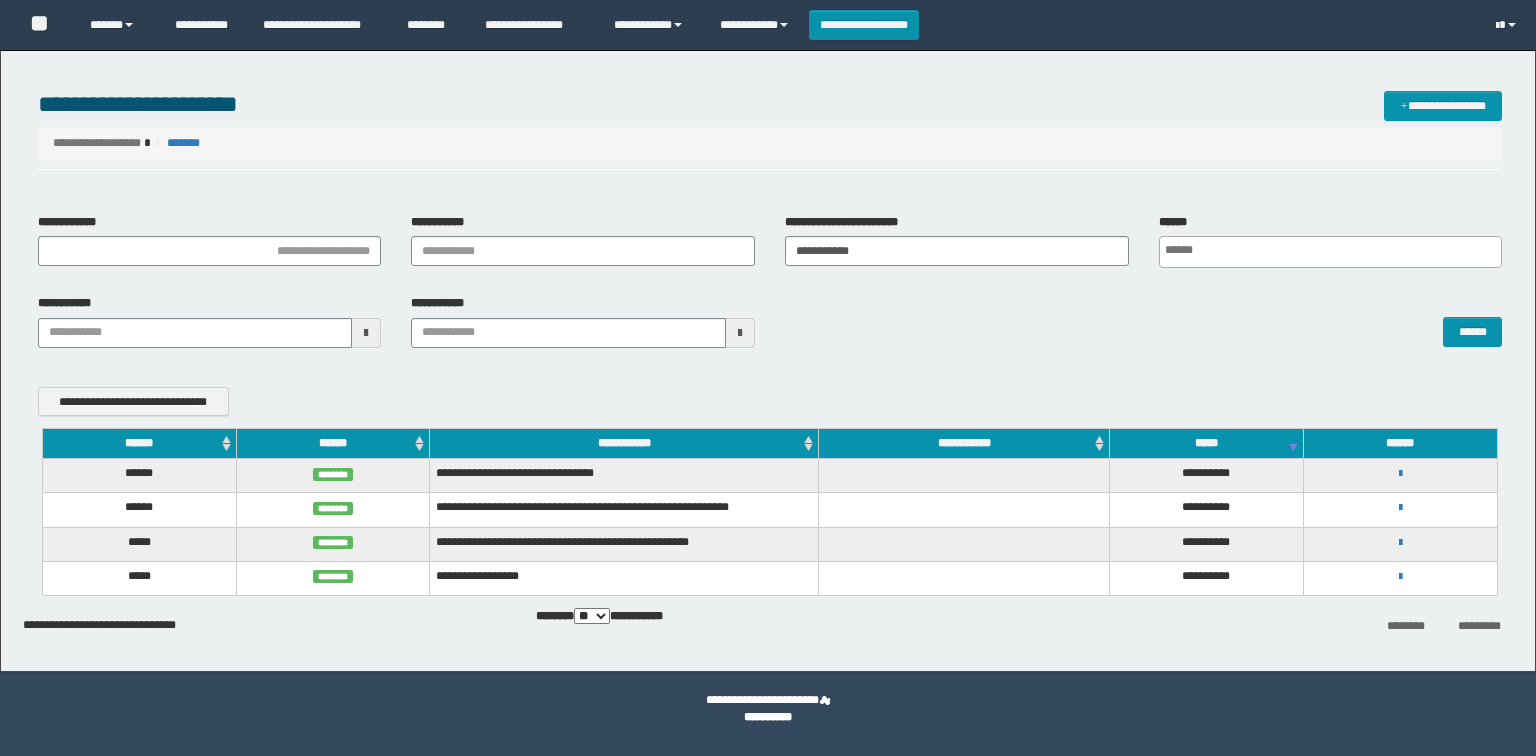 scroll, scrollTop: 0, scrollLeft: 0, axis: both 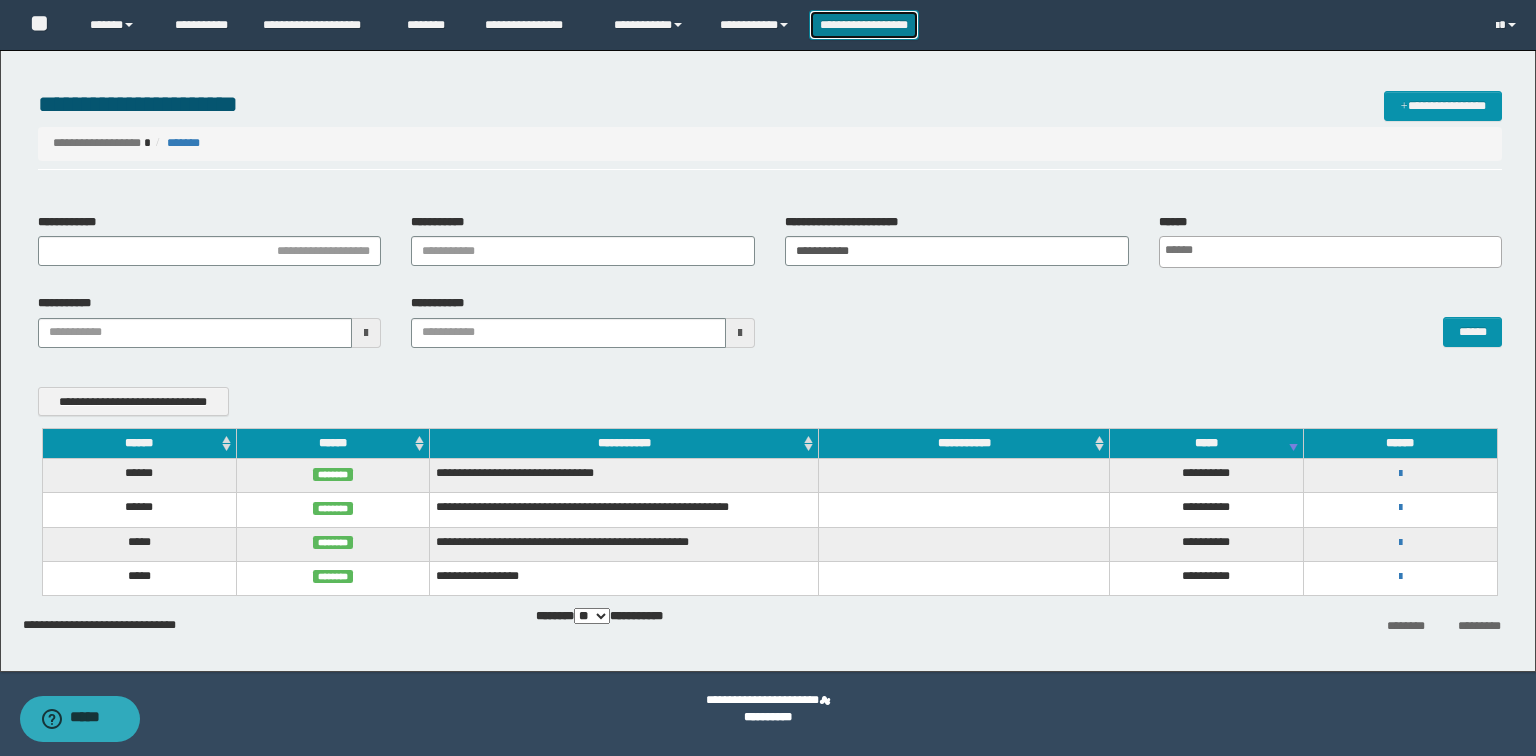 click on "**********" at bounding box center (864, 25) 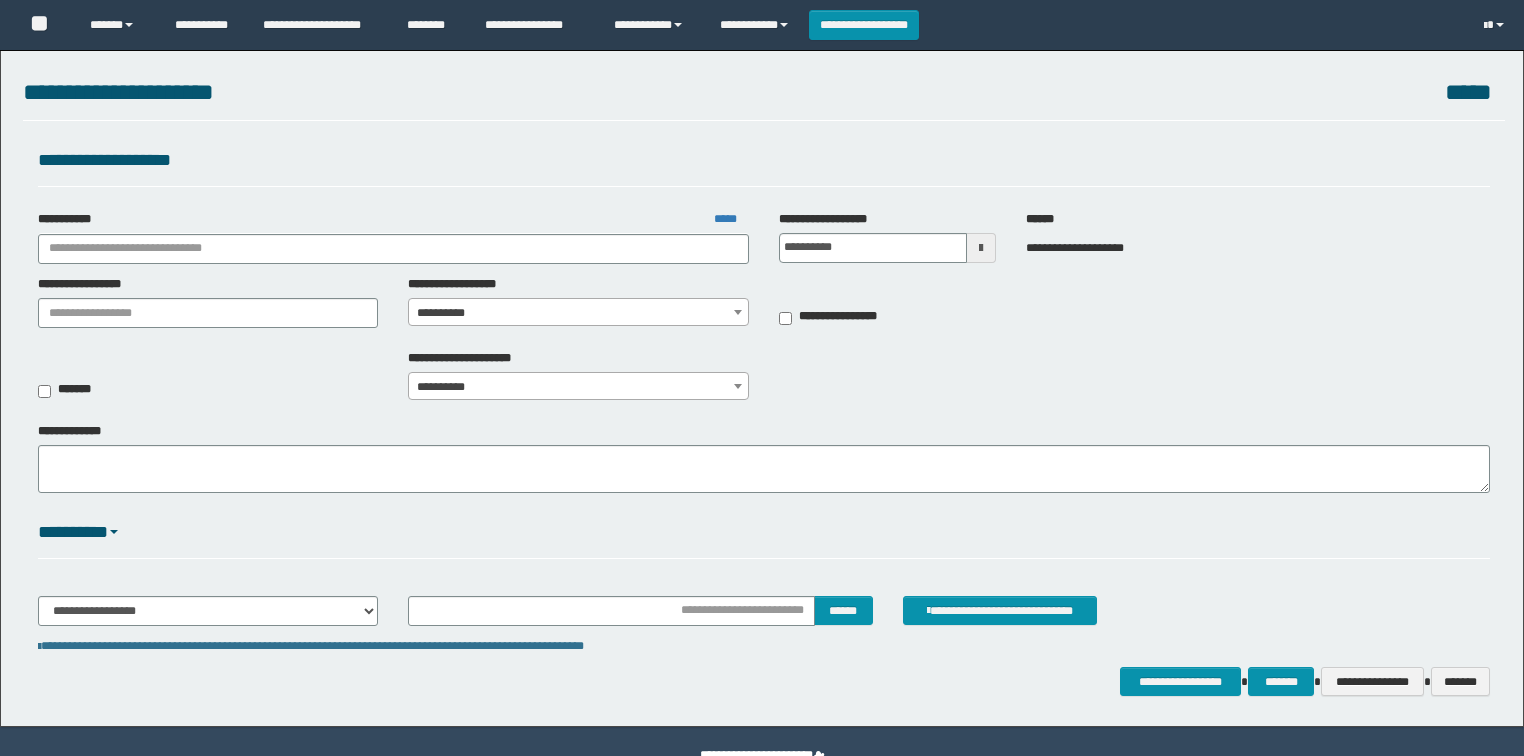 scroll, scrollTop: 0, scrollLeft: 0, axis: both 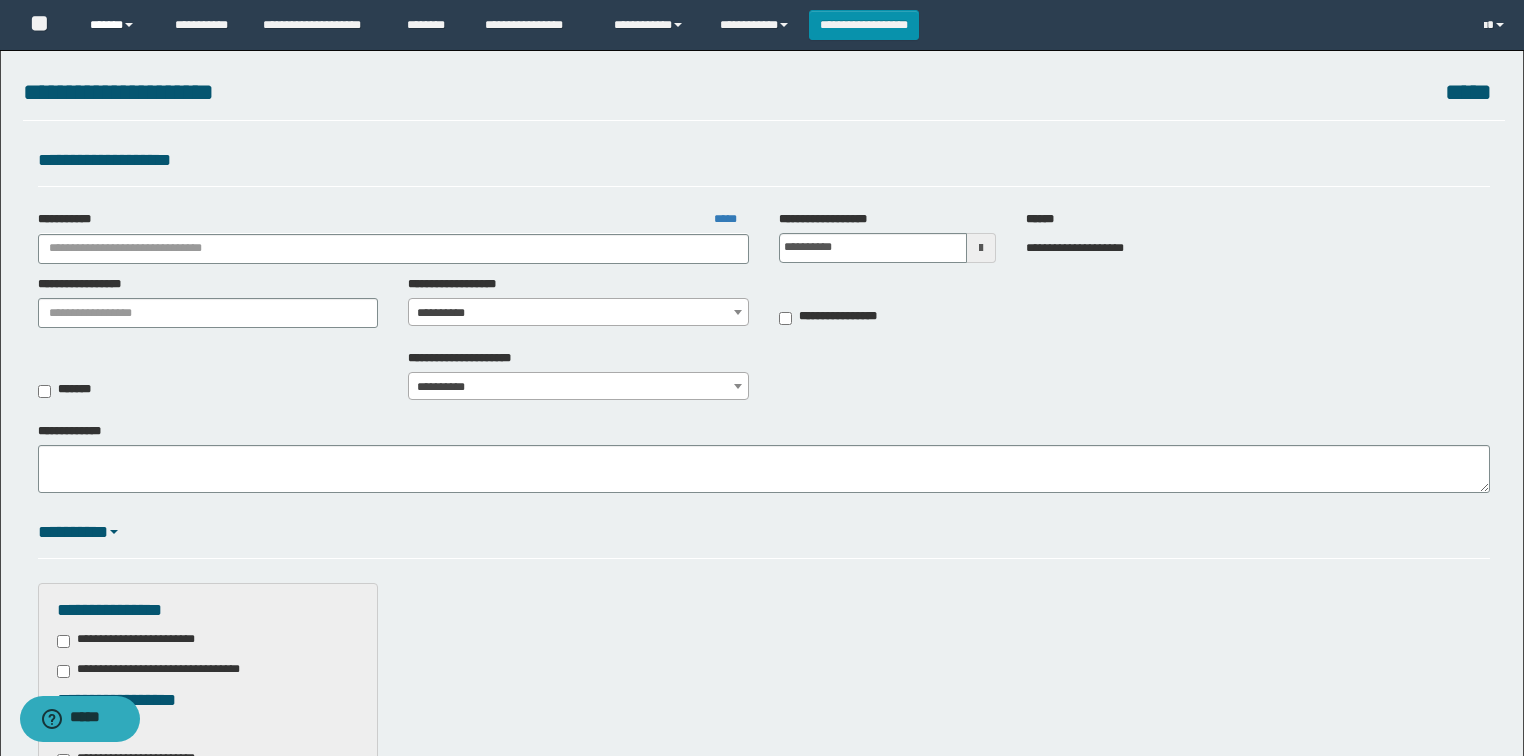 click on "******" at bounding box center [117, 25] 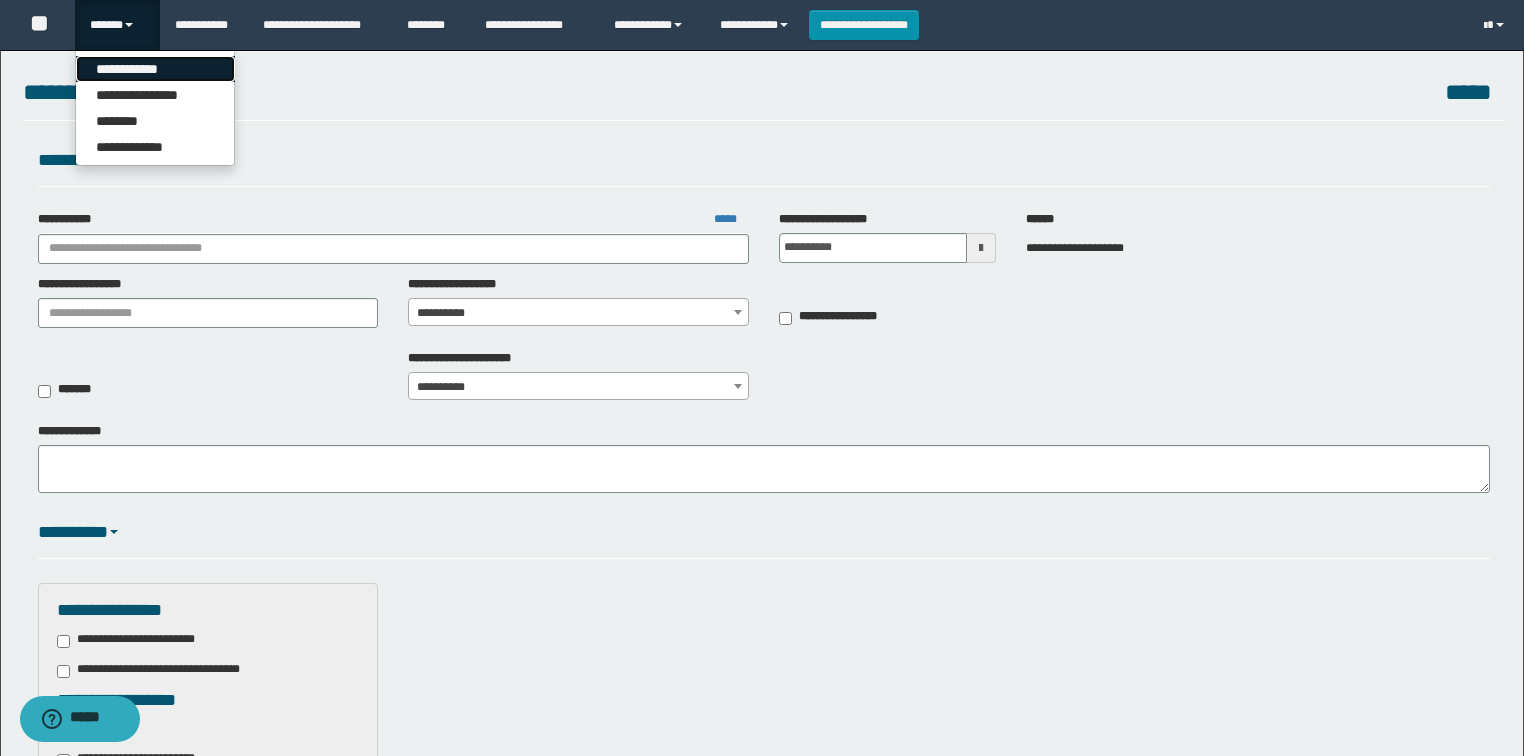 click on "**********" at bounding box center [155, 69] 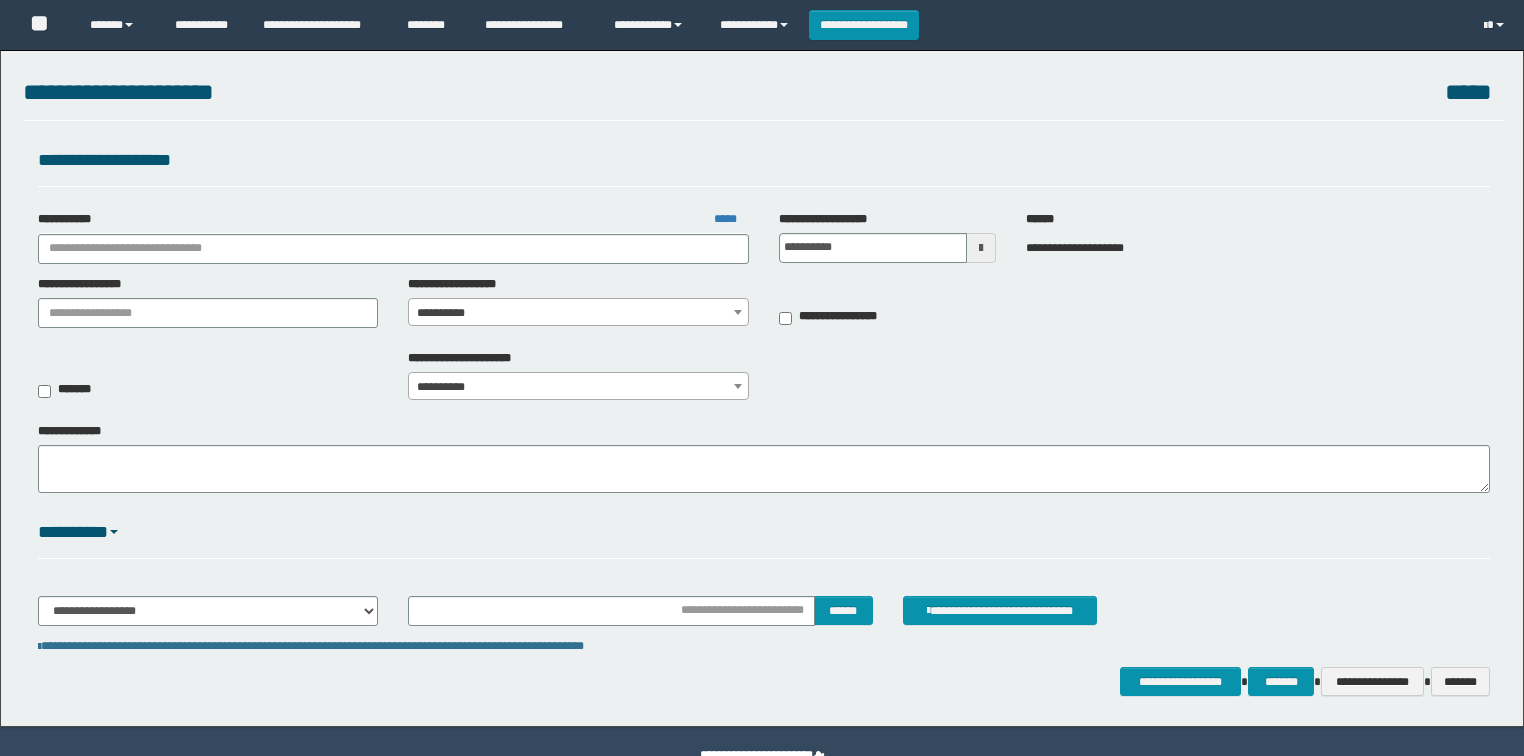 scroll, scrollTop: 0, scrollLeft: 0, axis: both 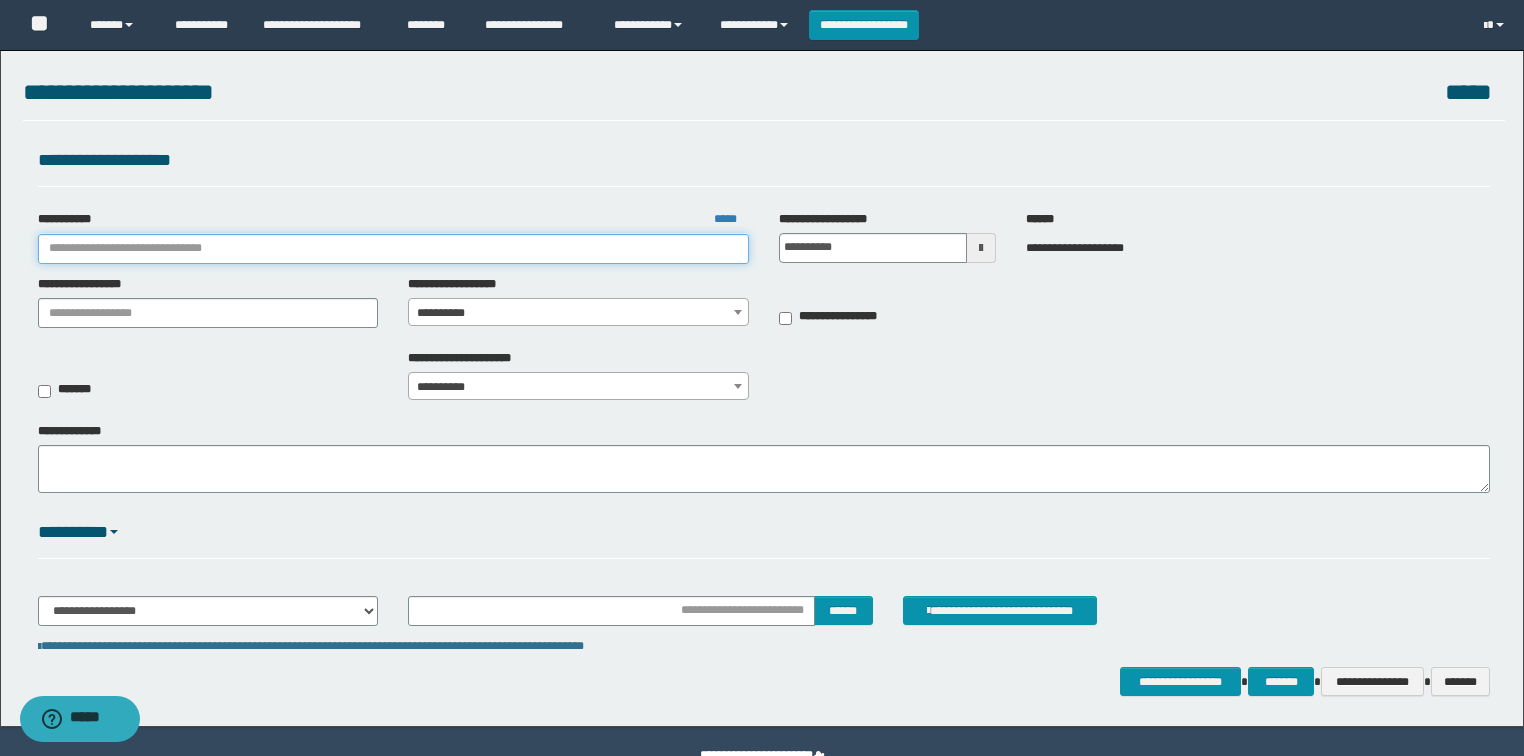 click on "**********" at bounding box center [393, 249] 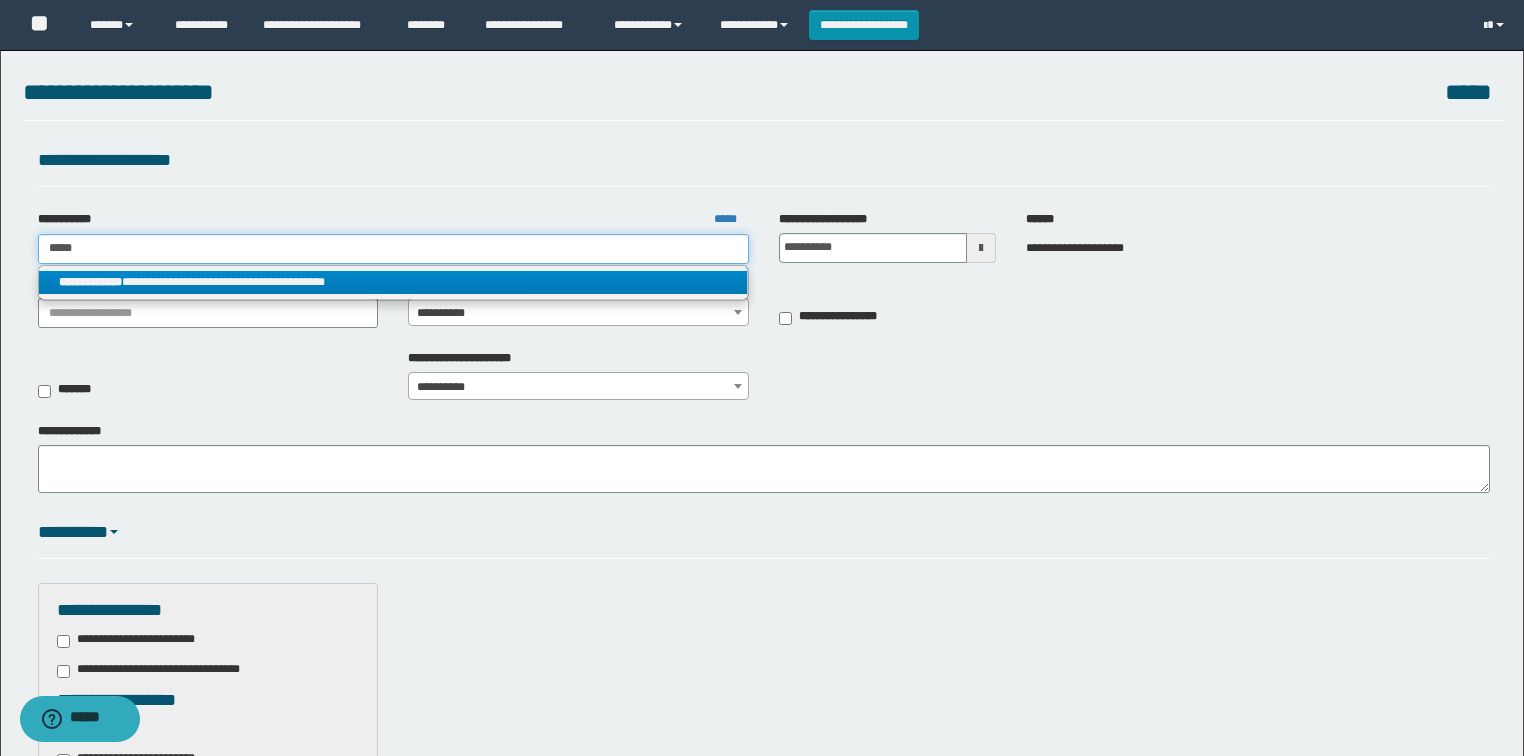 type on "*****" 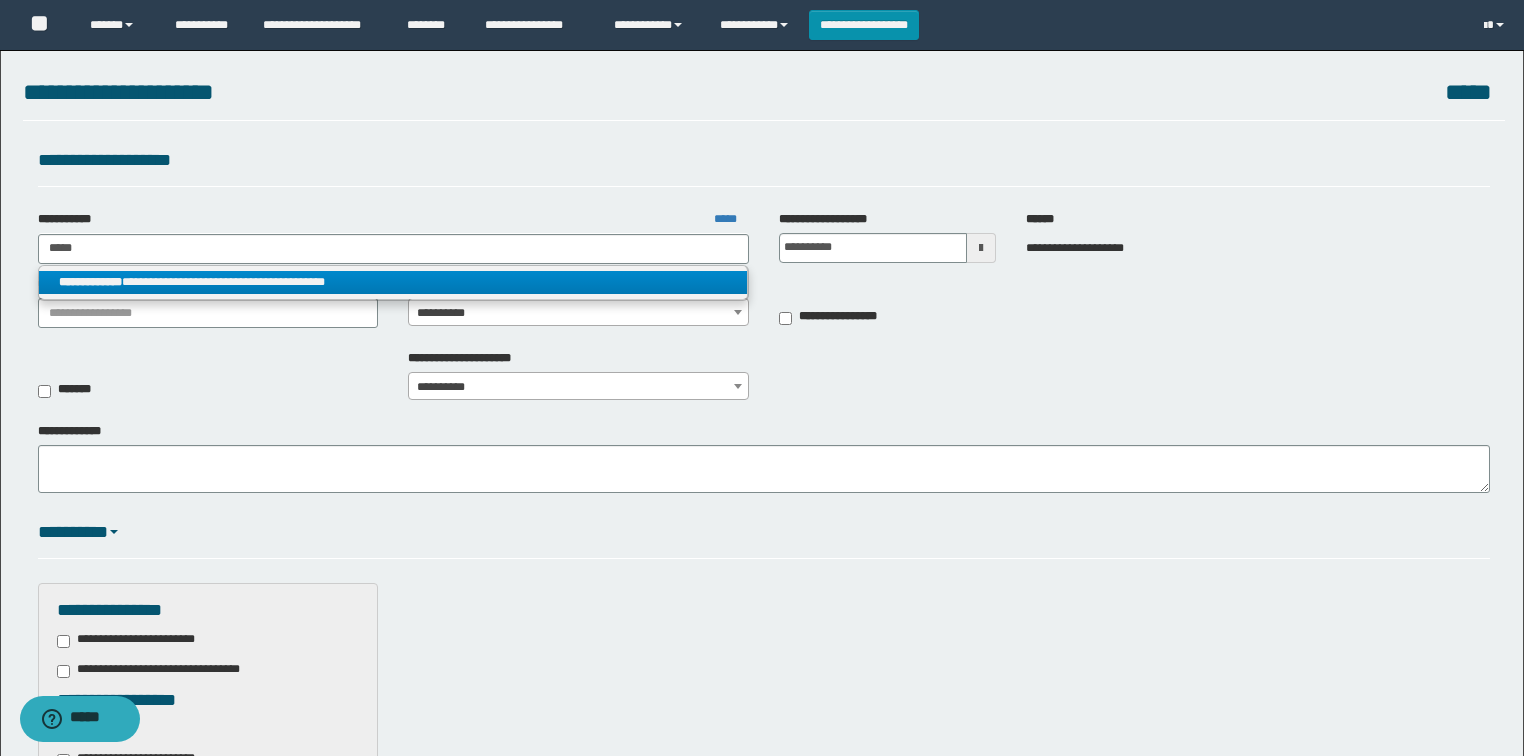 click on "**********" at bounding box center [393, 282] 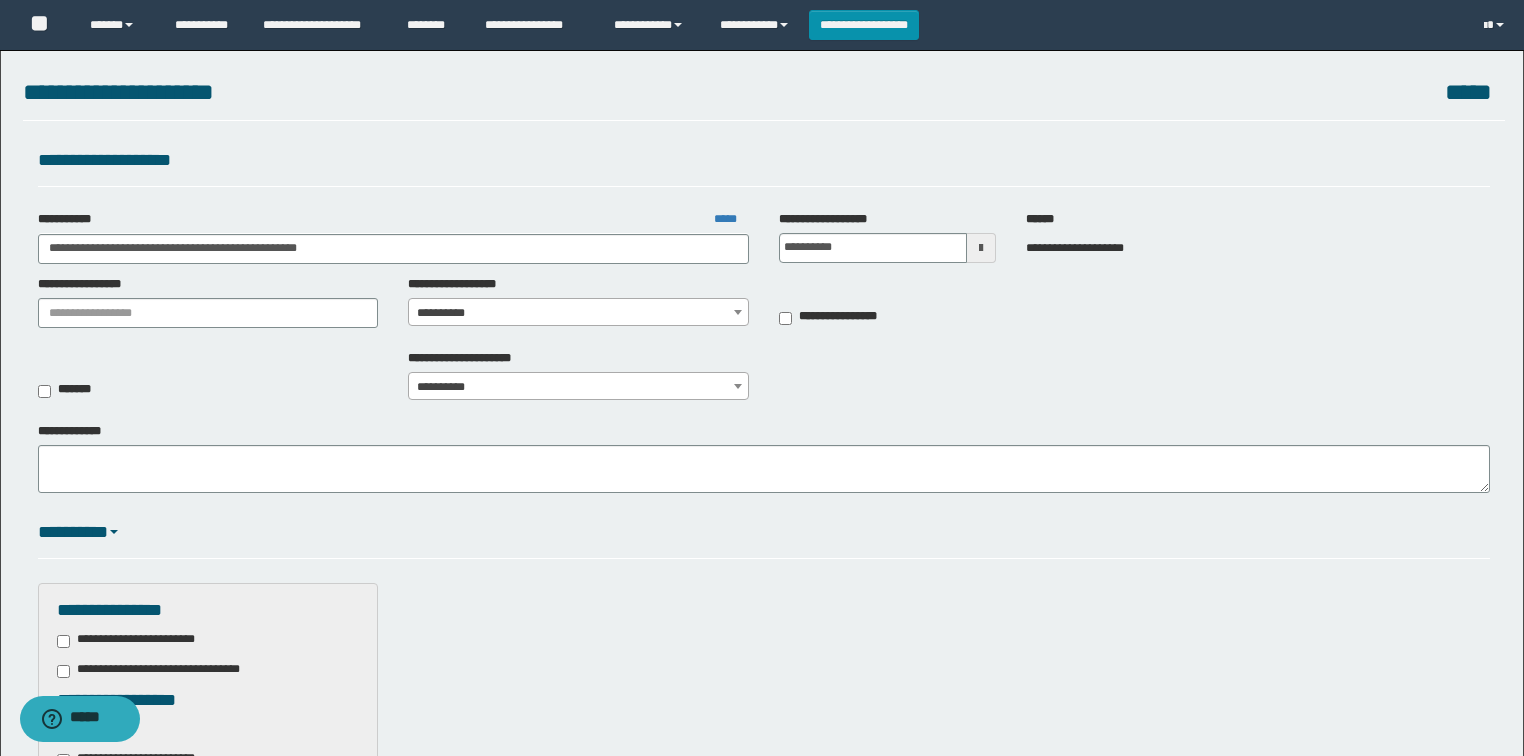 click on "**********" at bounding box center [578, 313] 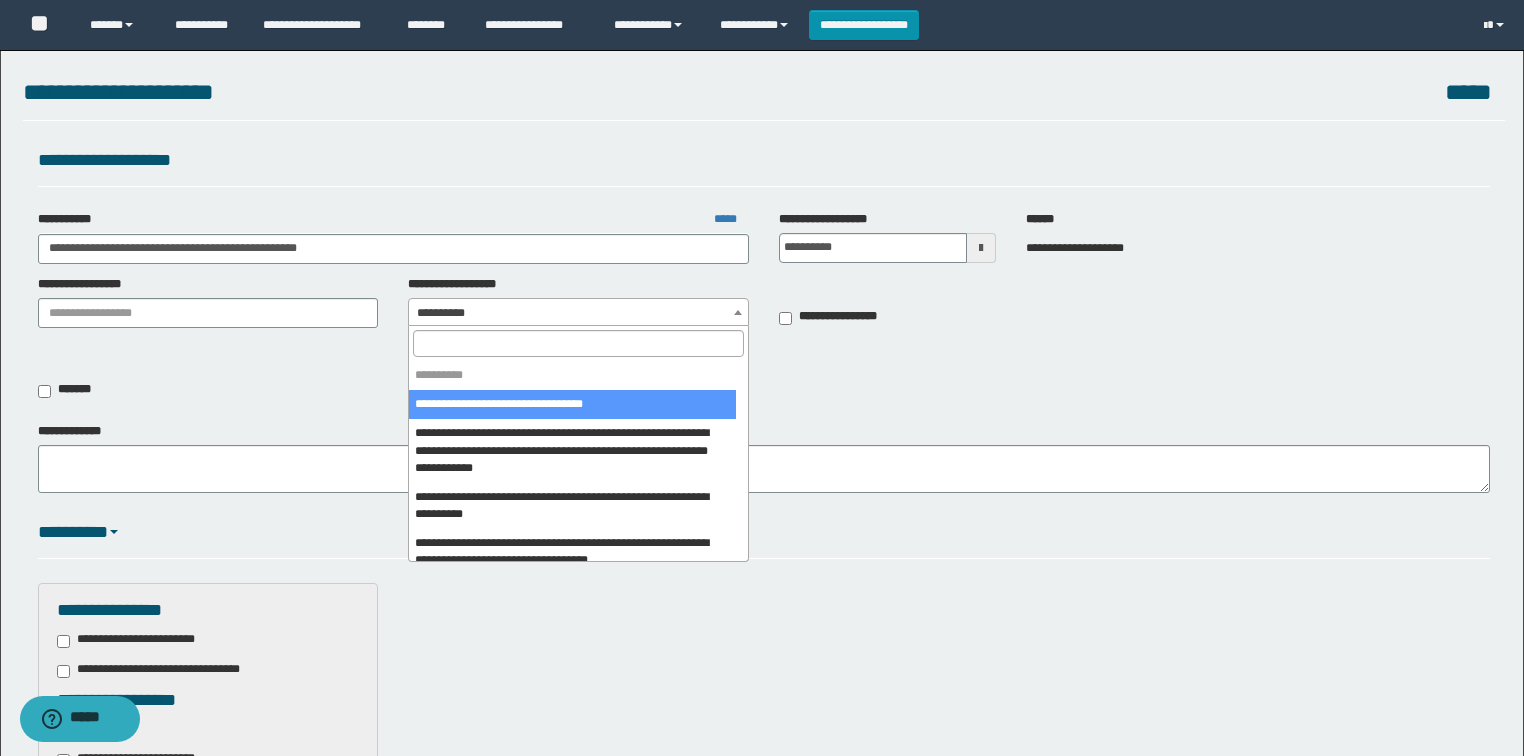 click at bounding box center [578, 343] 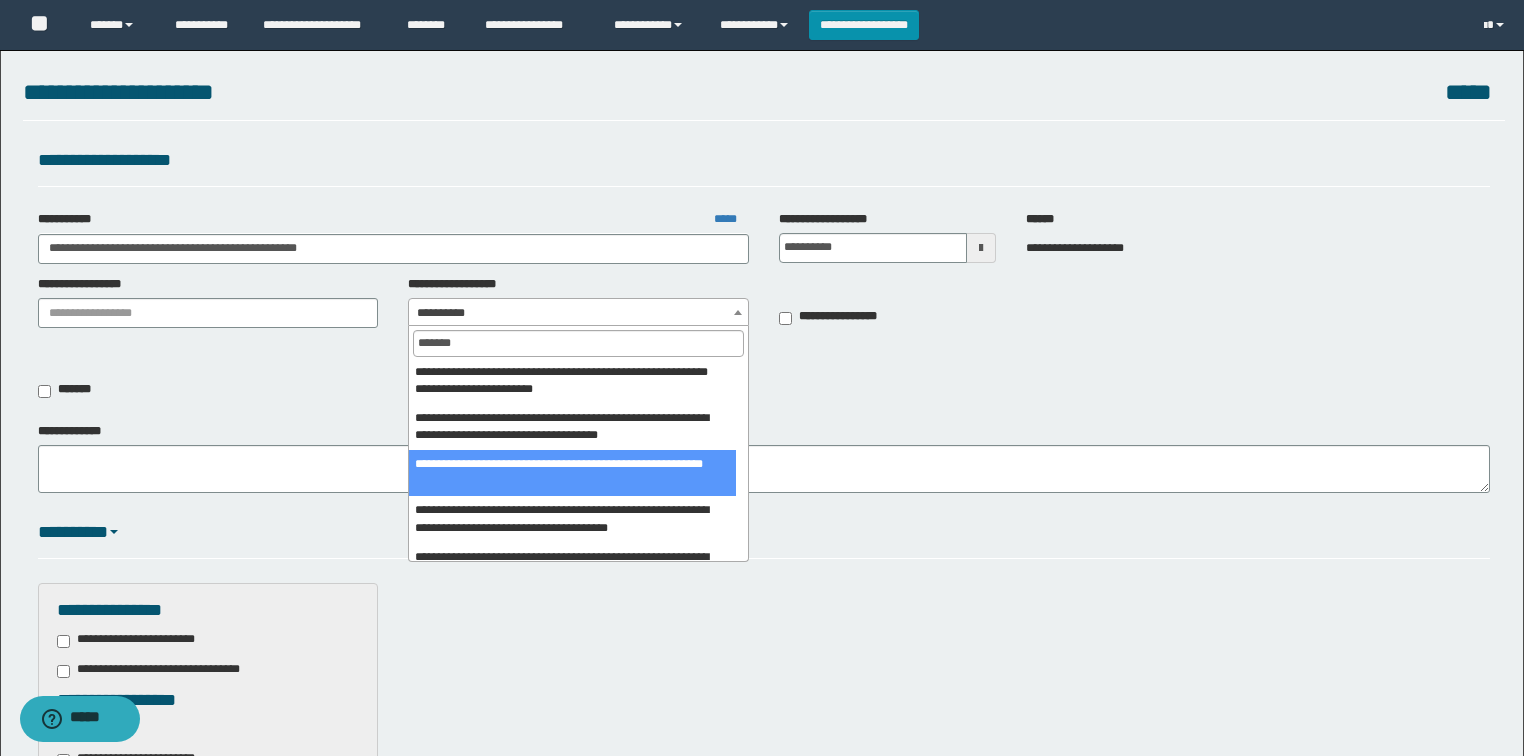 type on "*******" 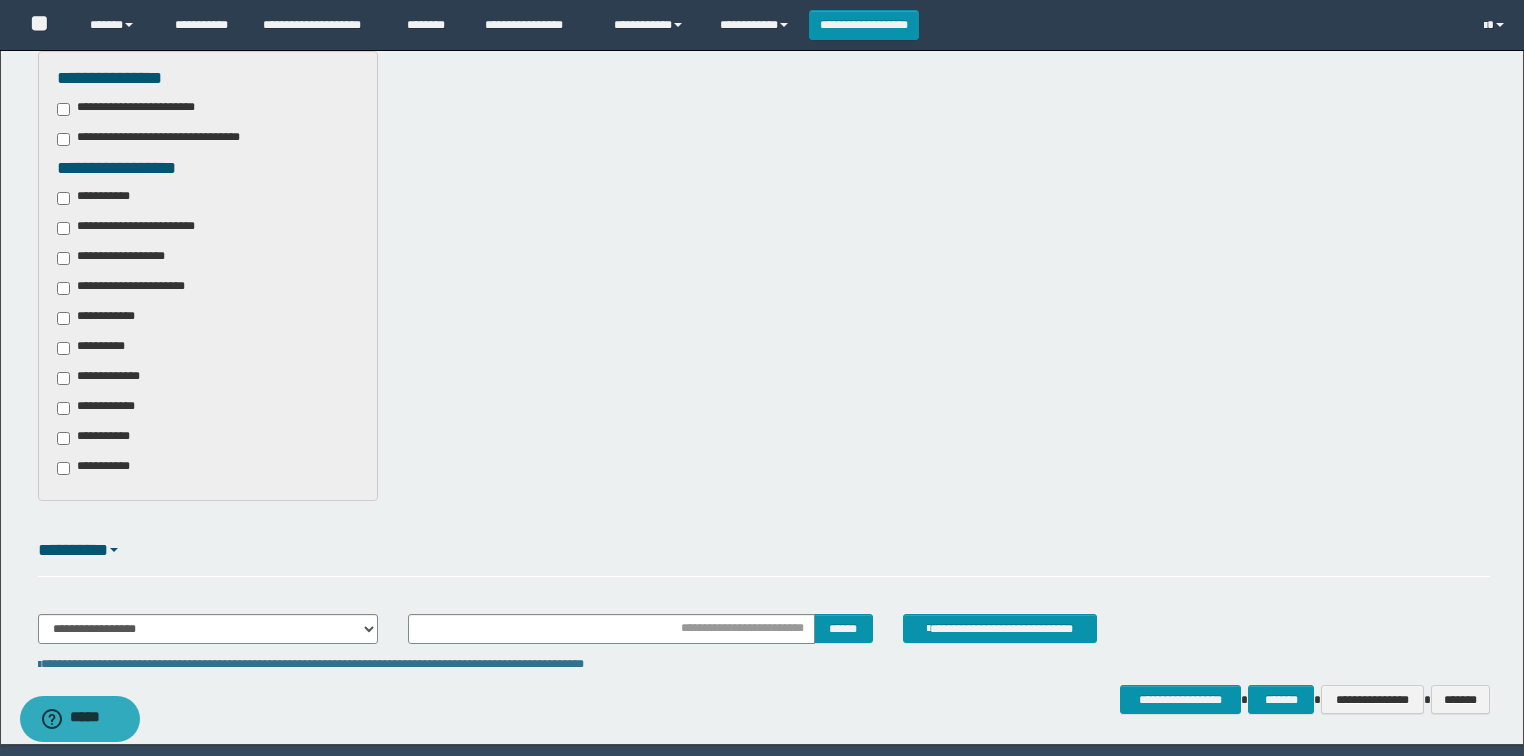 scroll, scrollTop: 560, scrollLeft: 0, axis: vertical 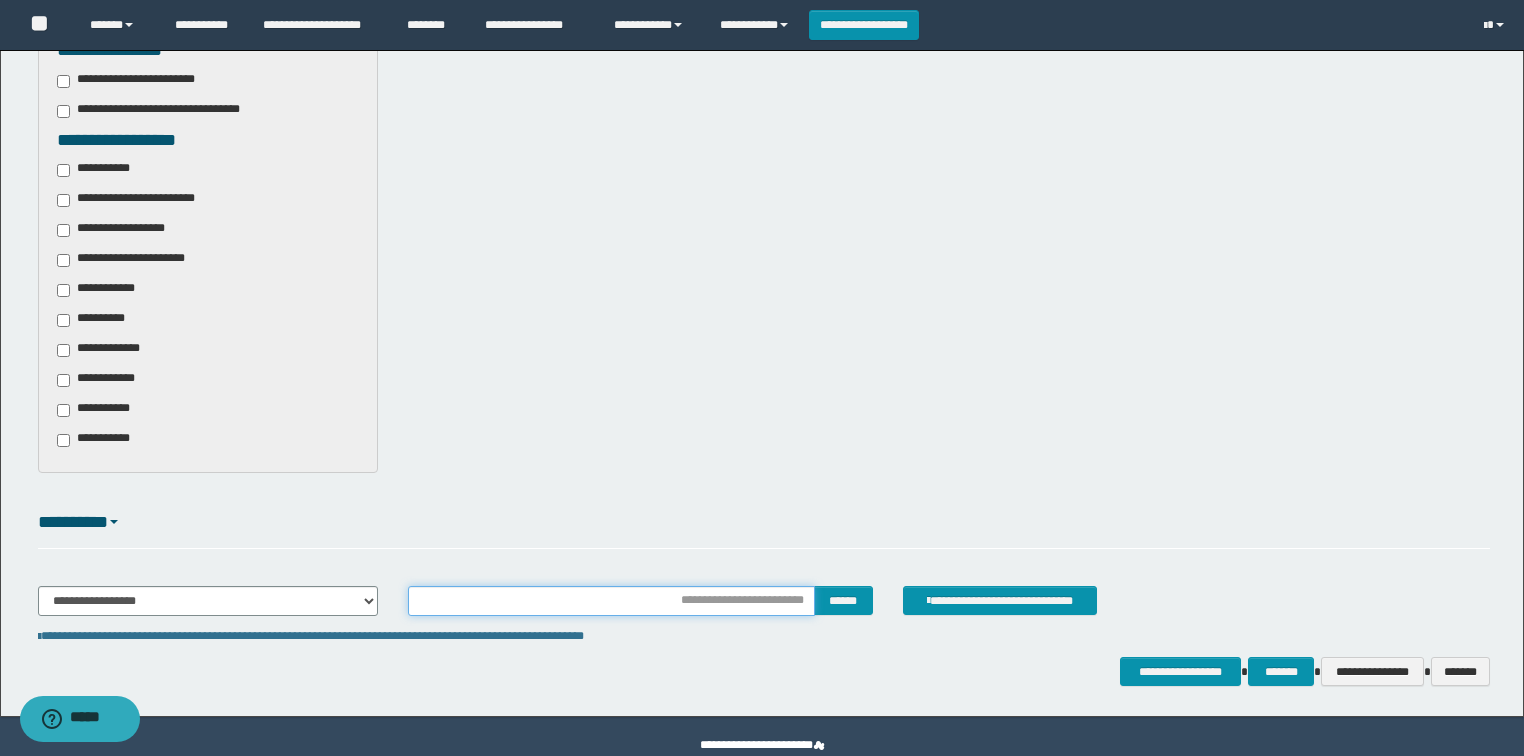 click at bounding box center [611, 601] 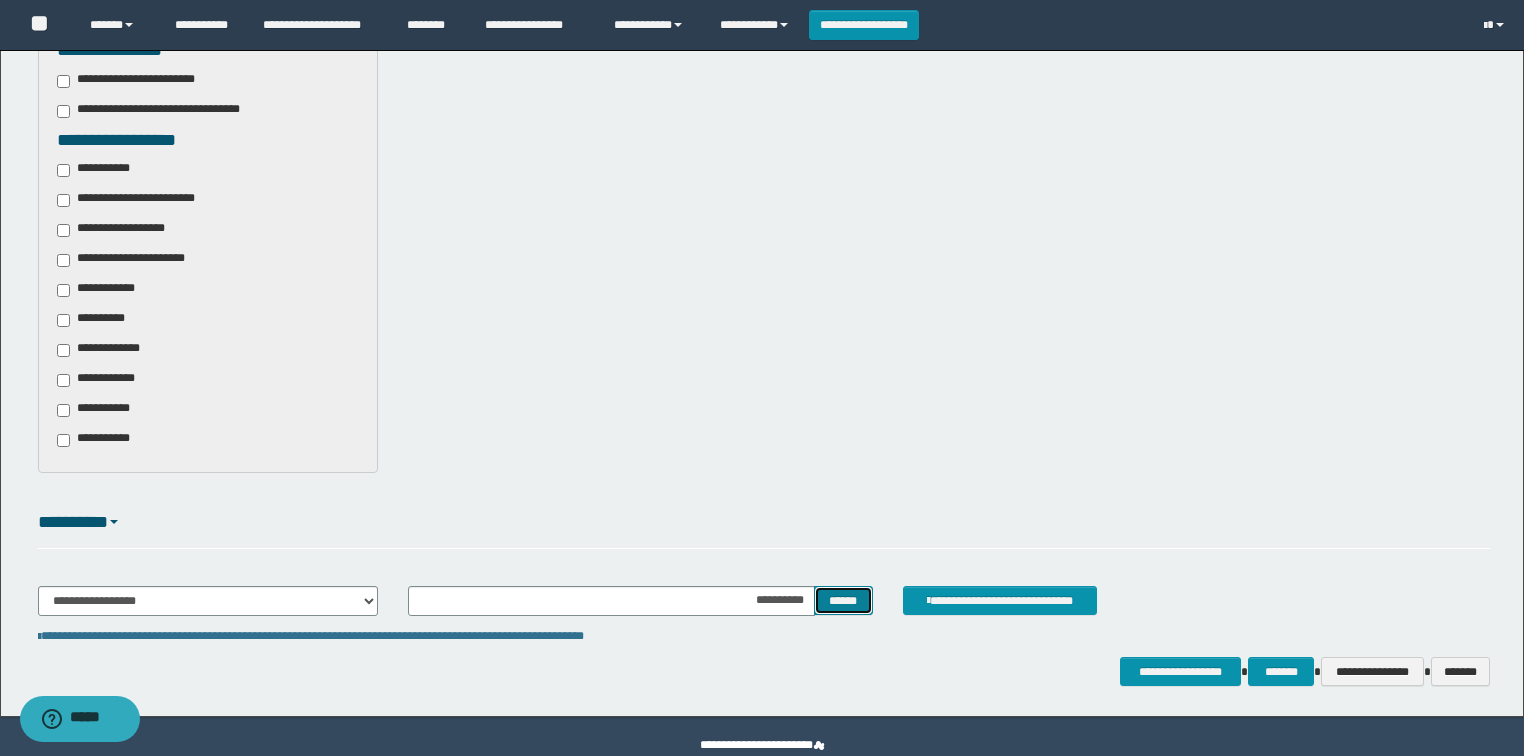 click on "******" at bounding box center [843, 601] 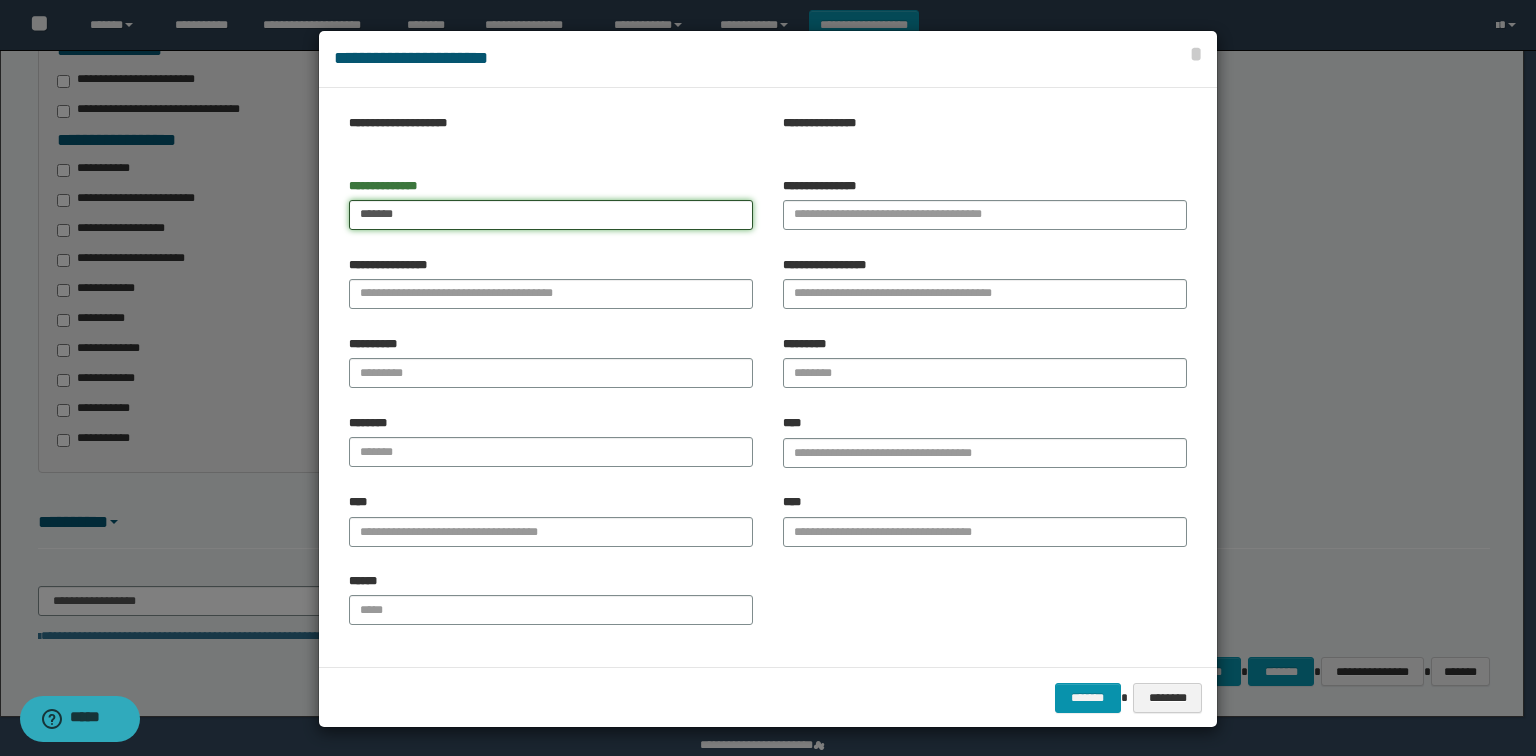 type on "*******" 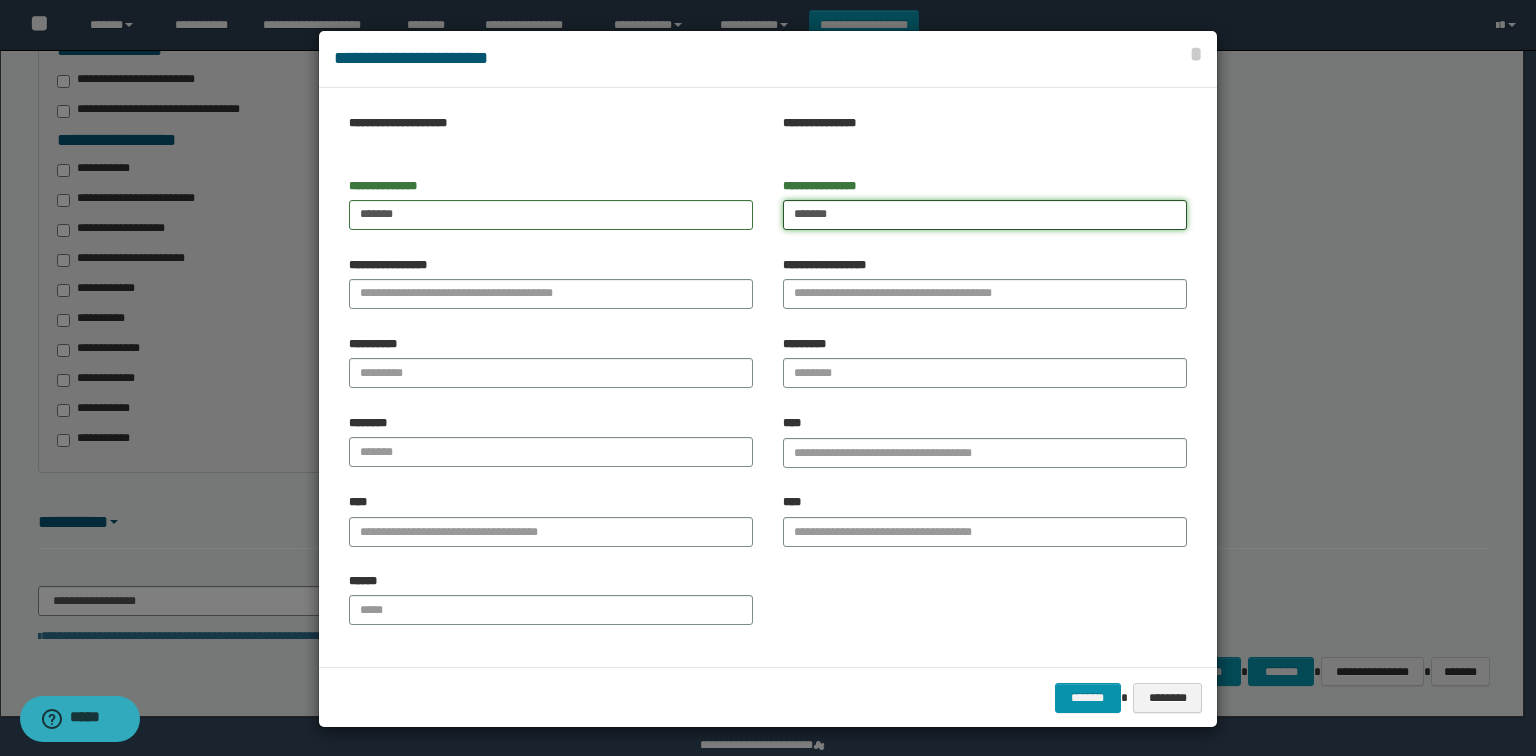 type on "*******" 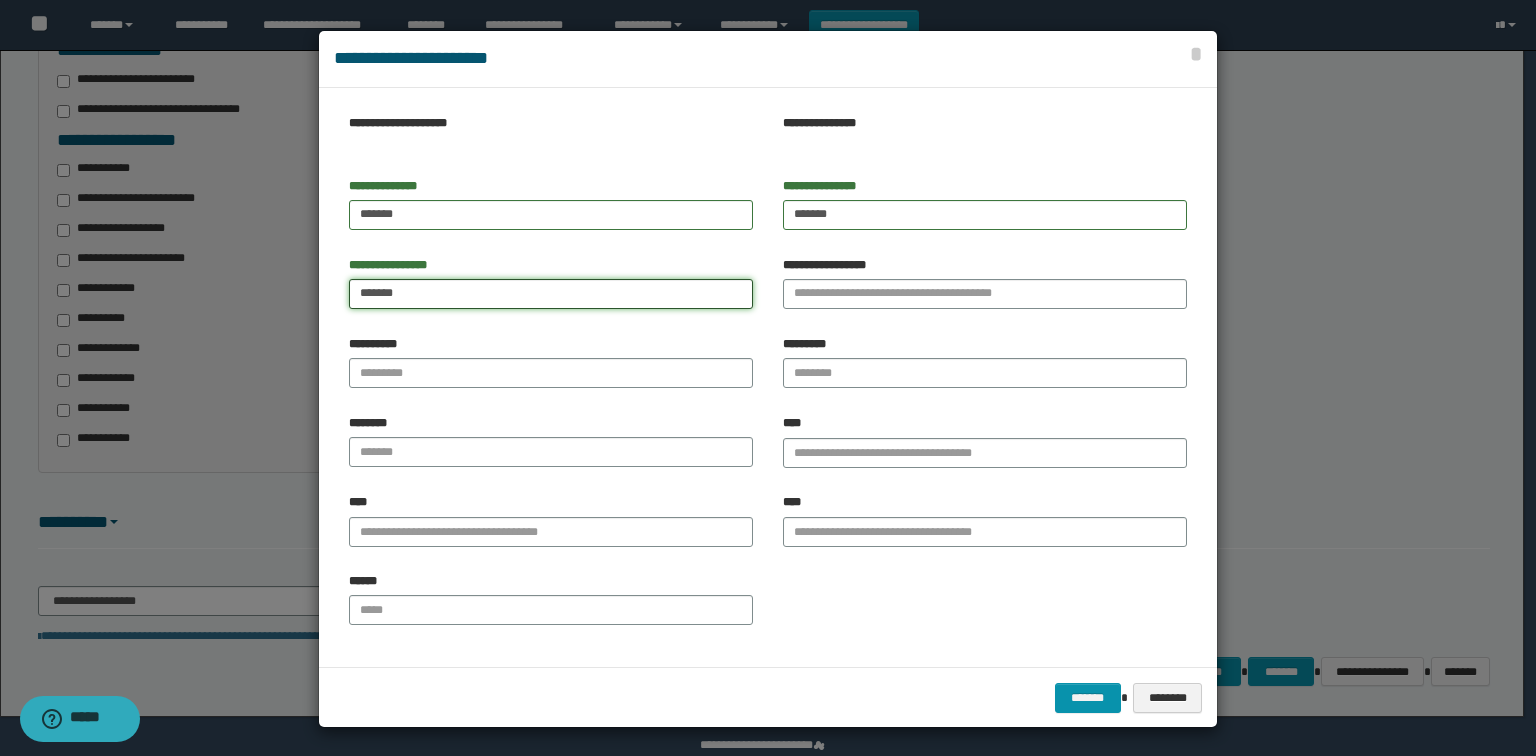 type on "*******" 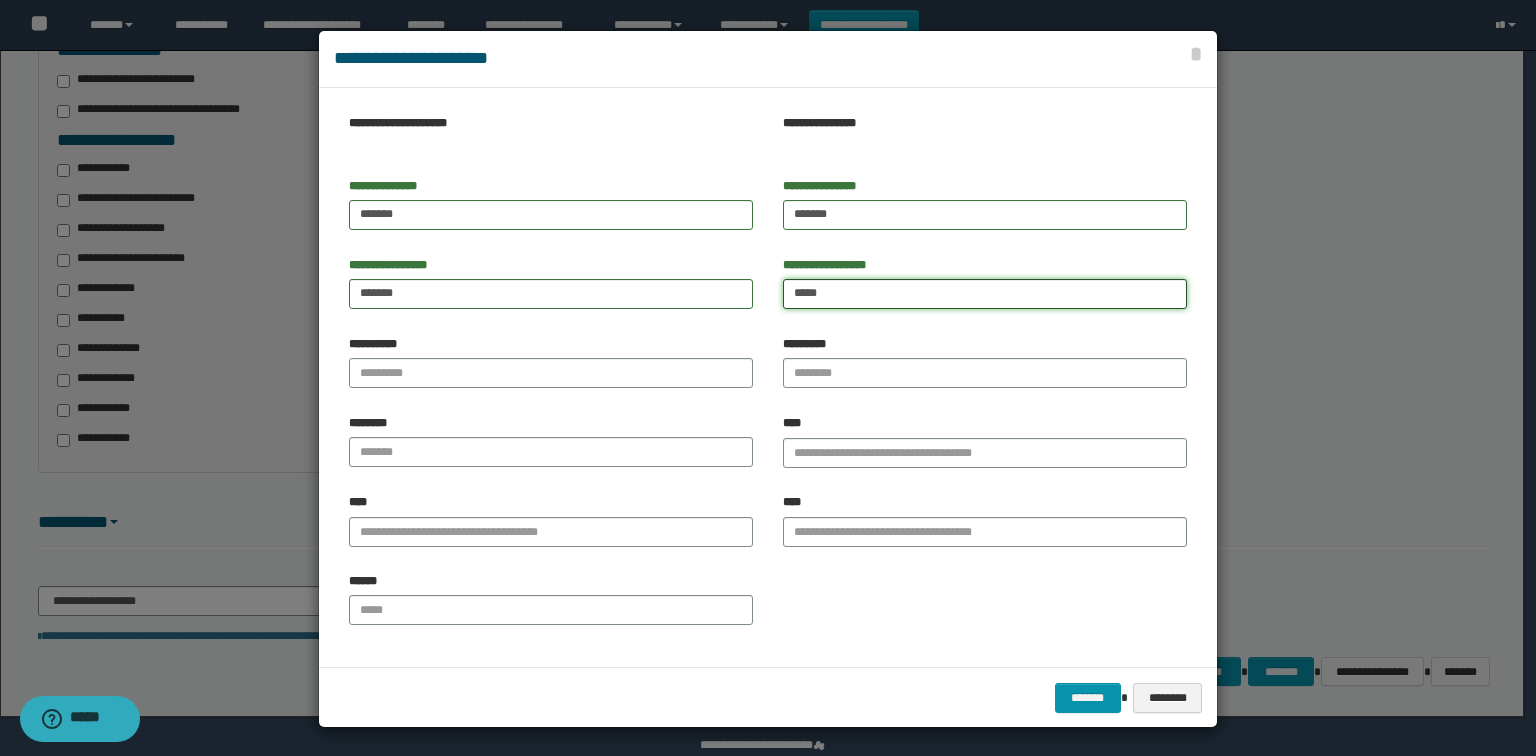 type on "*****" 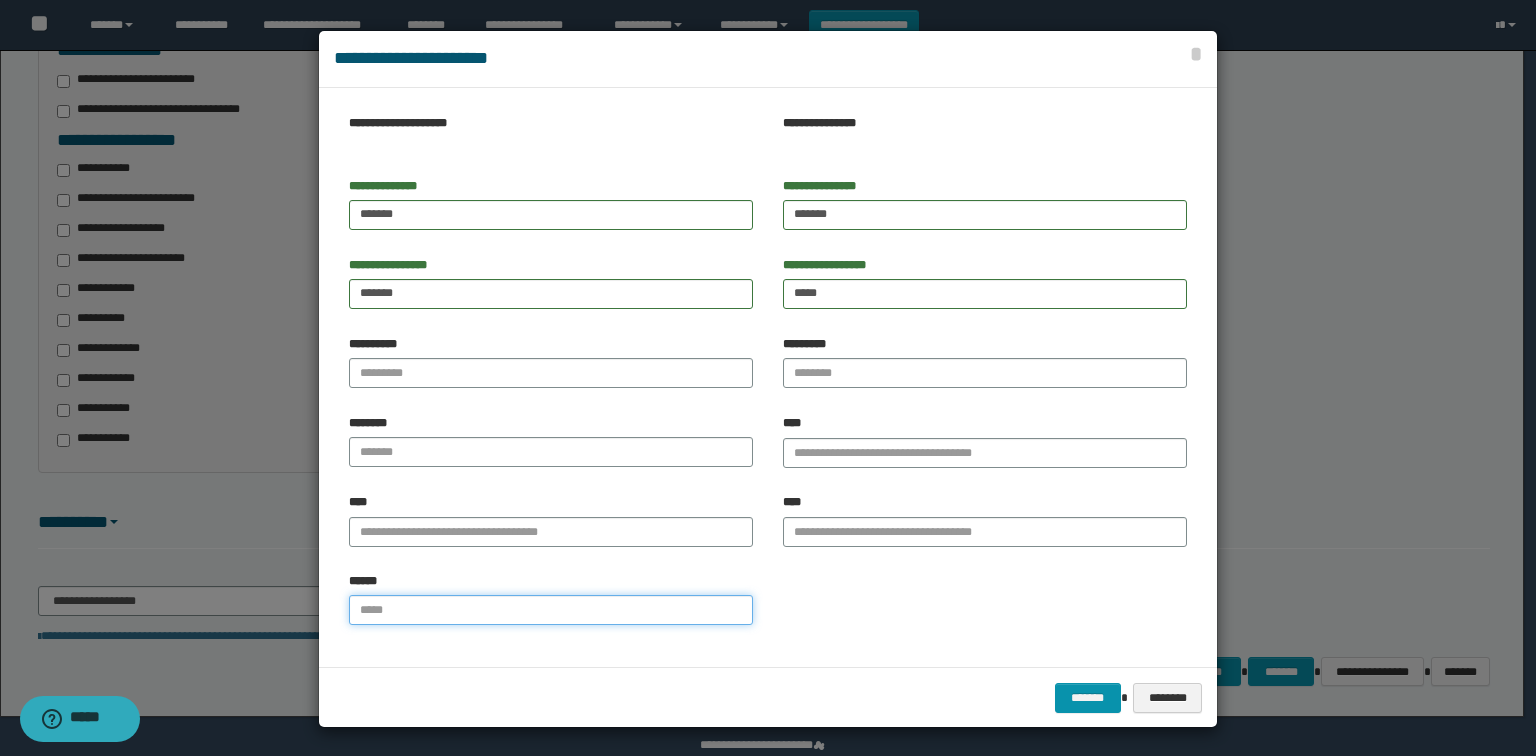 click on "******" at bounding box center (551, 610) 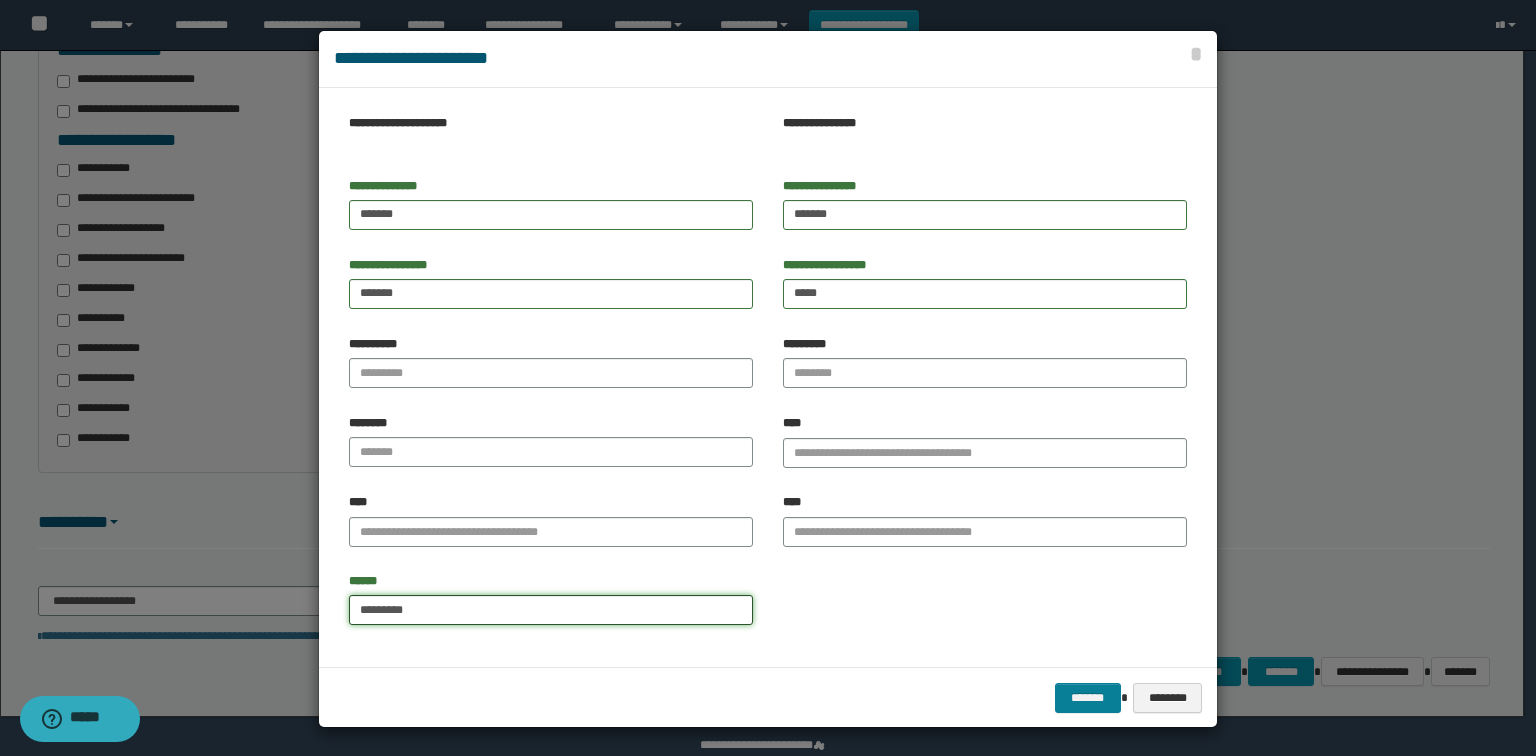 type on "*********" 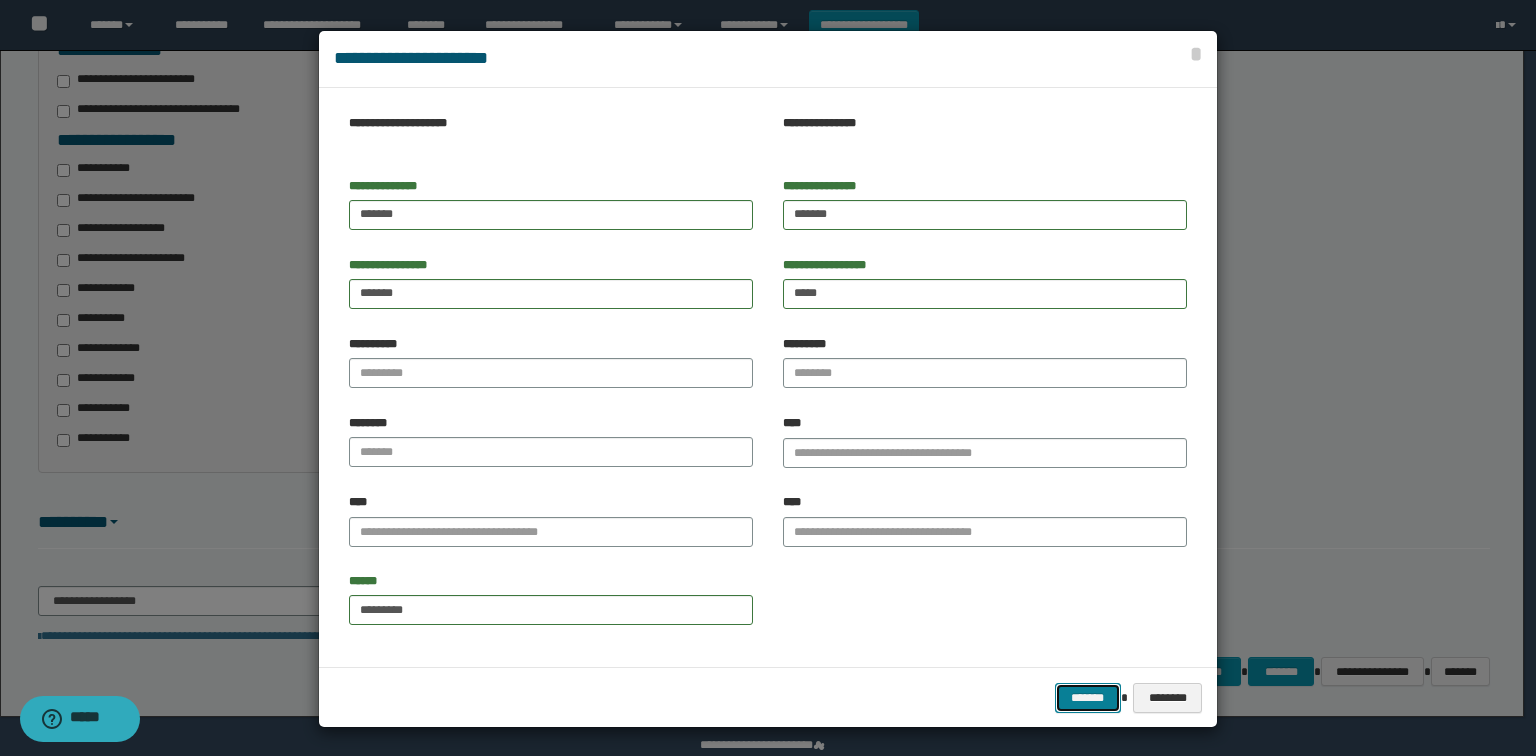 click on "*******" at bounding box center (1088, 698) 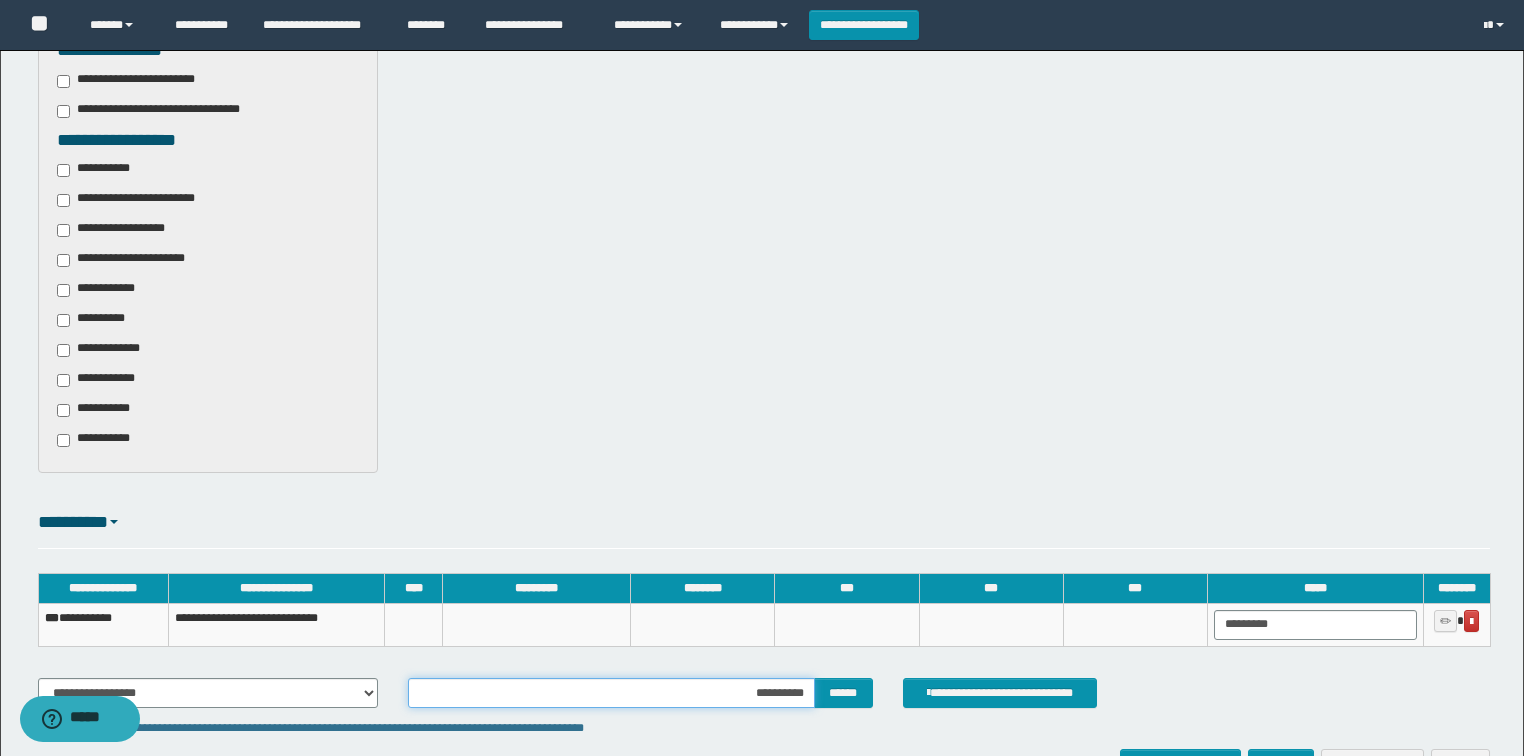 click on "**********" at bounding box center [611, 693] 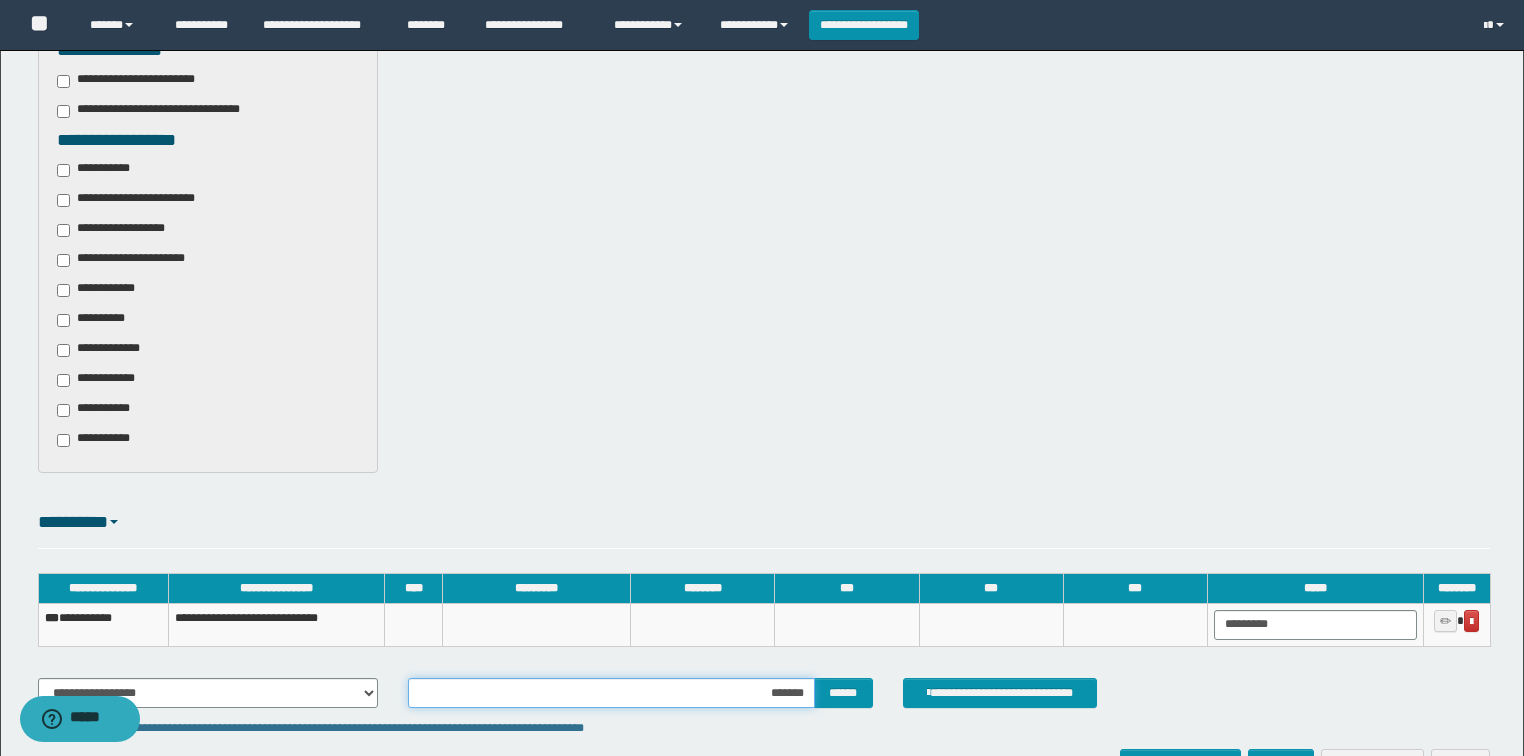 type on "********" 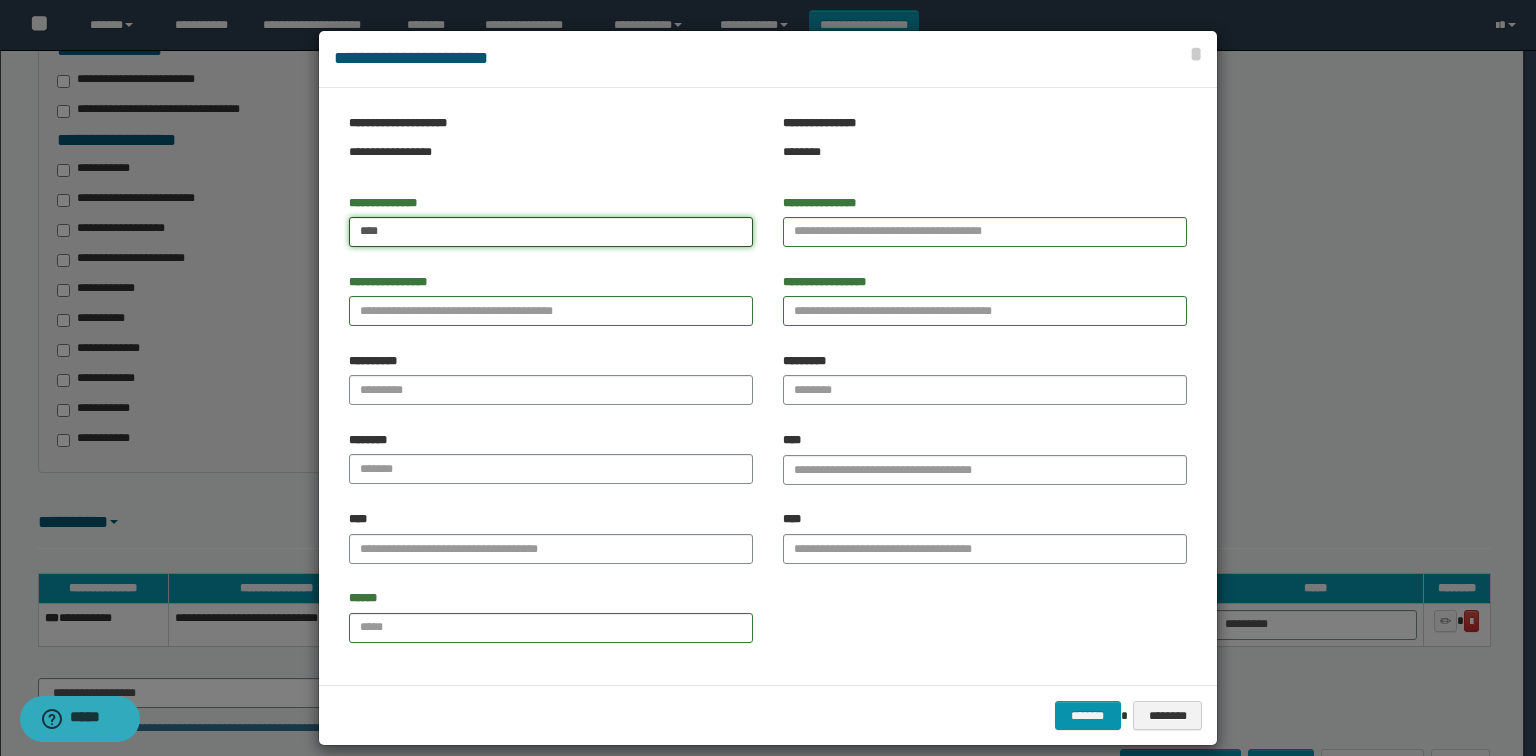 type on "****" 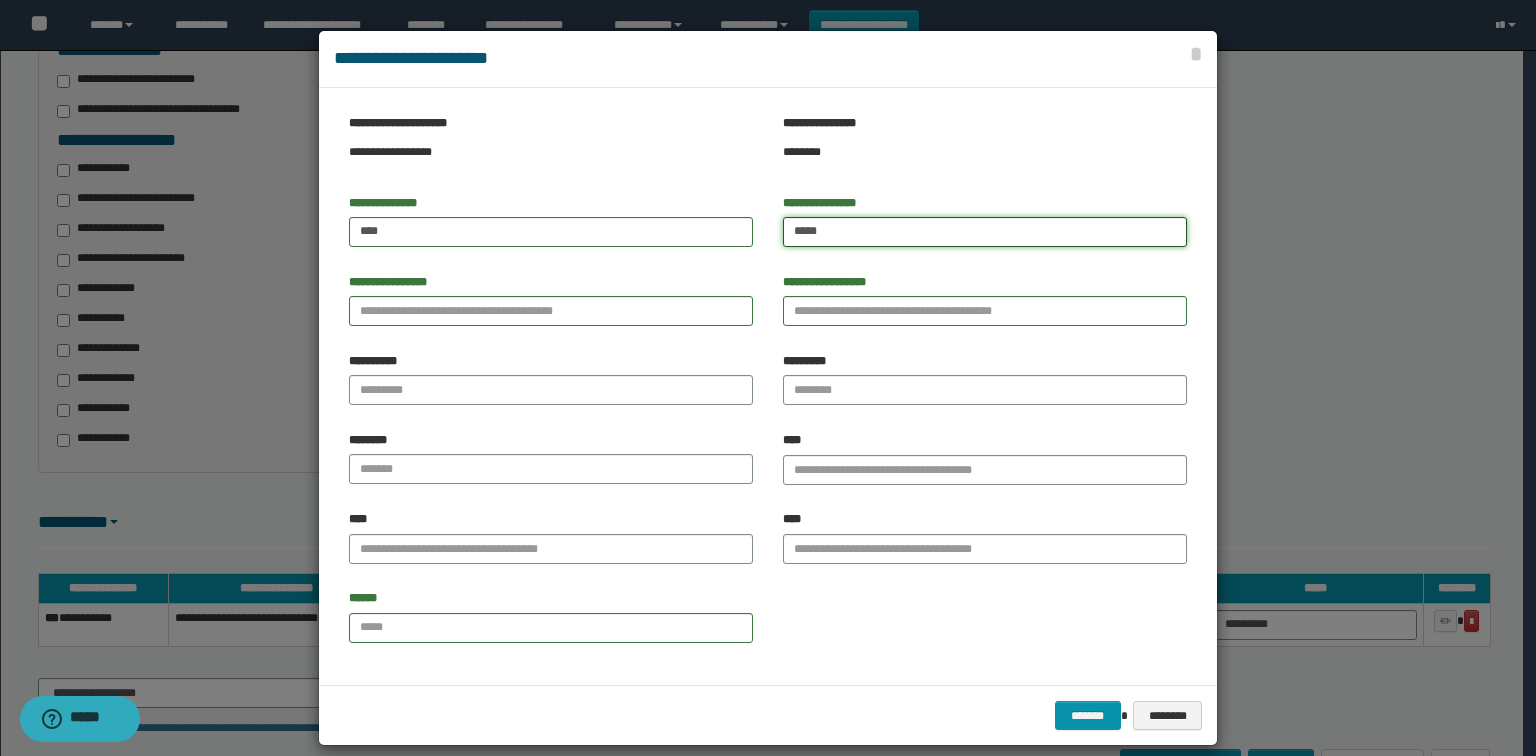 type on "*****" 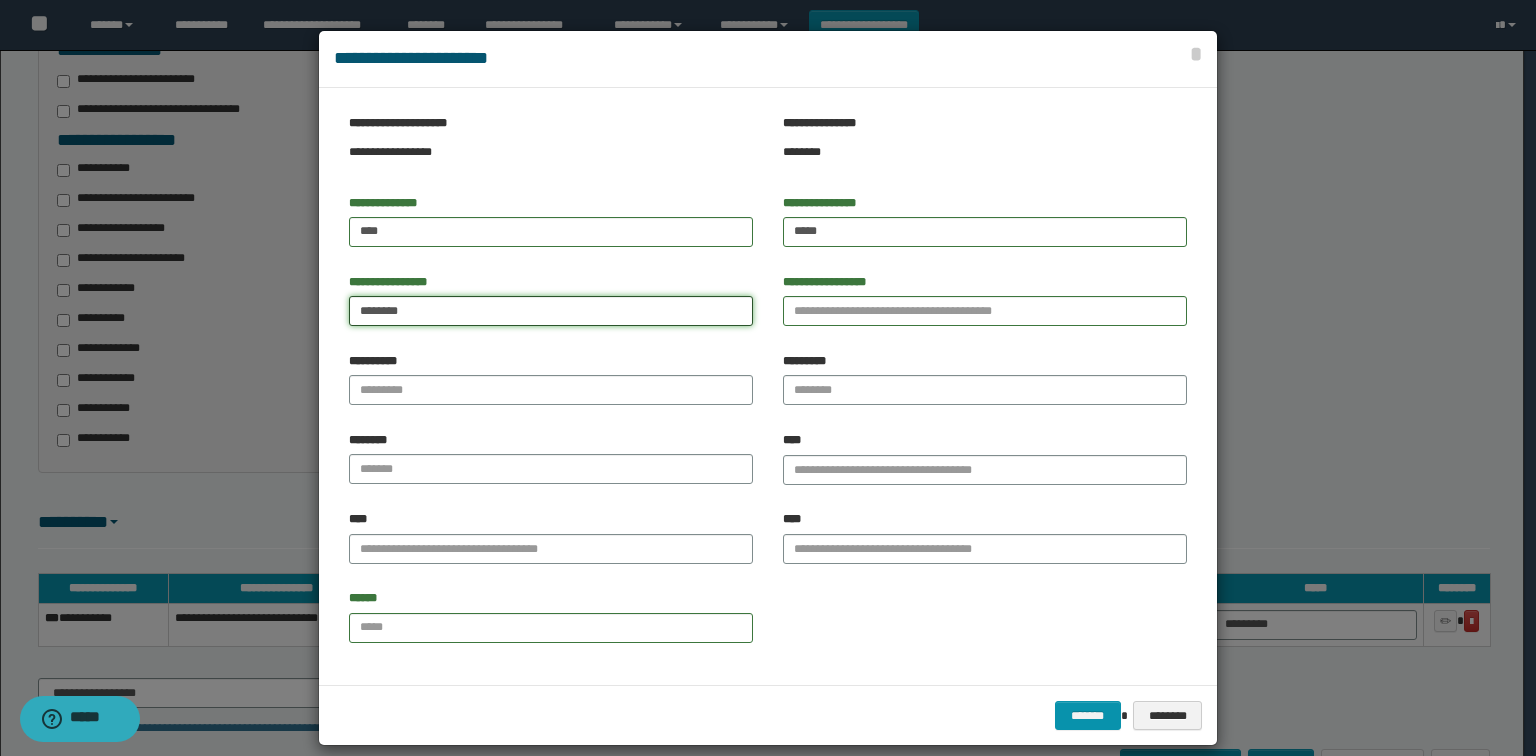 type on "********" 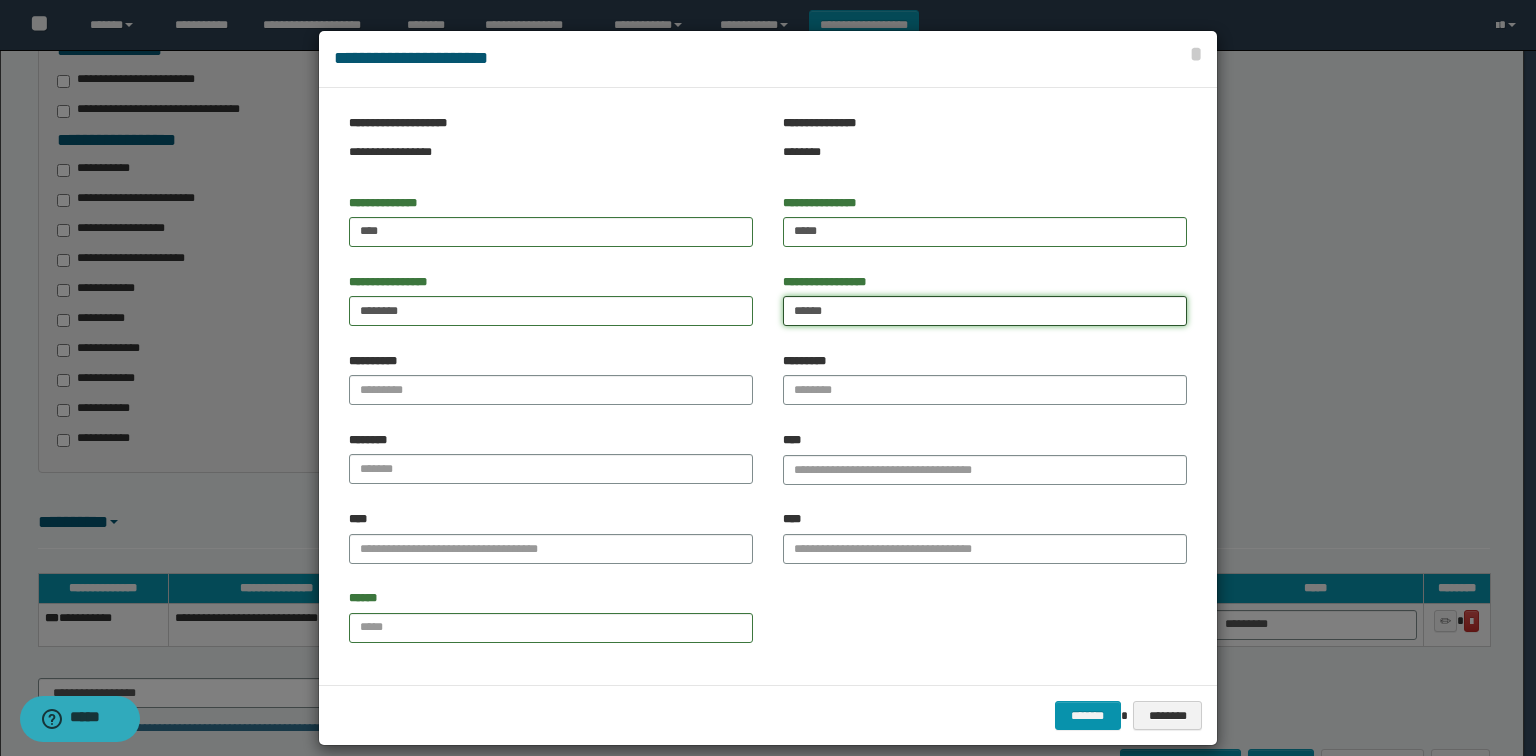 type on "******" 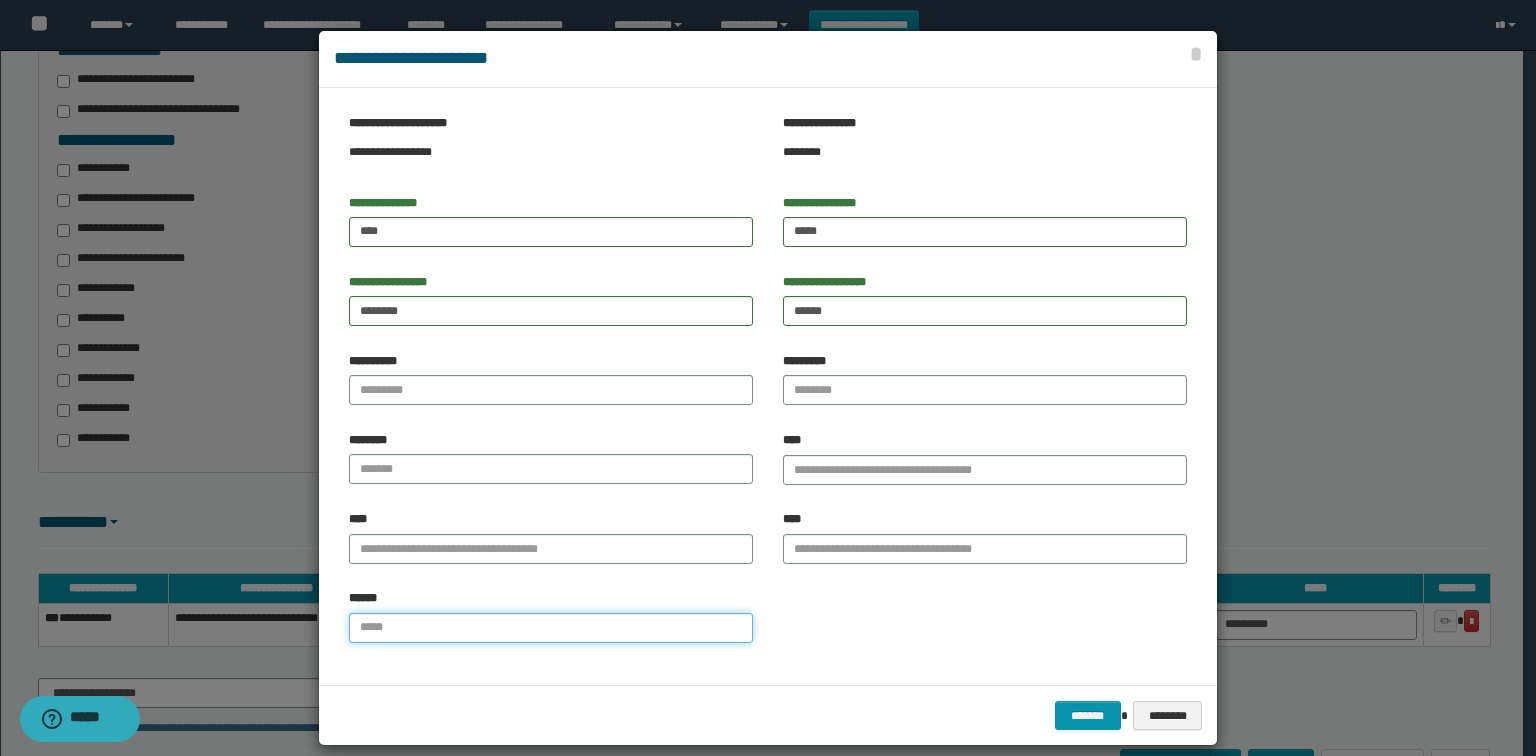 click on "******" at bounding box center (551, 628) 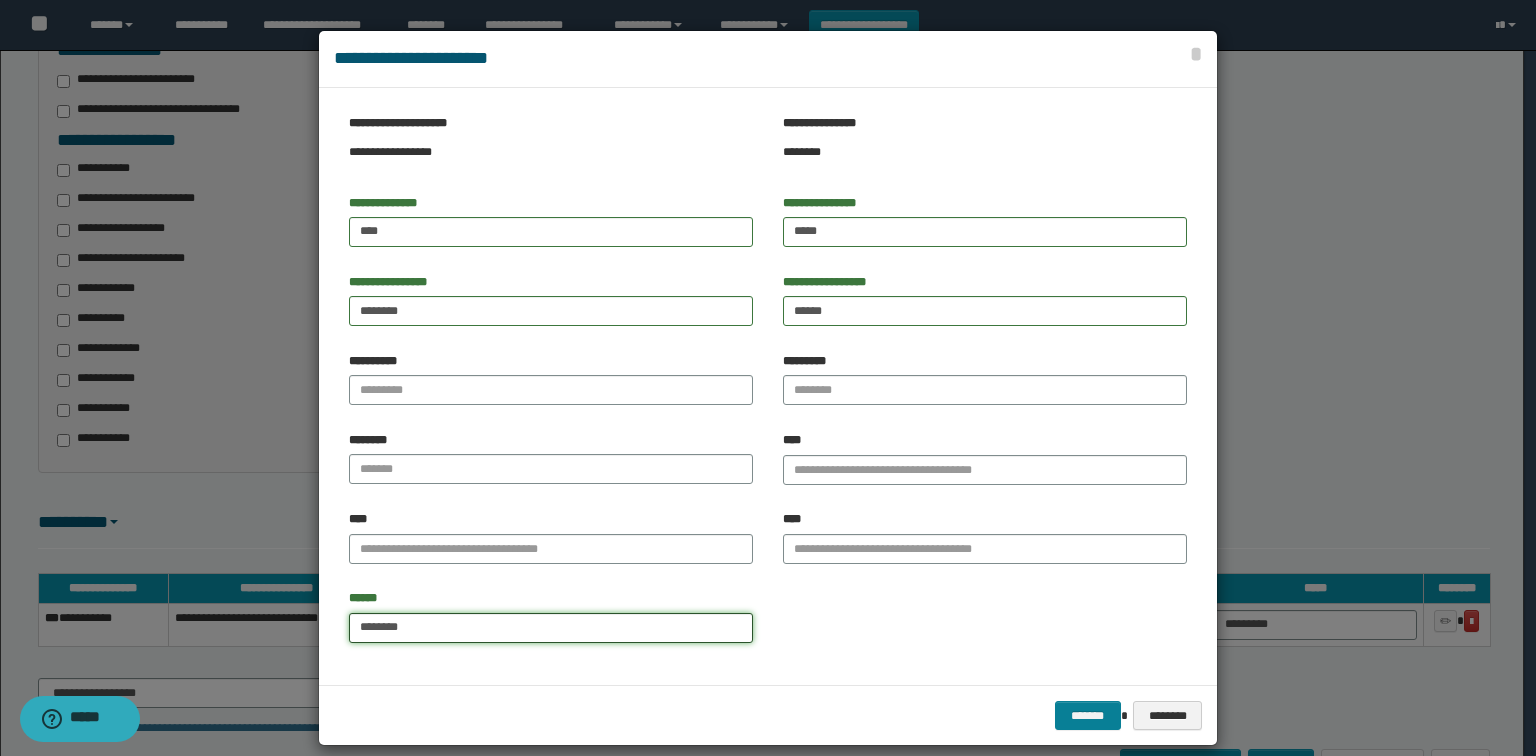 type on "********" 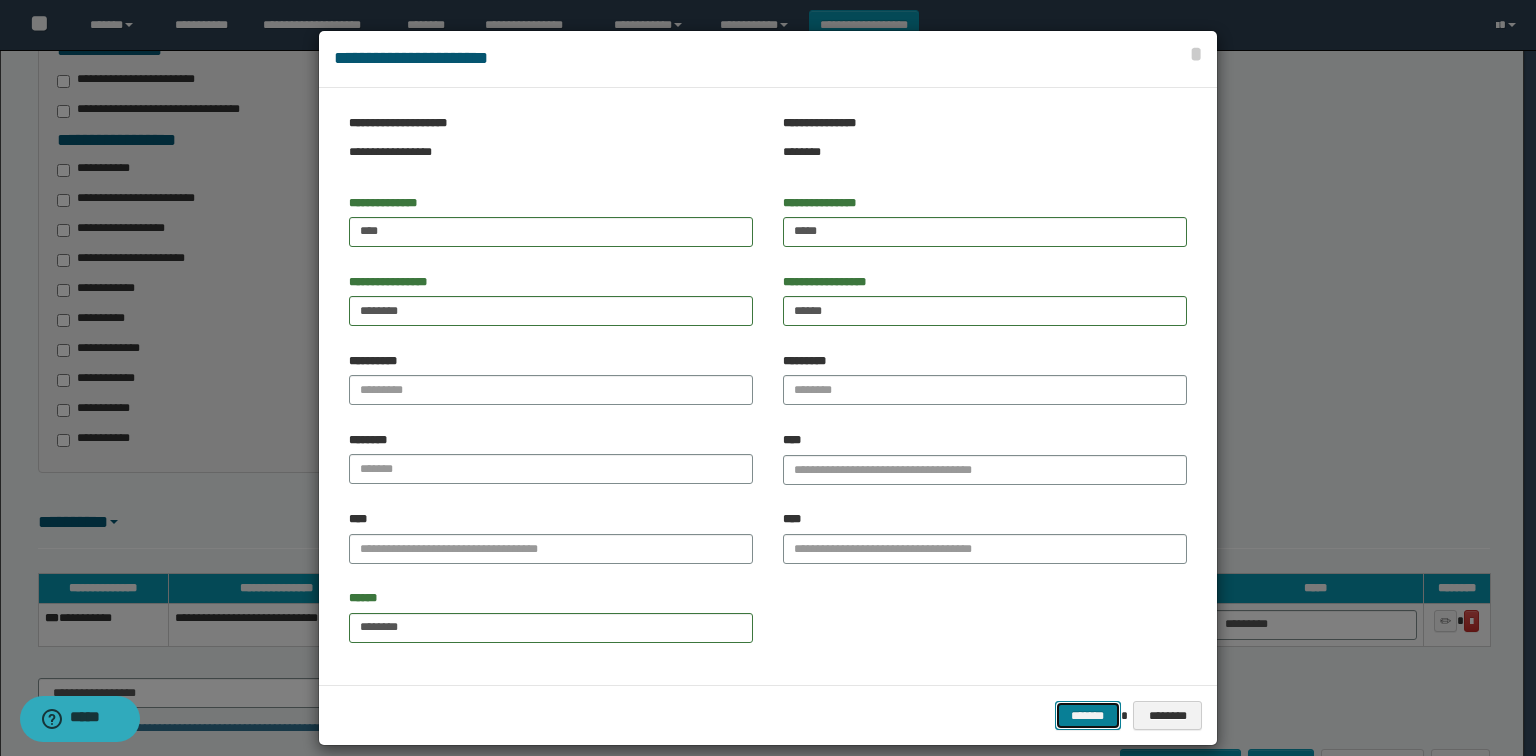 click on "*******" at bounding box center (1088, 716) 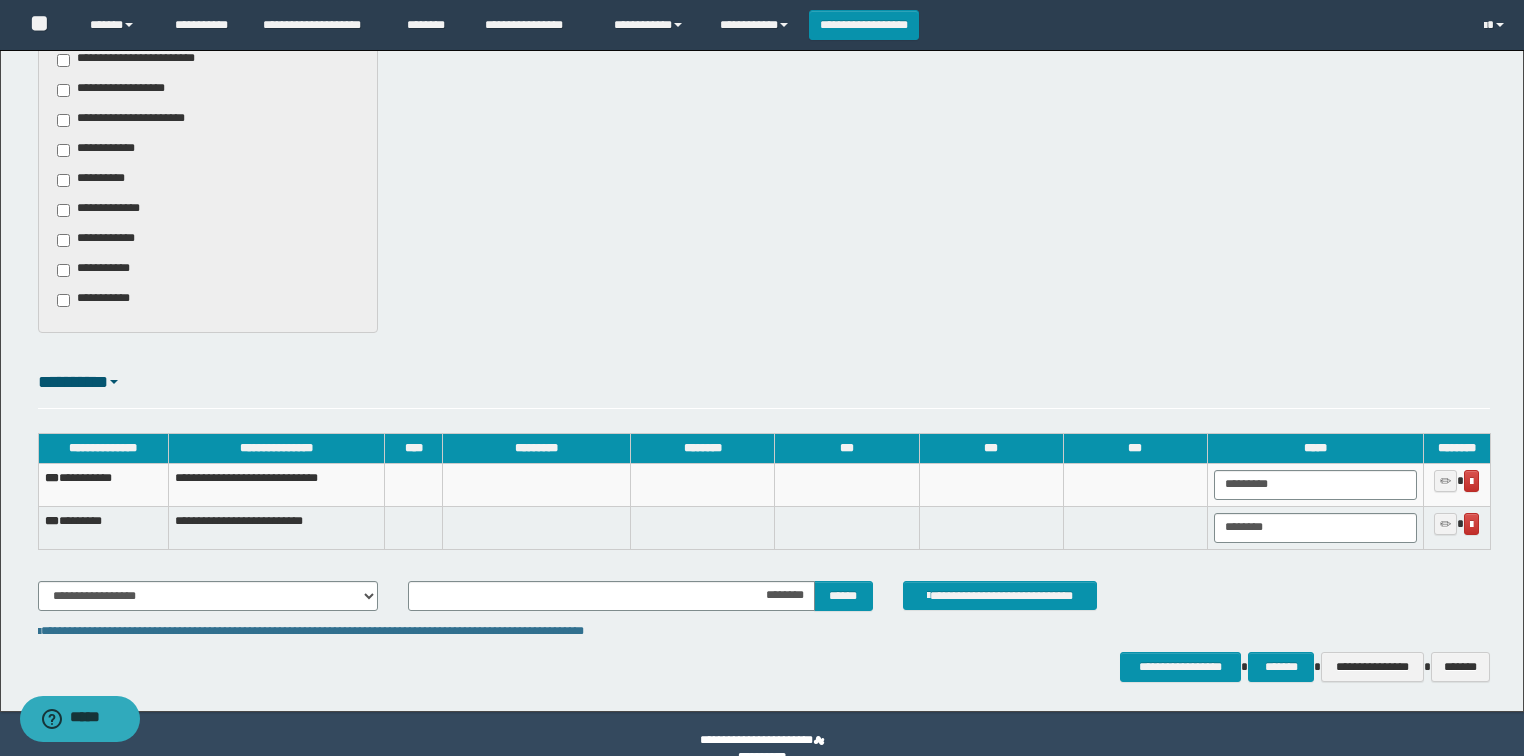 scroll, scrollTop: 720, scrollLeft: 0, axis: vertical 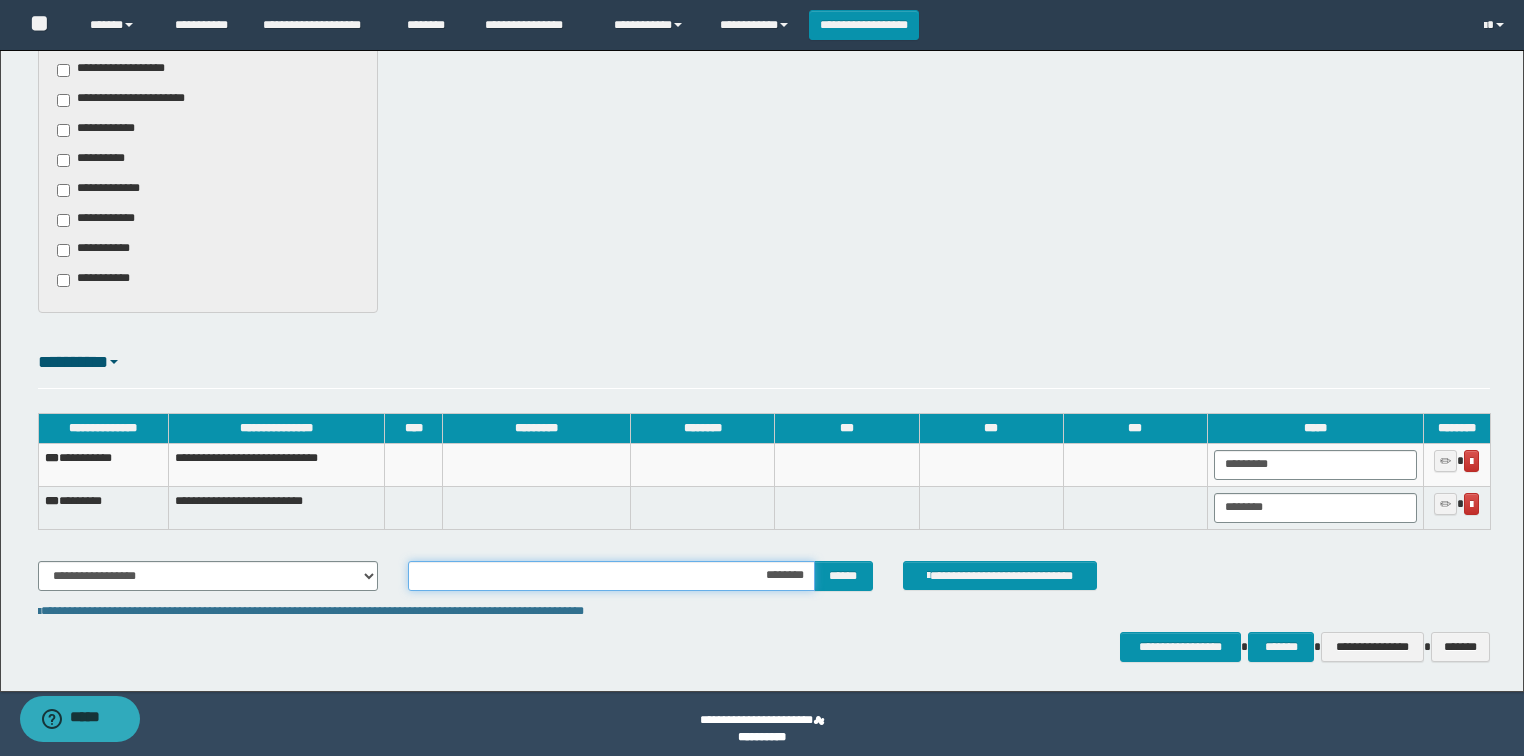 click on "********" at bounding box center (611, 576) 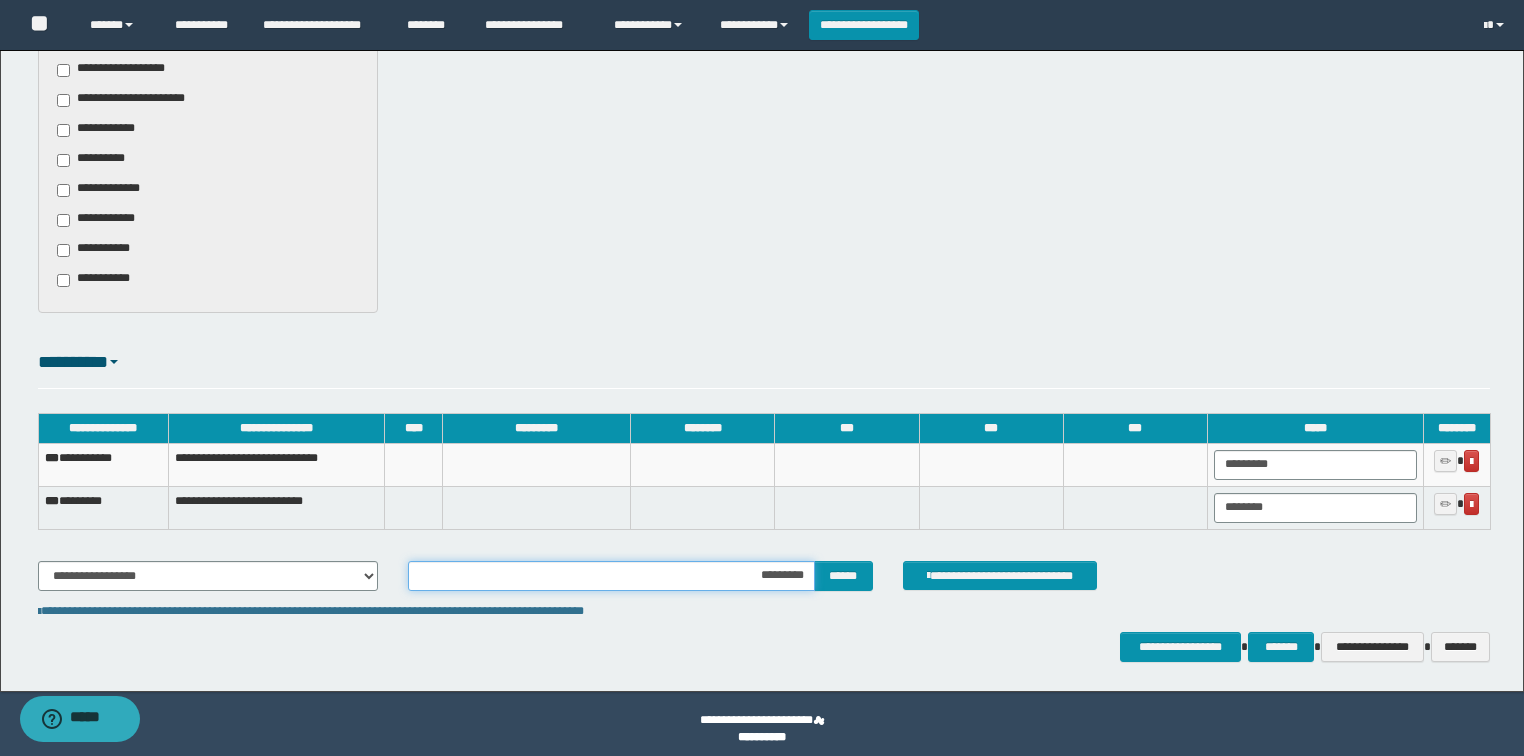 type on "**********" 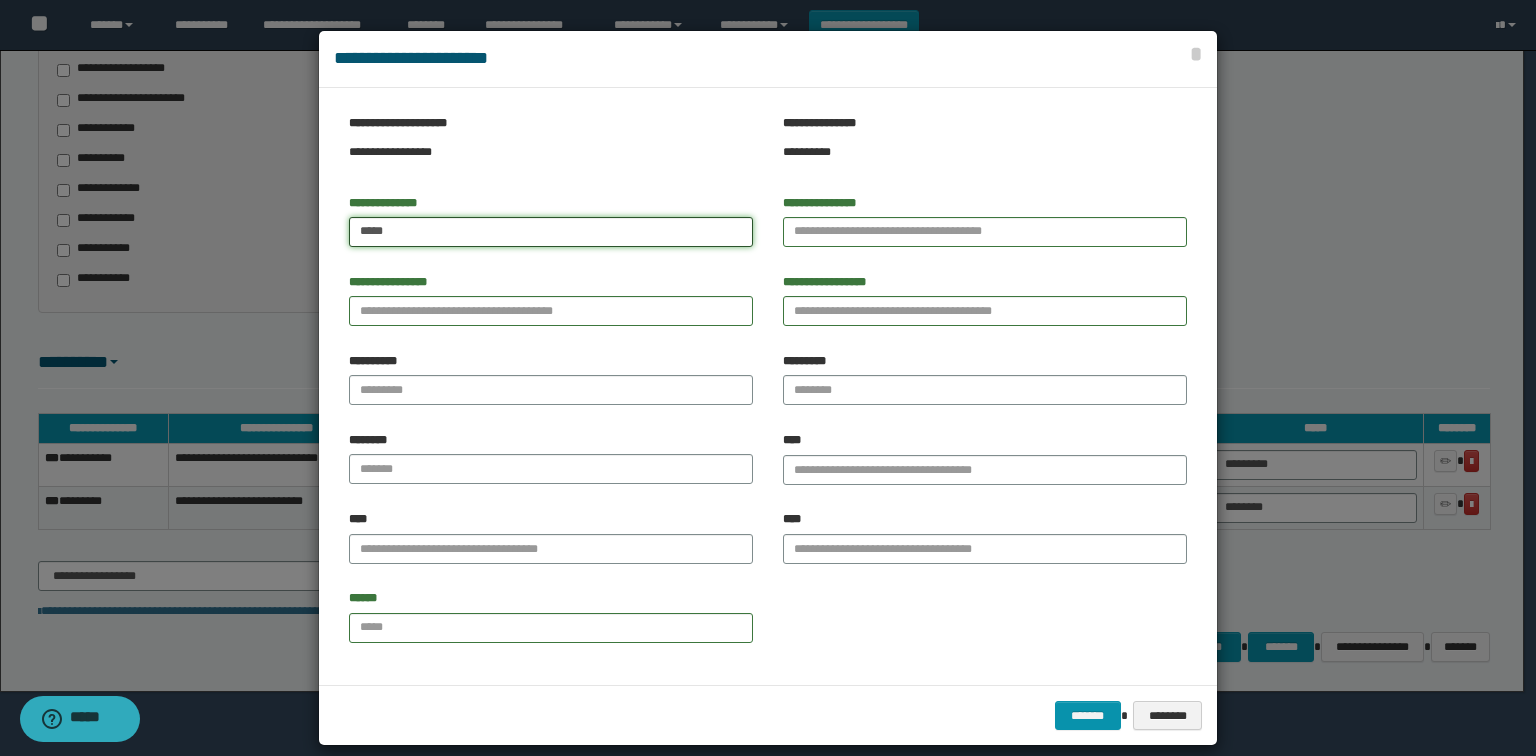 type on "*****" 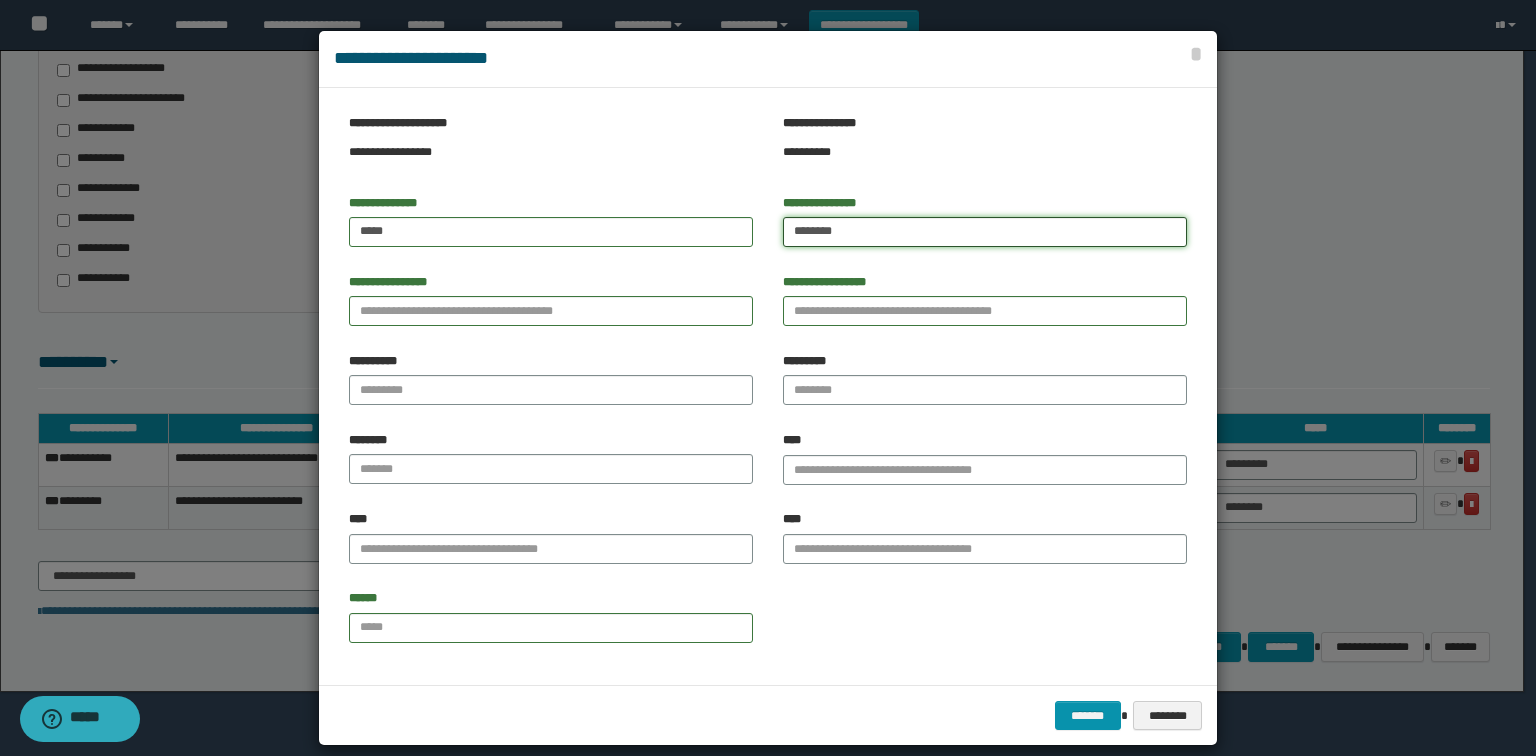 type on "********" 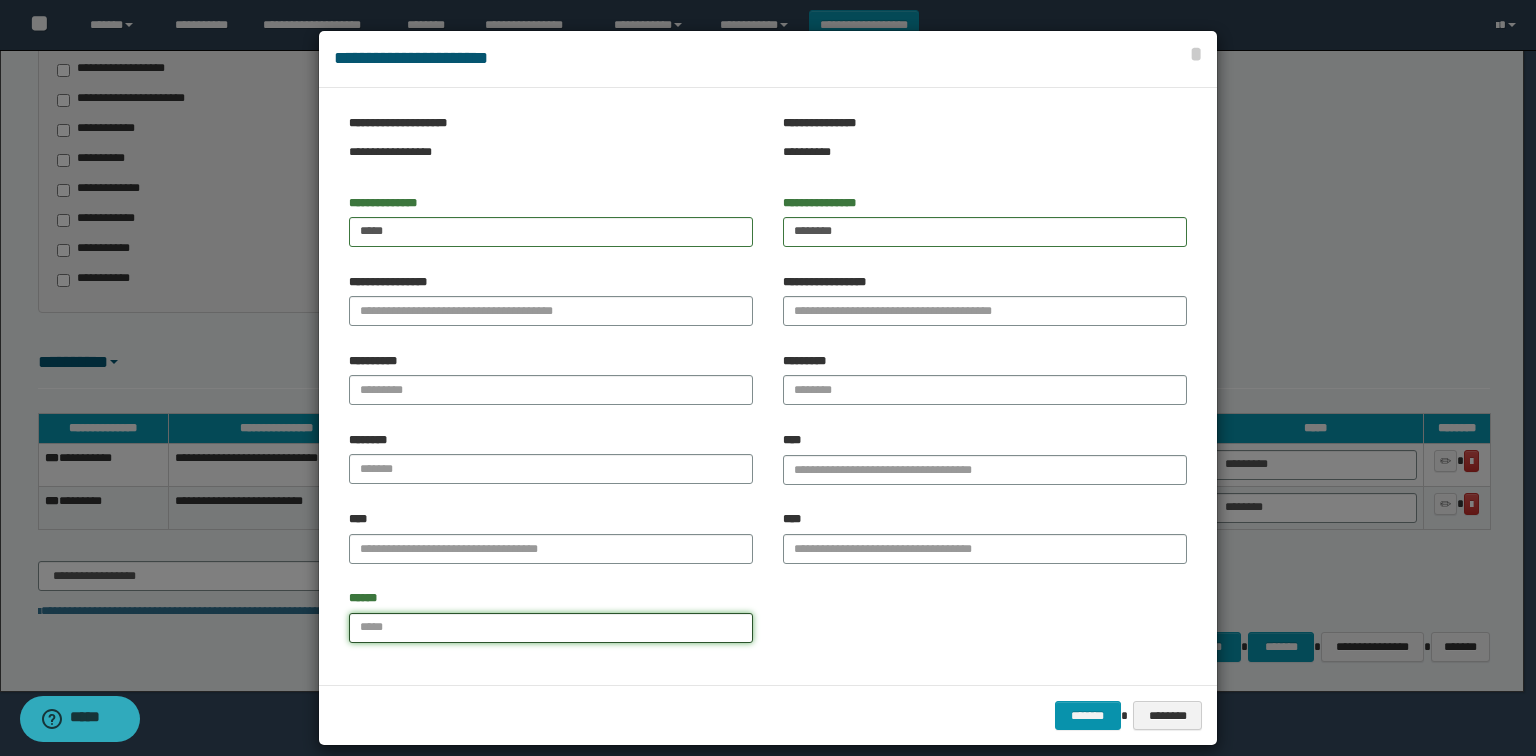 click on "******" at bounding box center (551, 628) 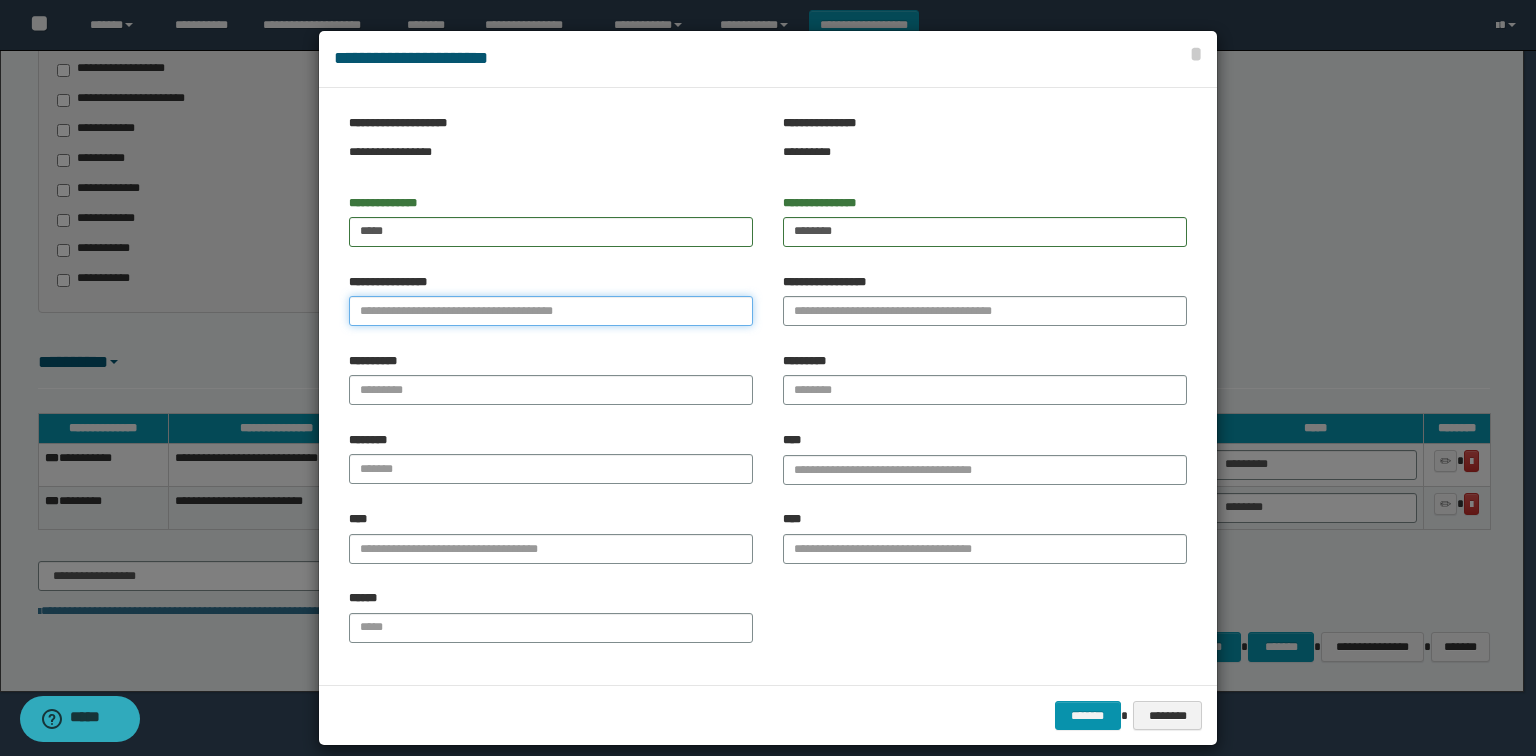 click on "**********" at bounding box center [551, 311] 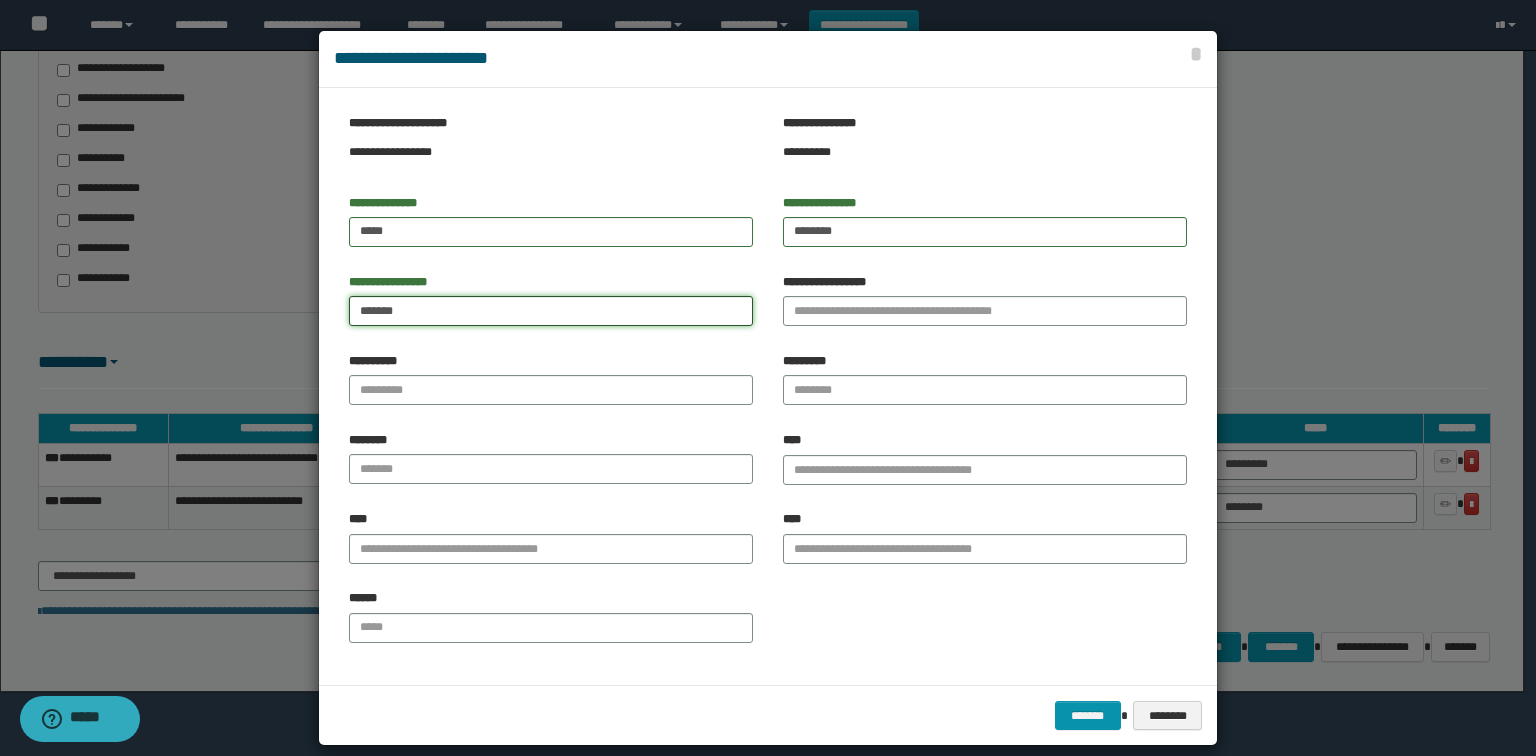 type on "*******" 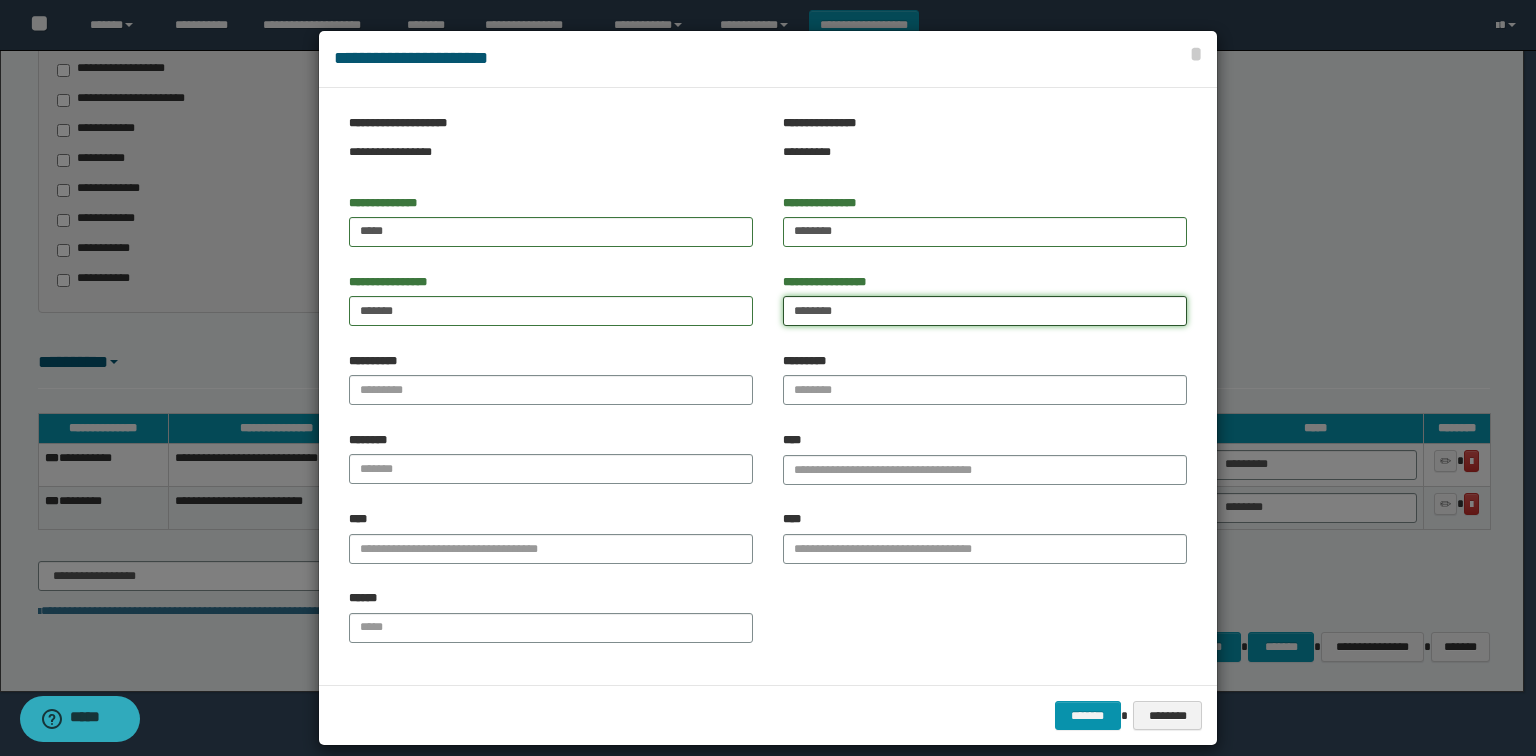 type on "********" 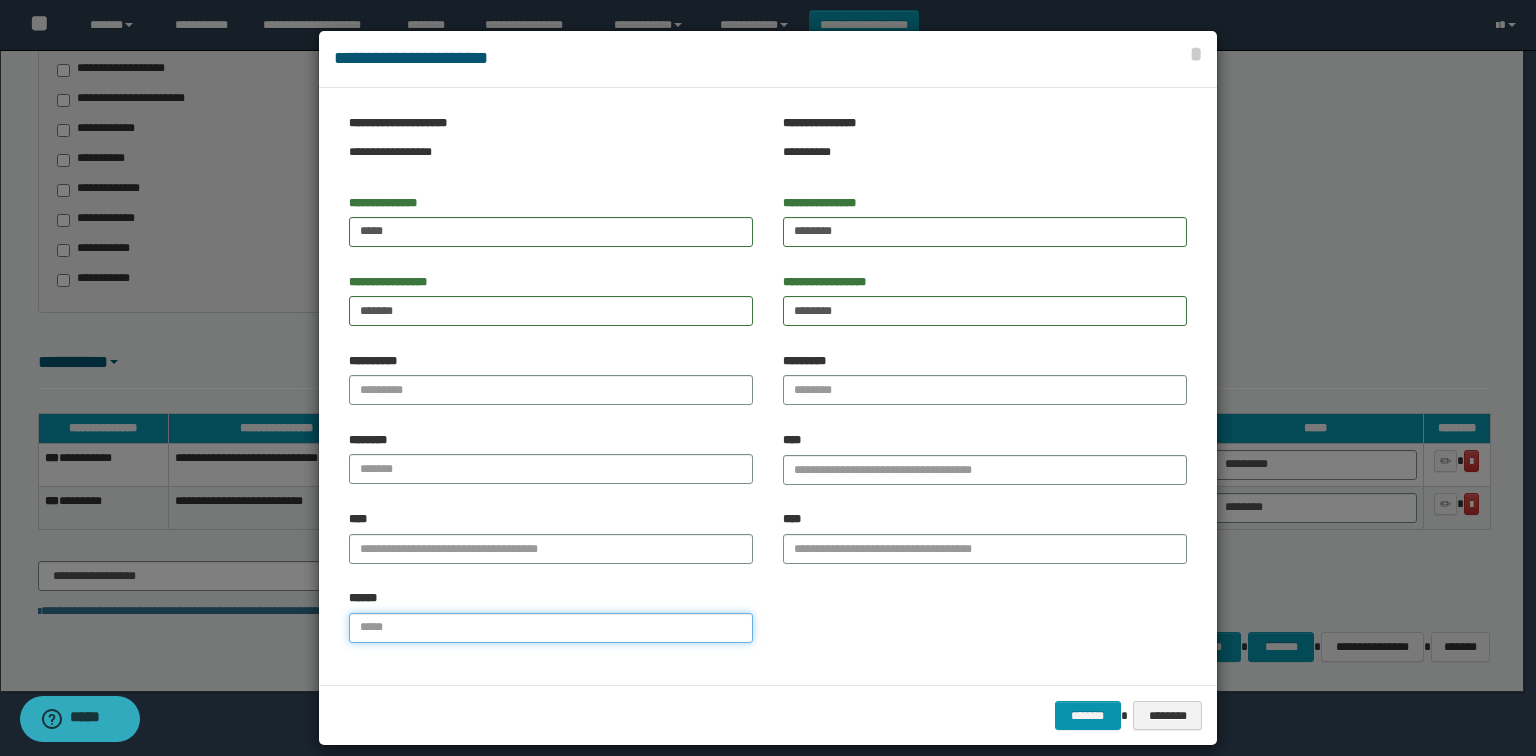 click on "******" at bounding box center (551, 628) 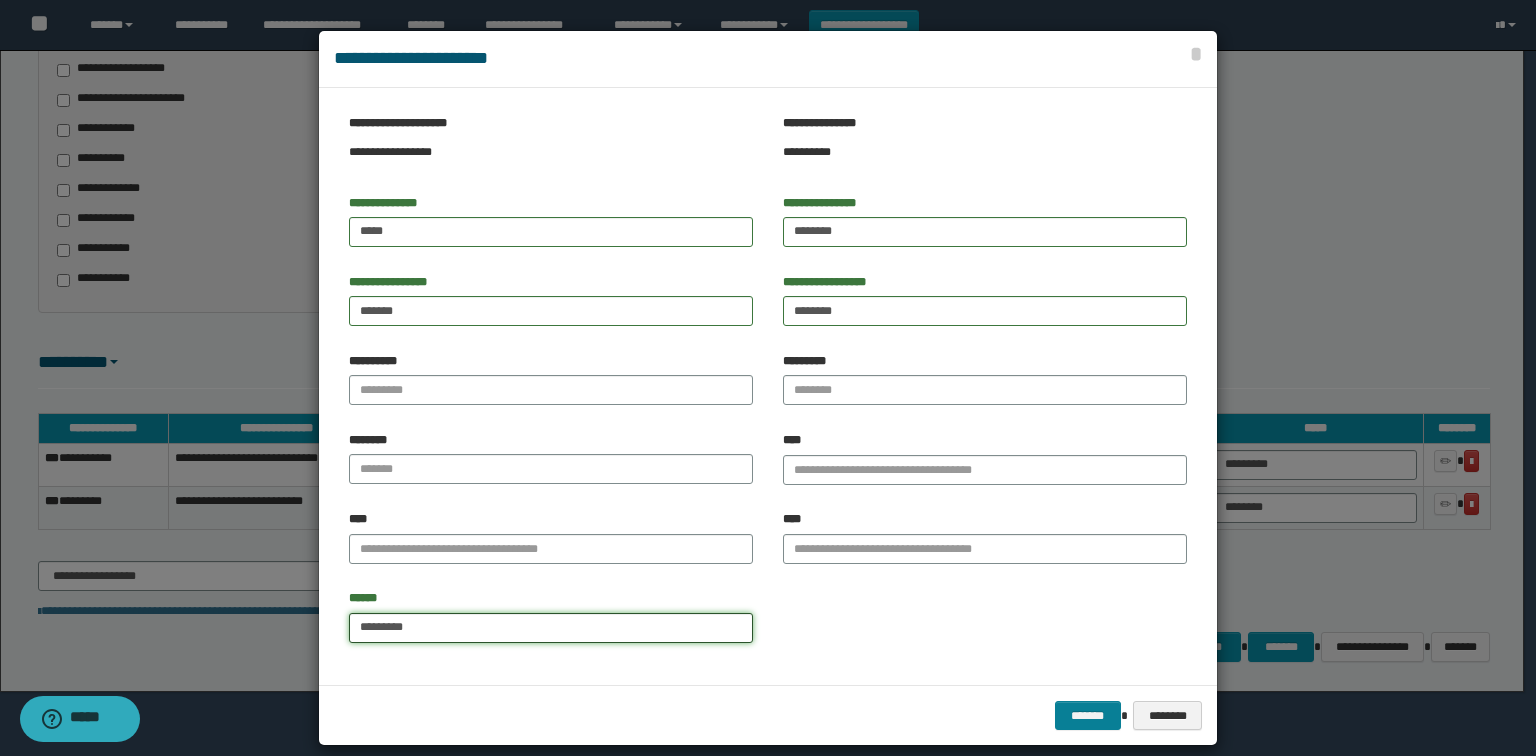 type on "*********" 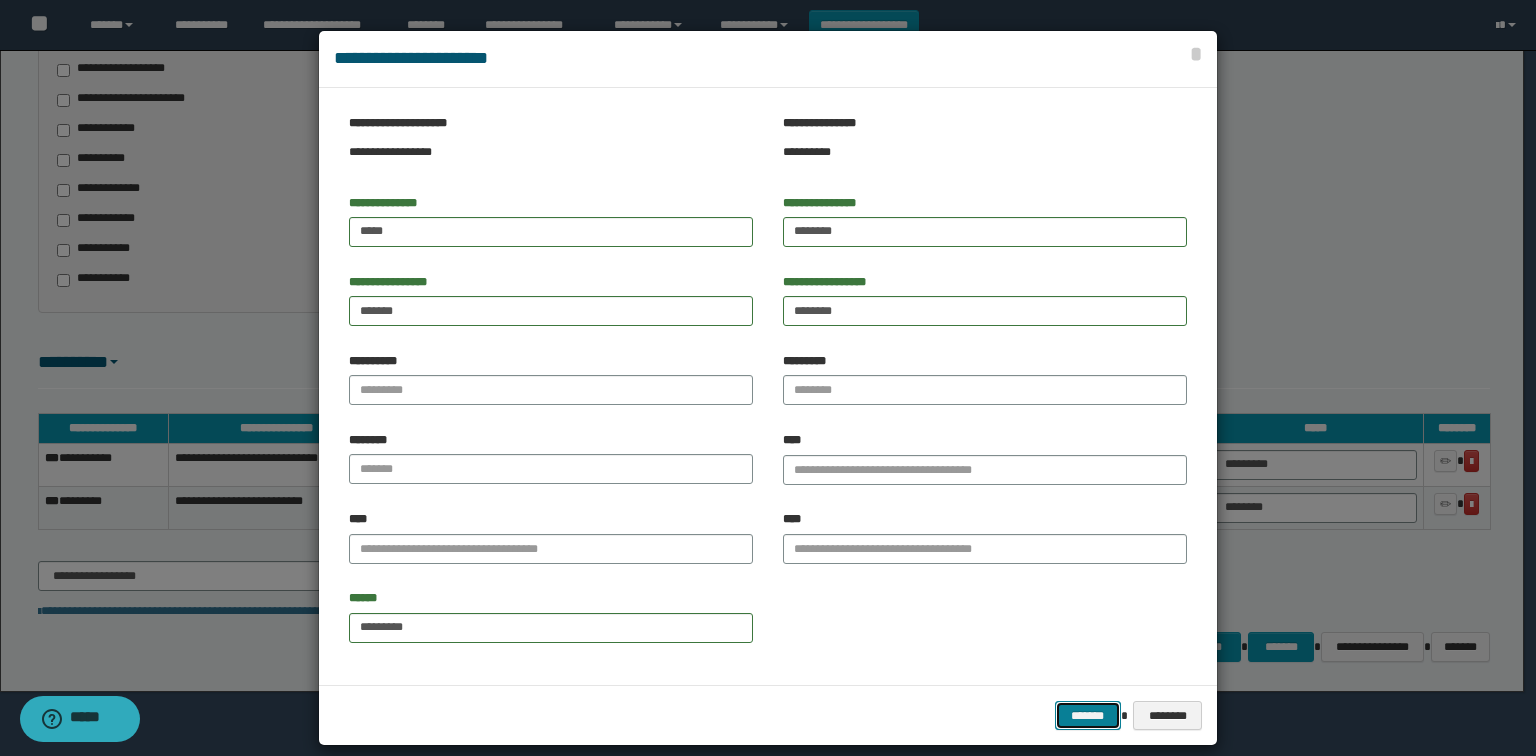 click on "*******" at bounding box center [1088, 716] 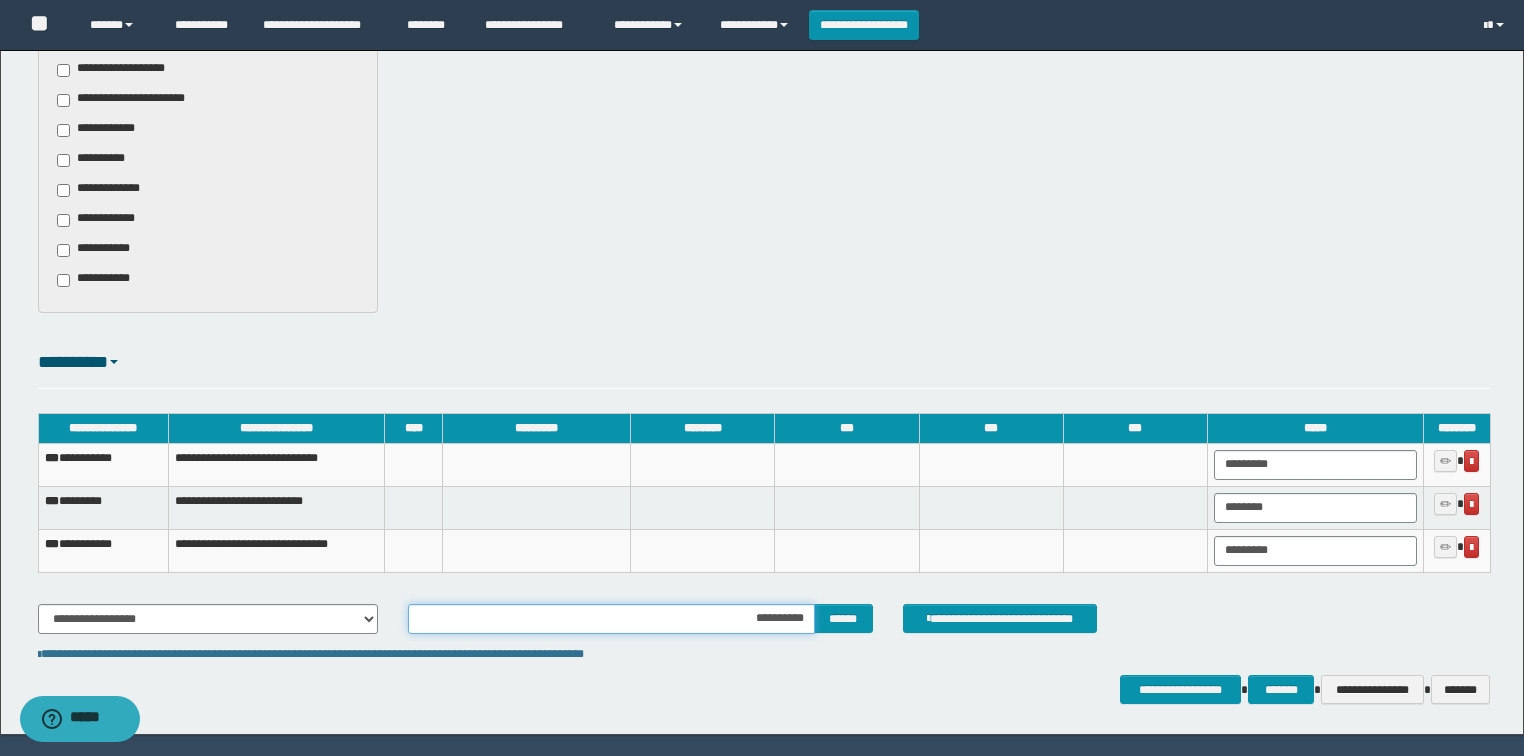 click on "**********" at bounding box center [611, 619] 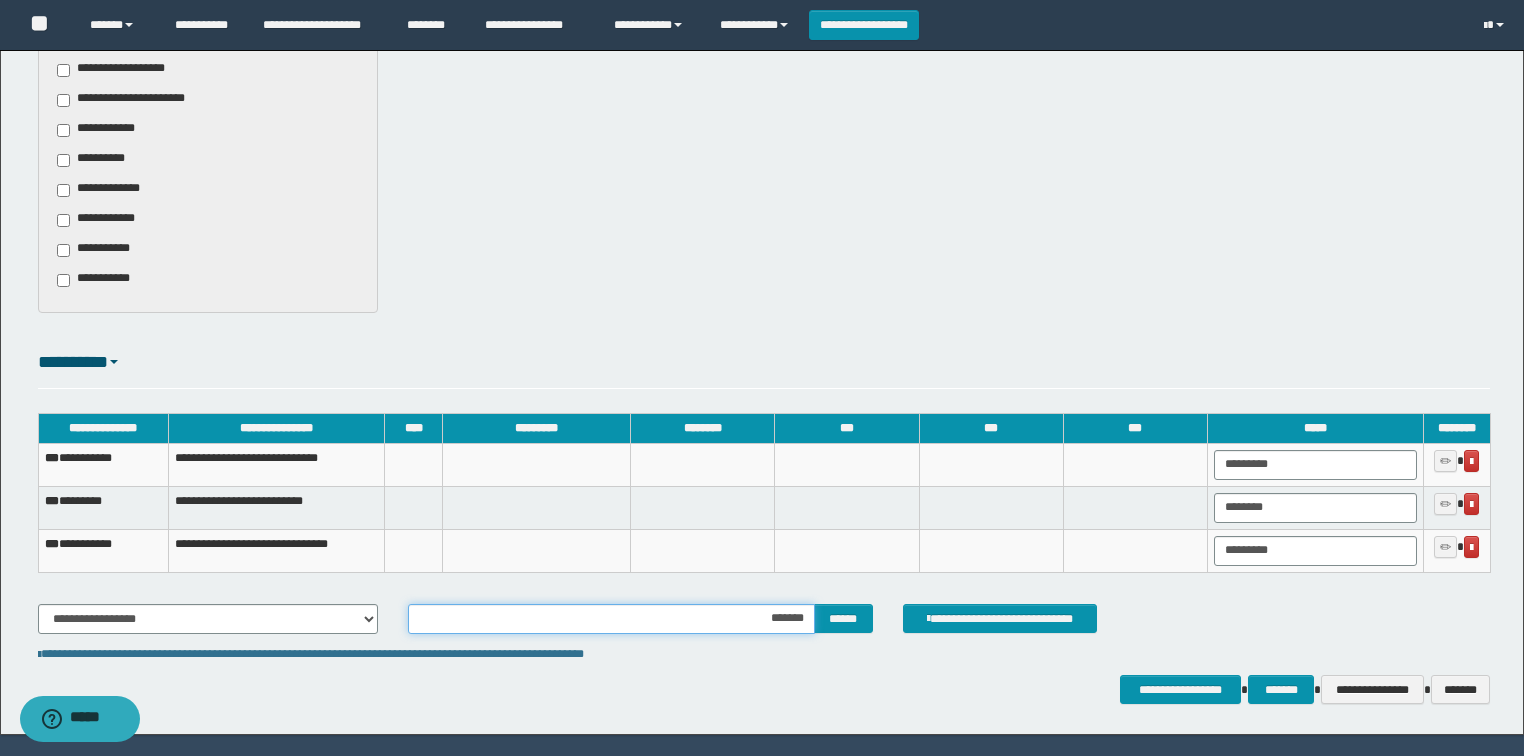 type on "********" 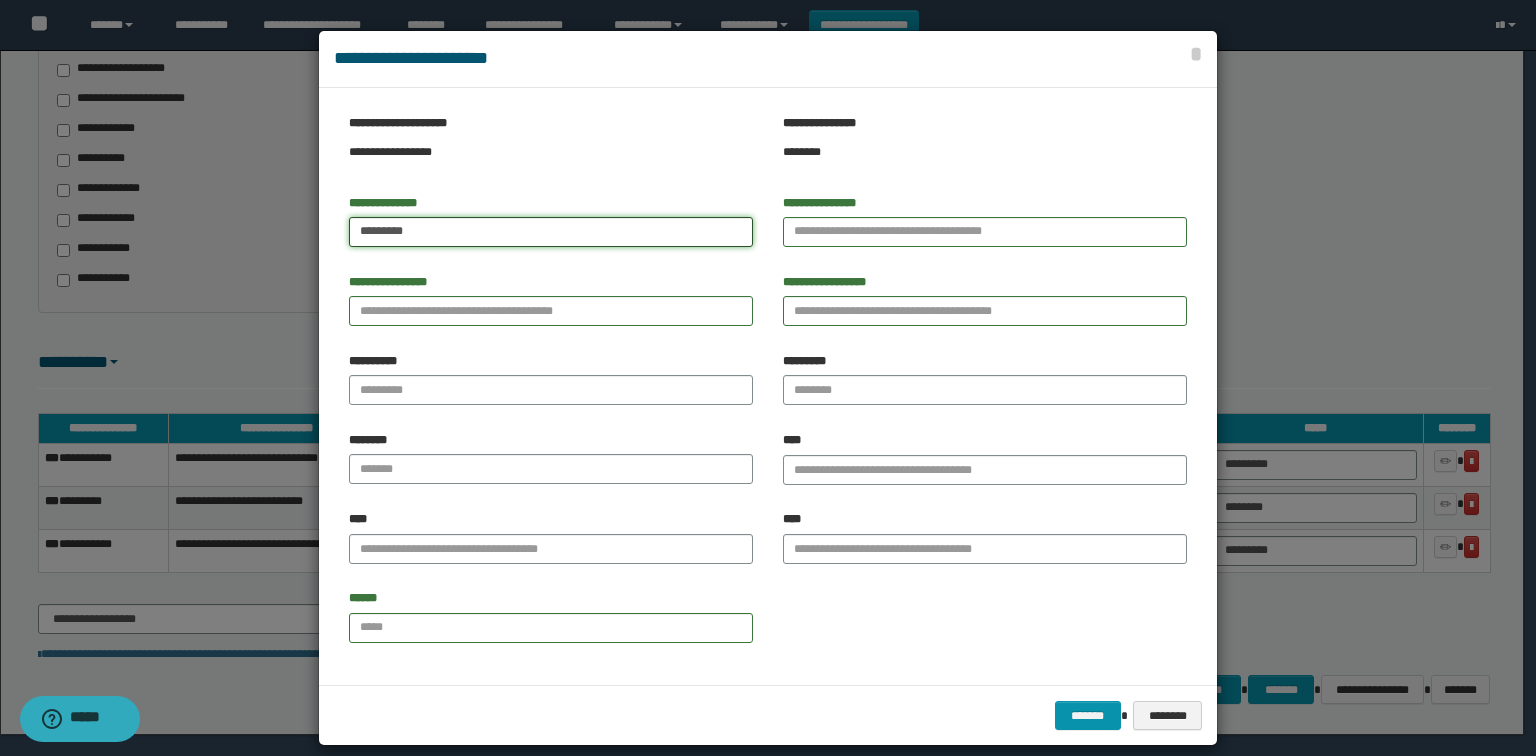 type on "*********" 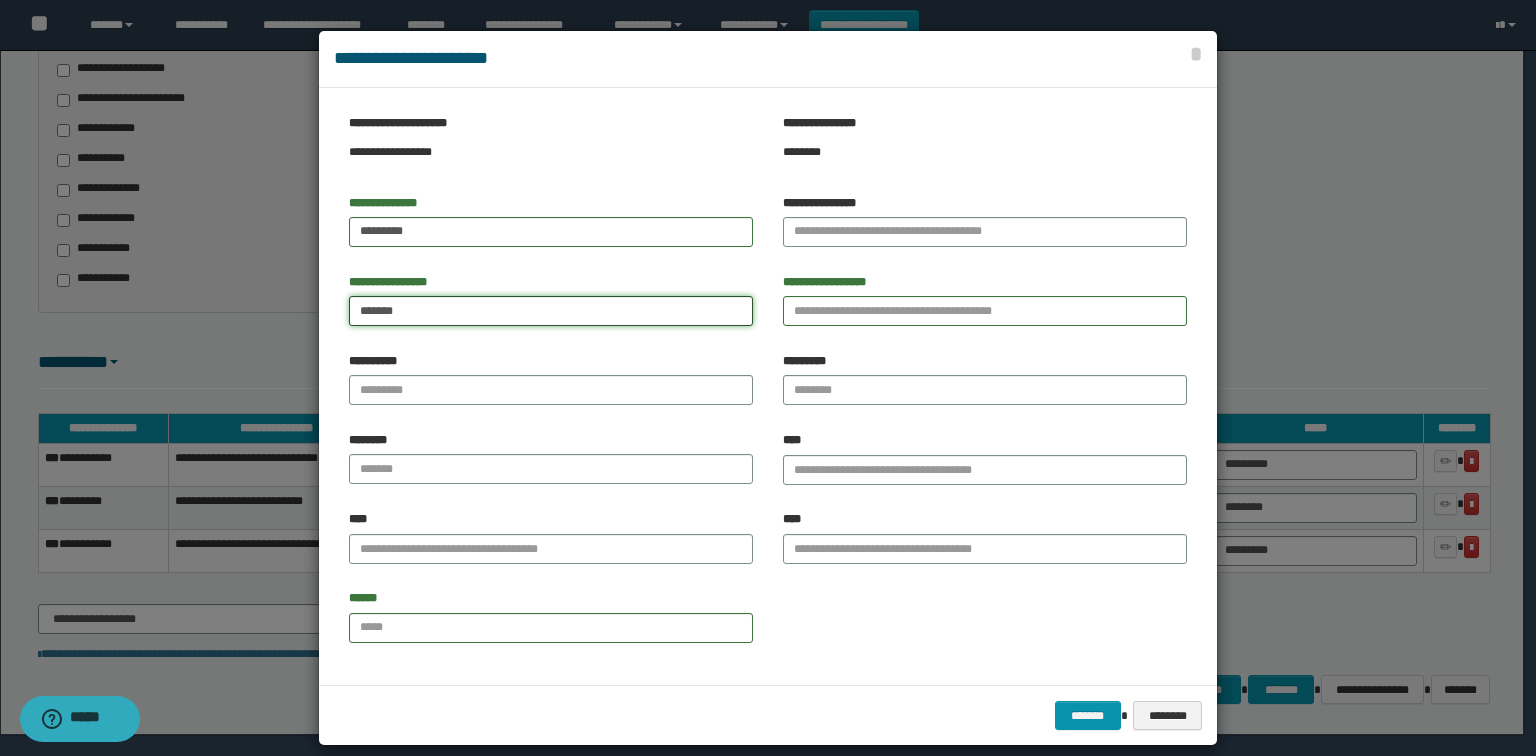 type on "*******" 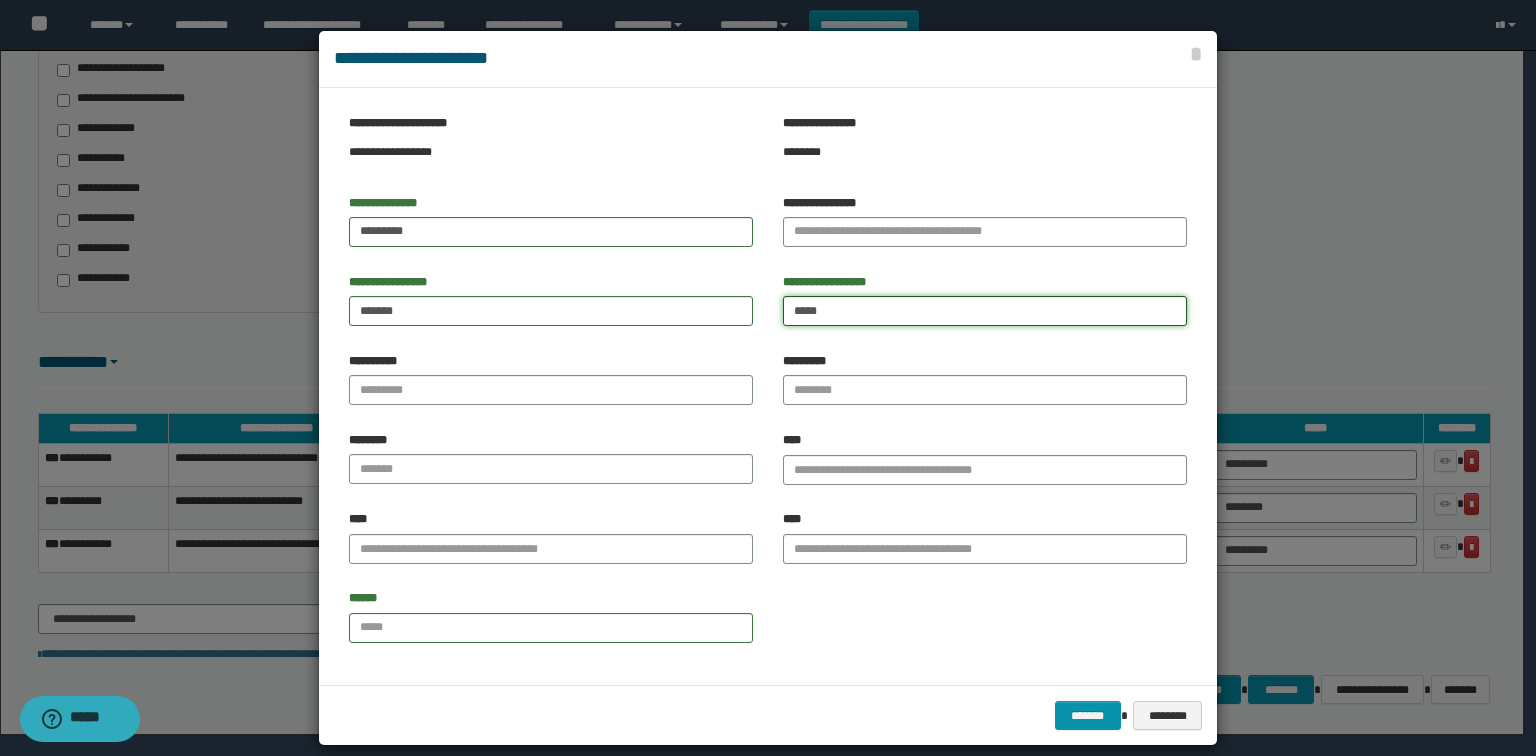 type on "*****" 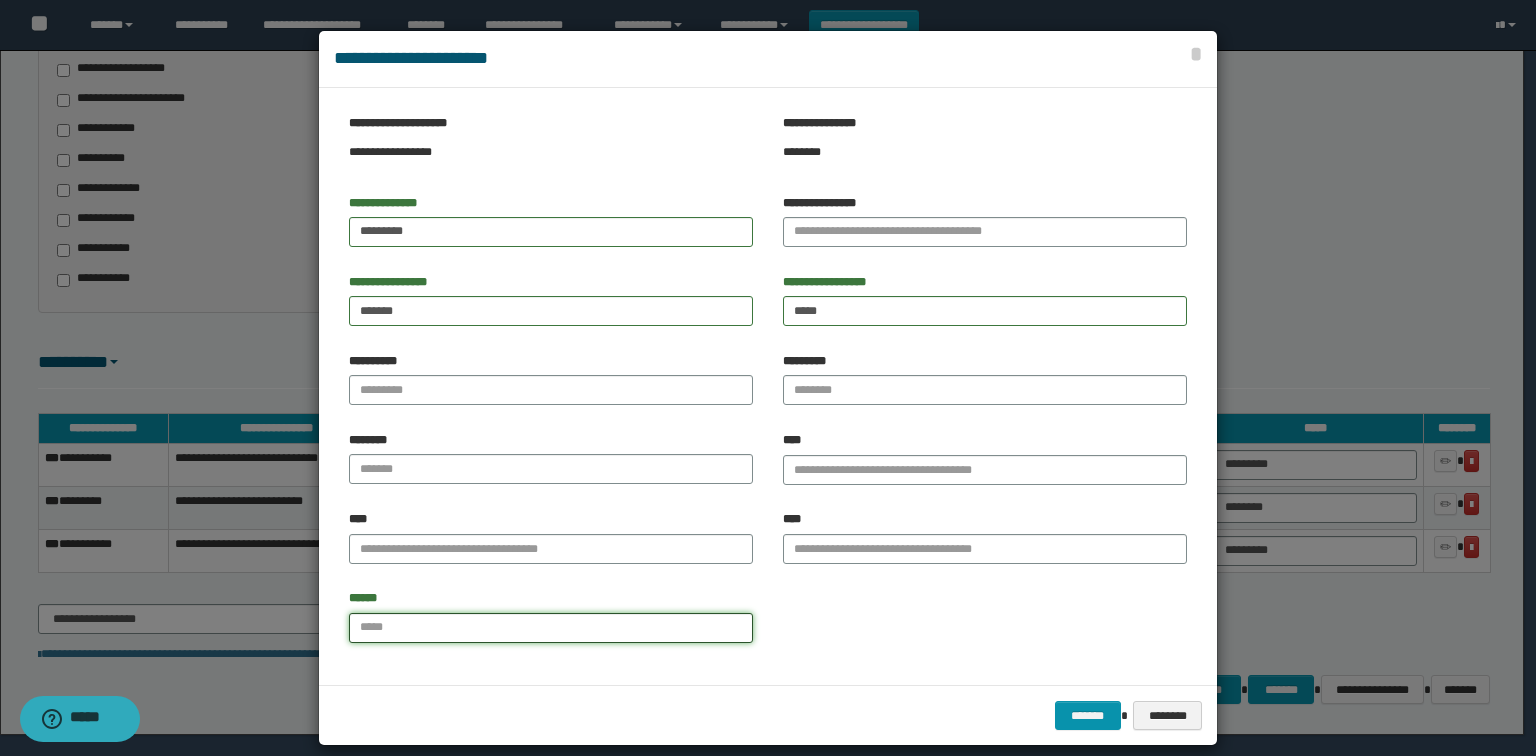 click on "******" at bounding box center [551, 628] 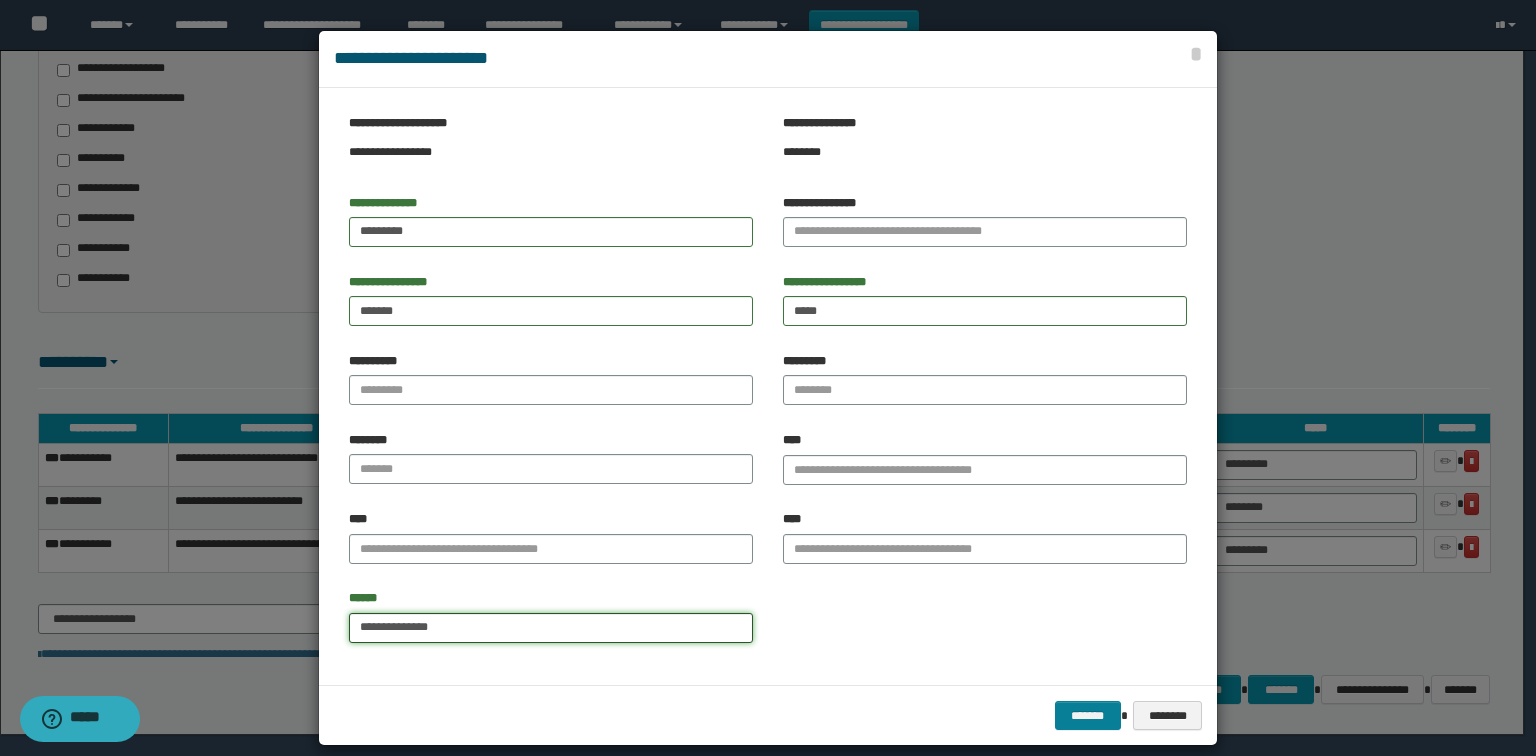 type on "**********" 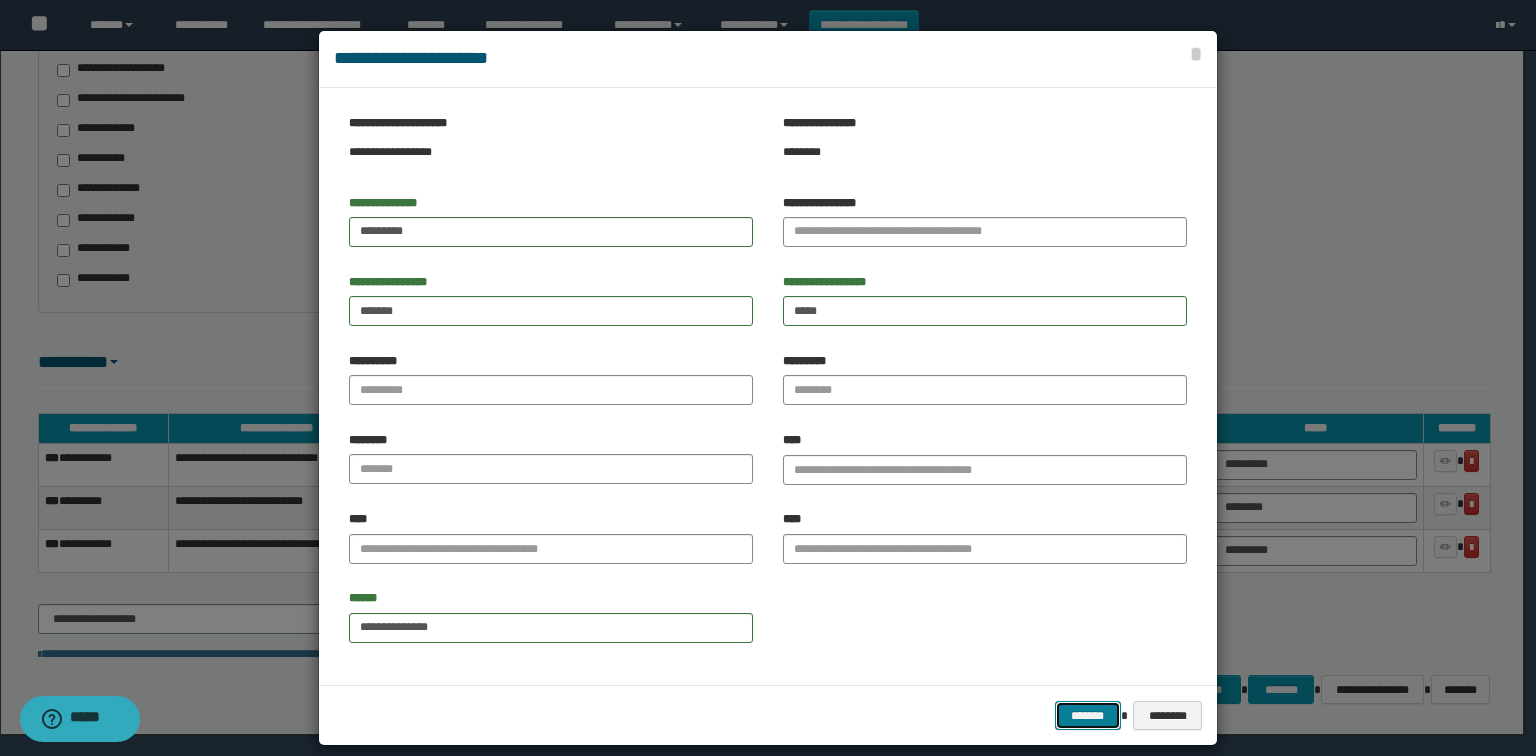 click on "*******" at bounding box center (1088, 716) 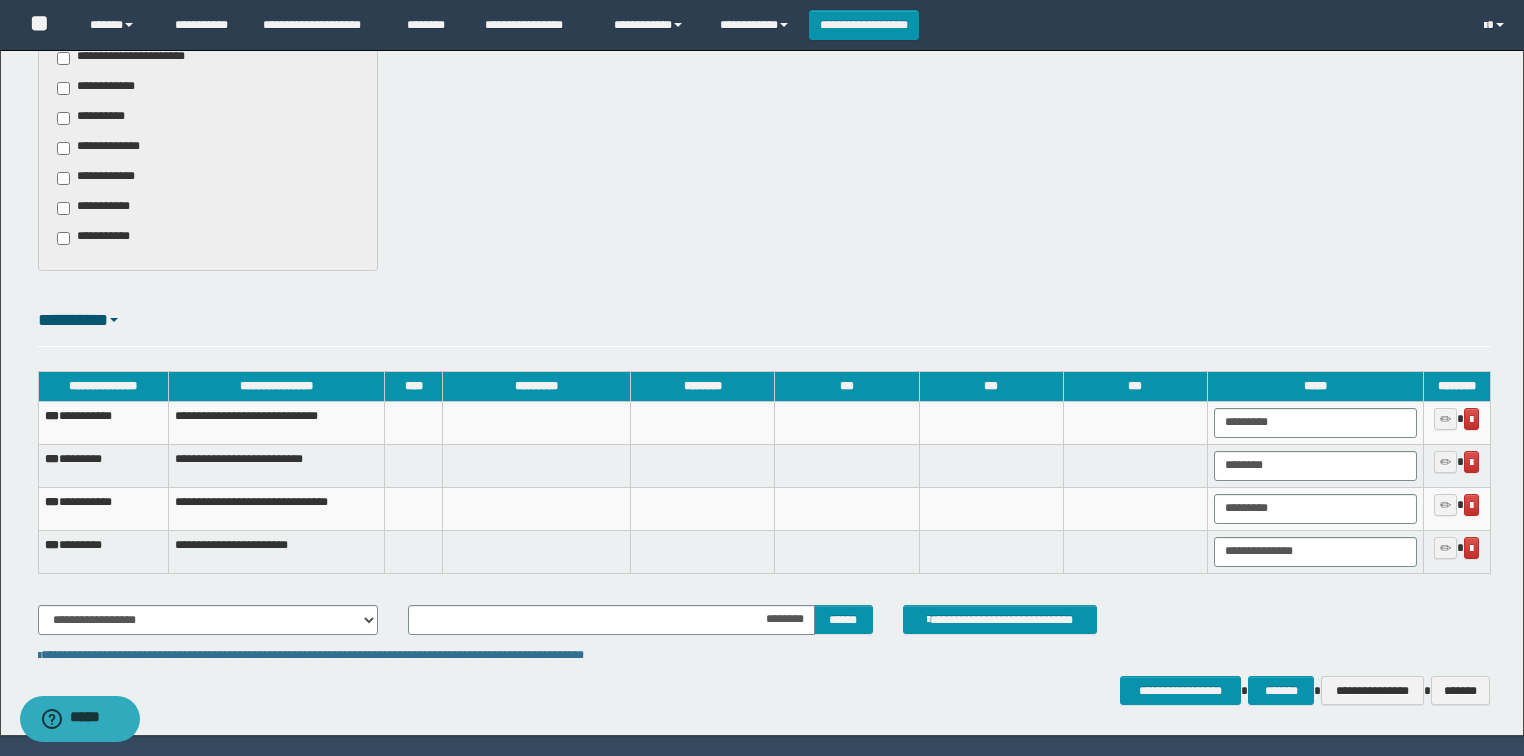 scroll, scrollTop: 800, scrollLeft: 0, axis: vertical 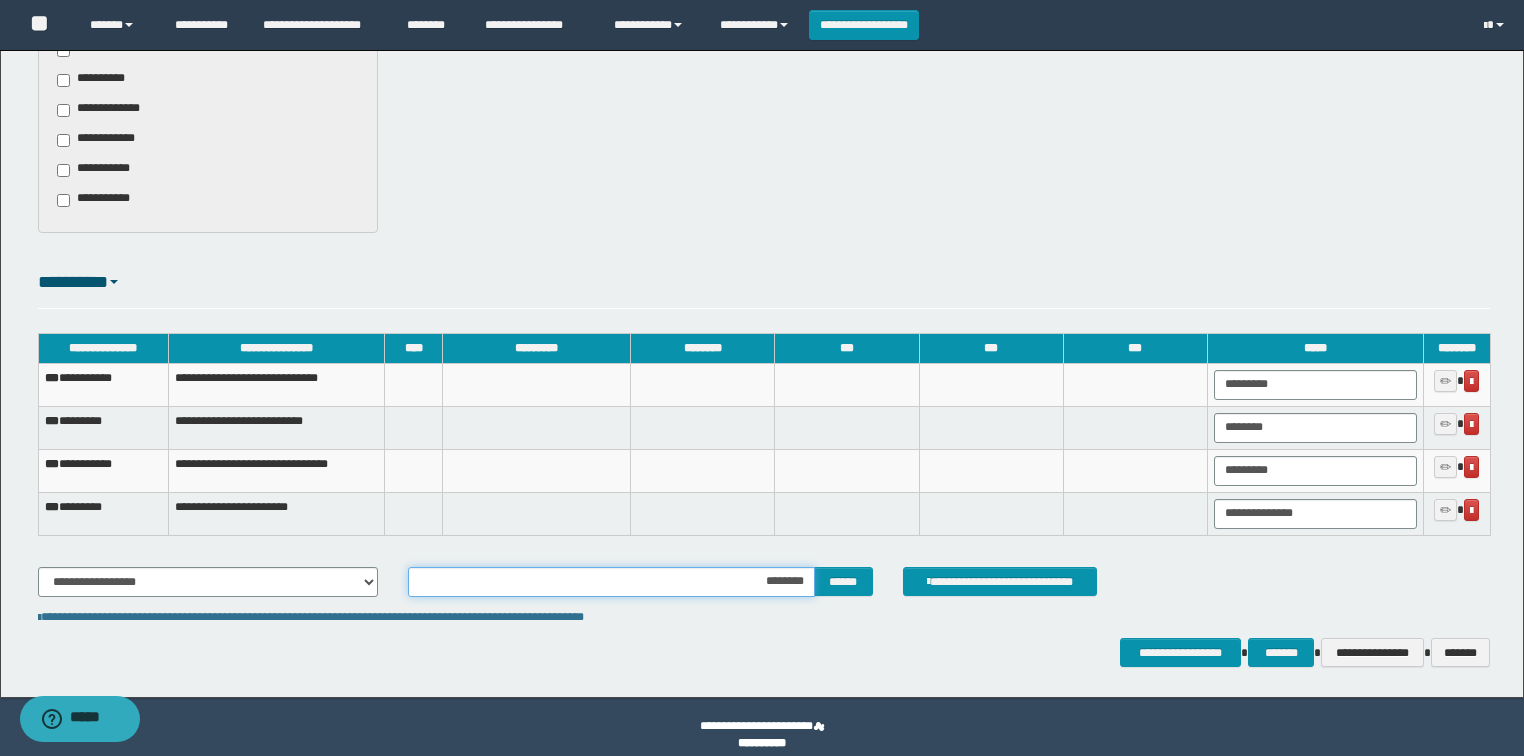 click on "********" at bounding box center [611, 582] 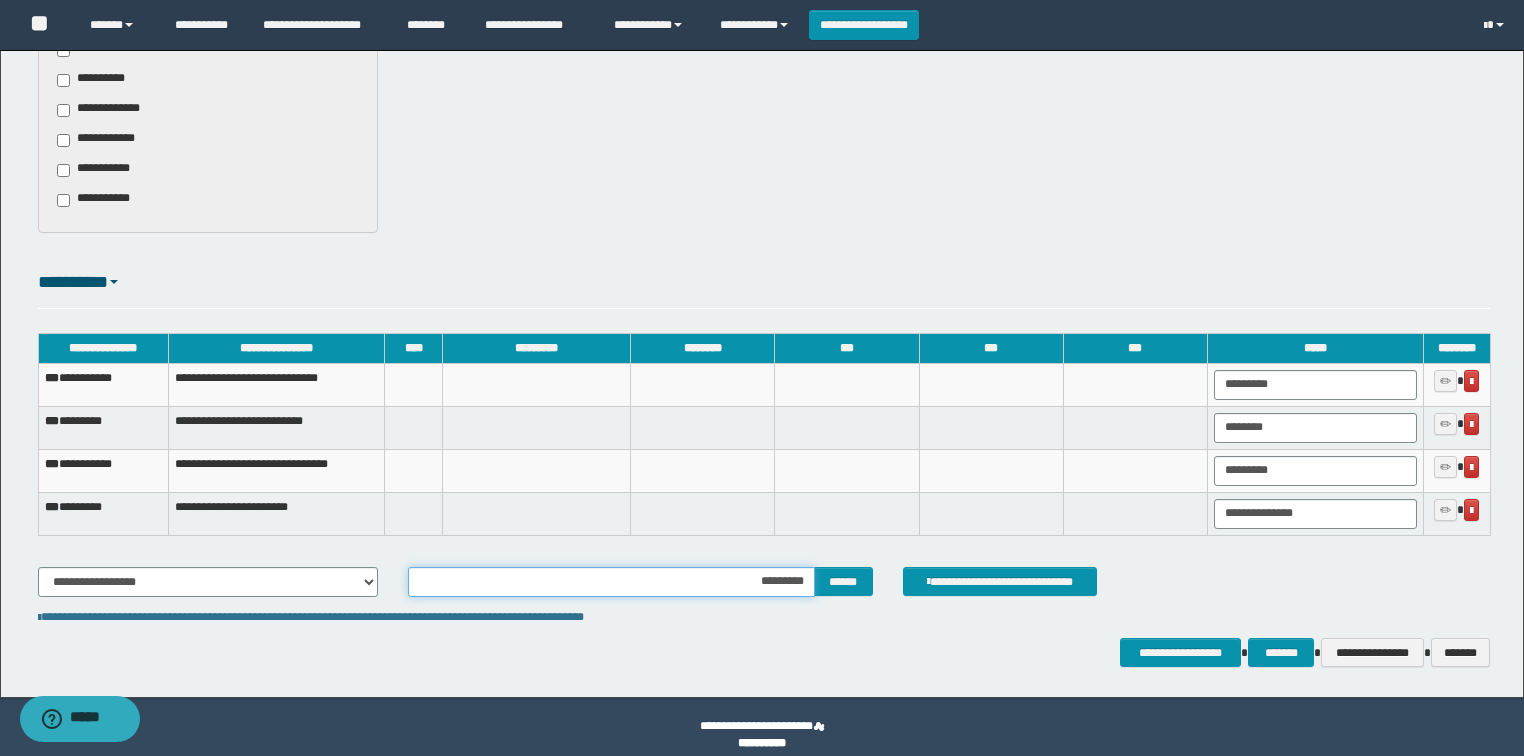 type on "**********" 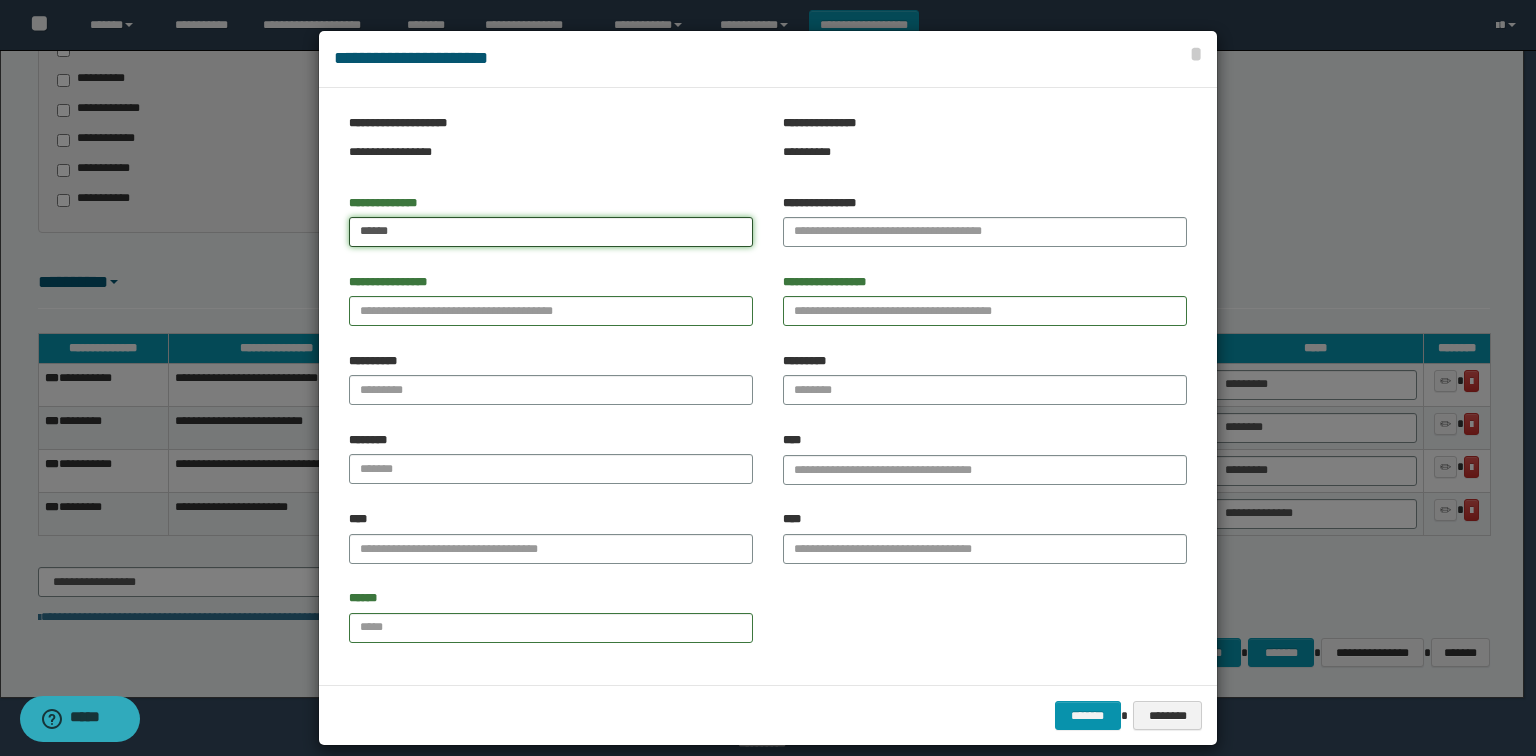 type on "******" 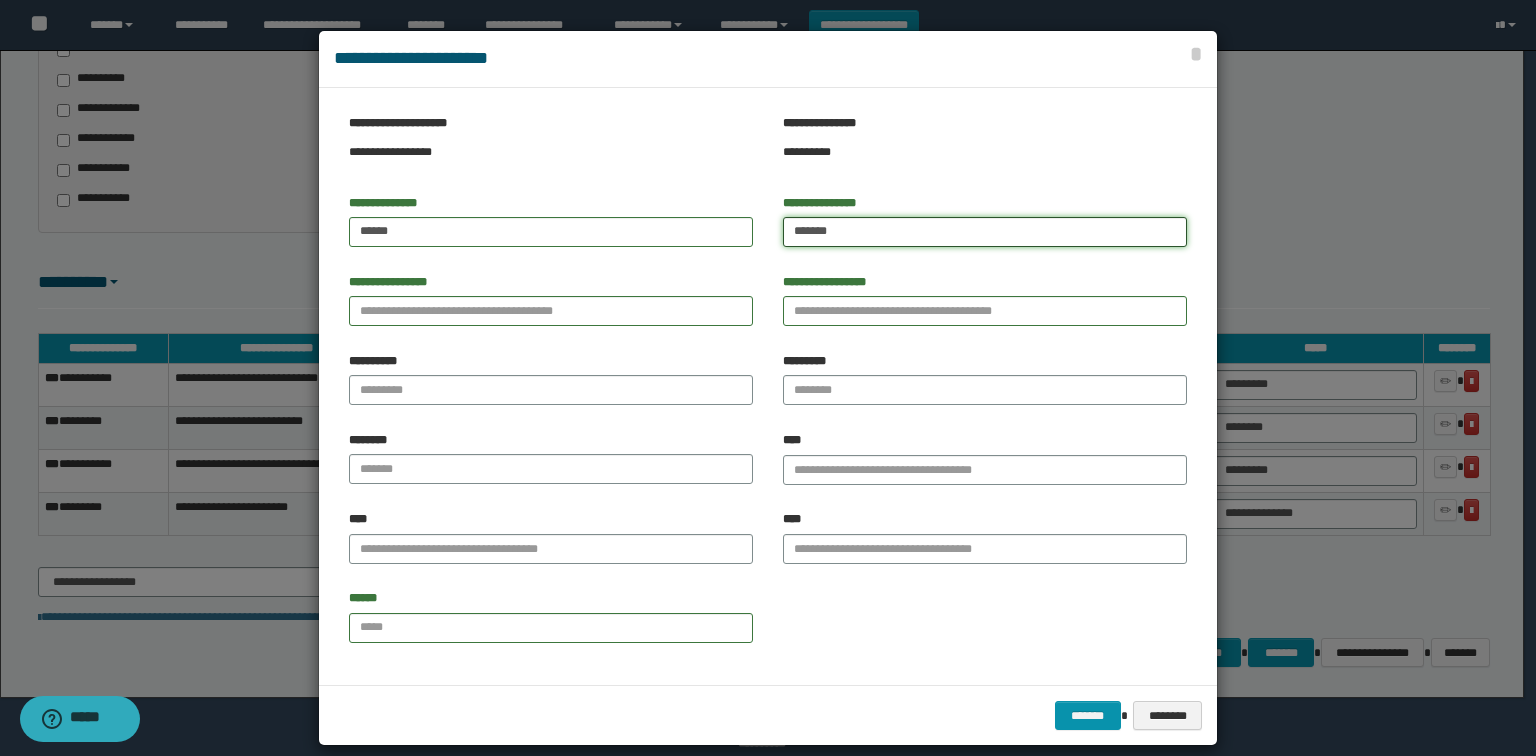 type on "*******" 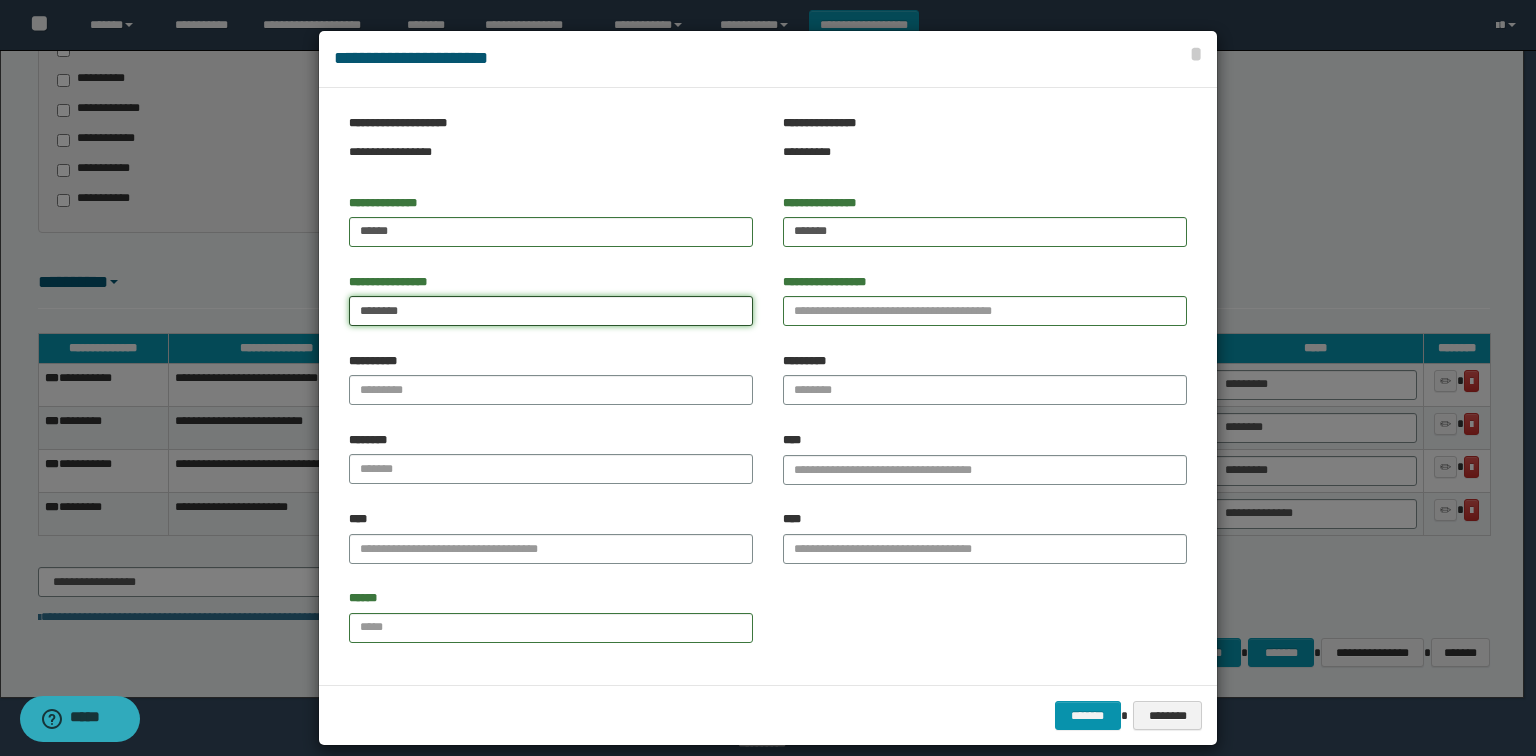 type on "********" 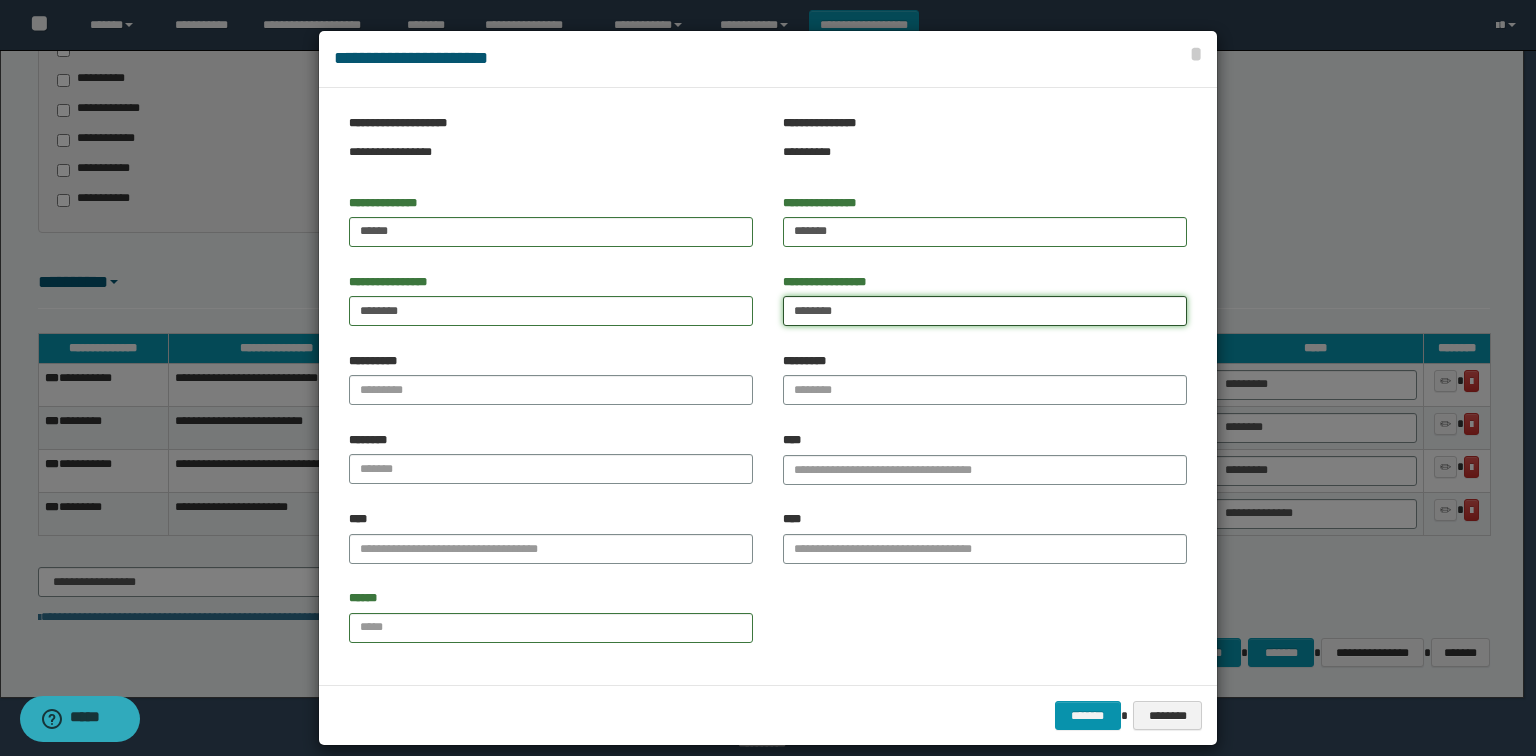 type on "********" 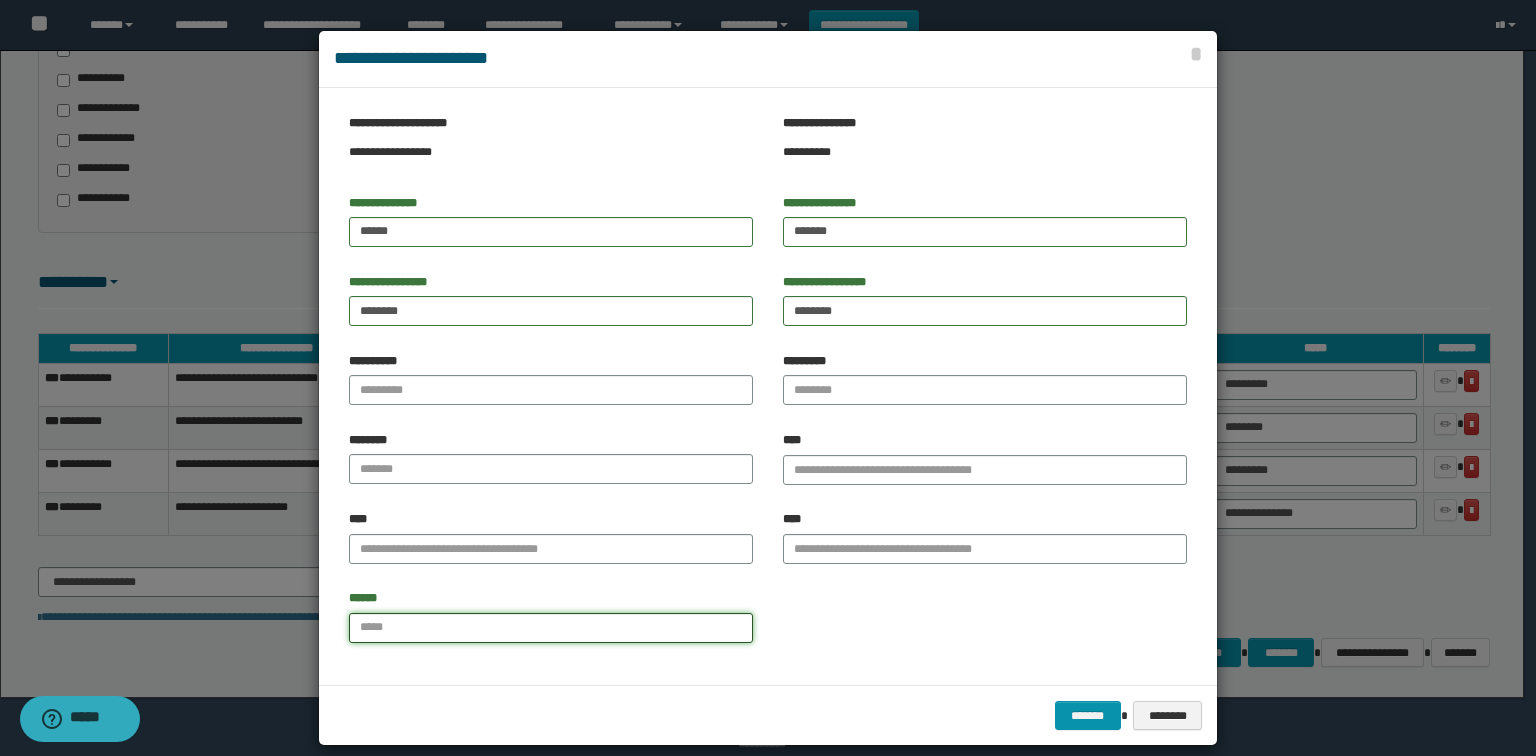click on "******" at bounding box center [551, 628] 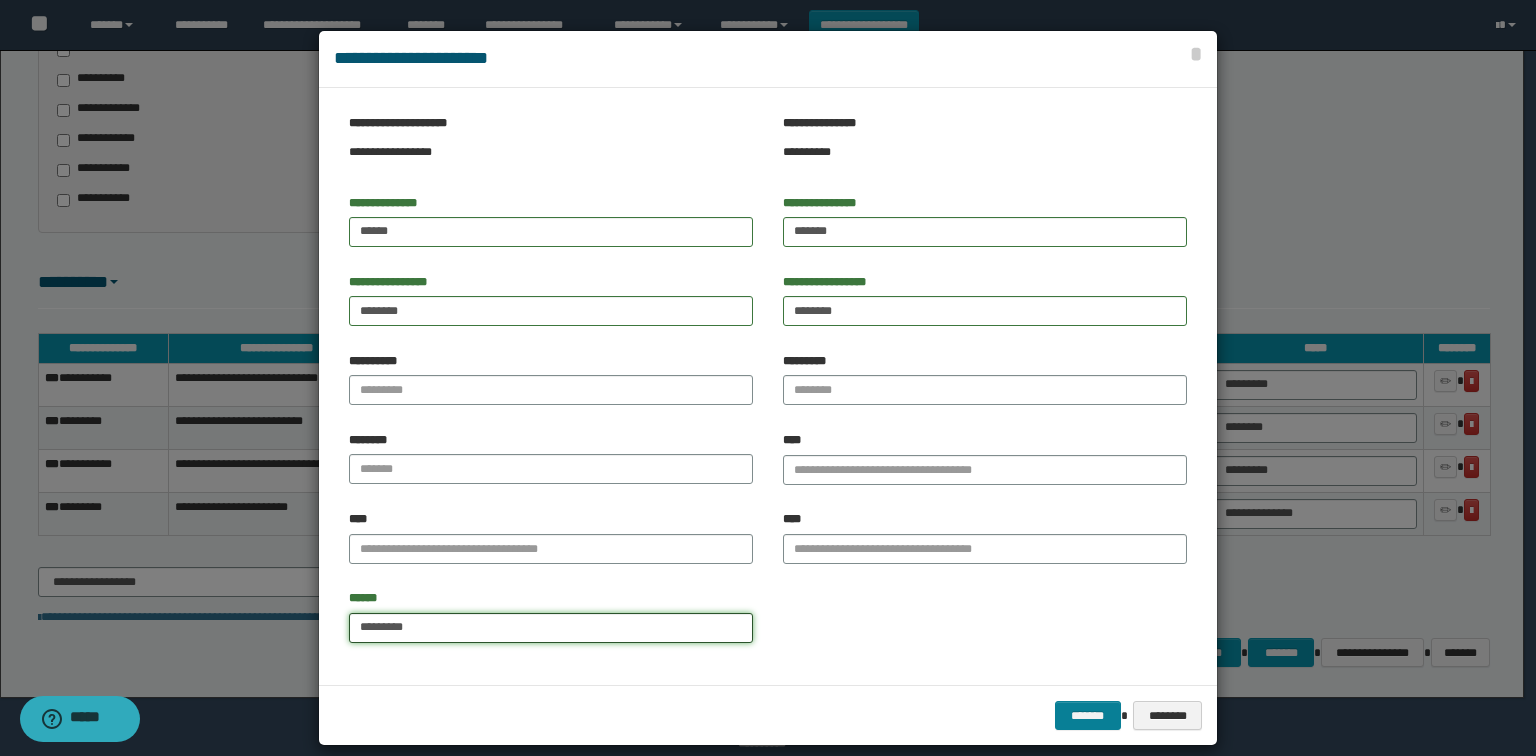 type on "*********" 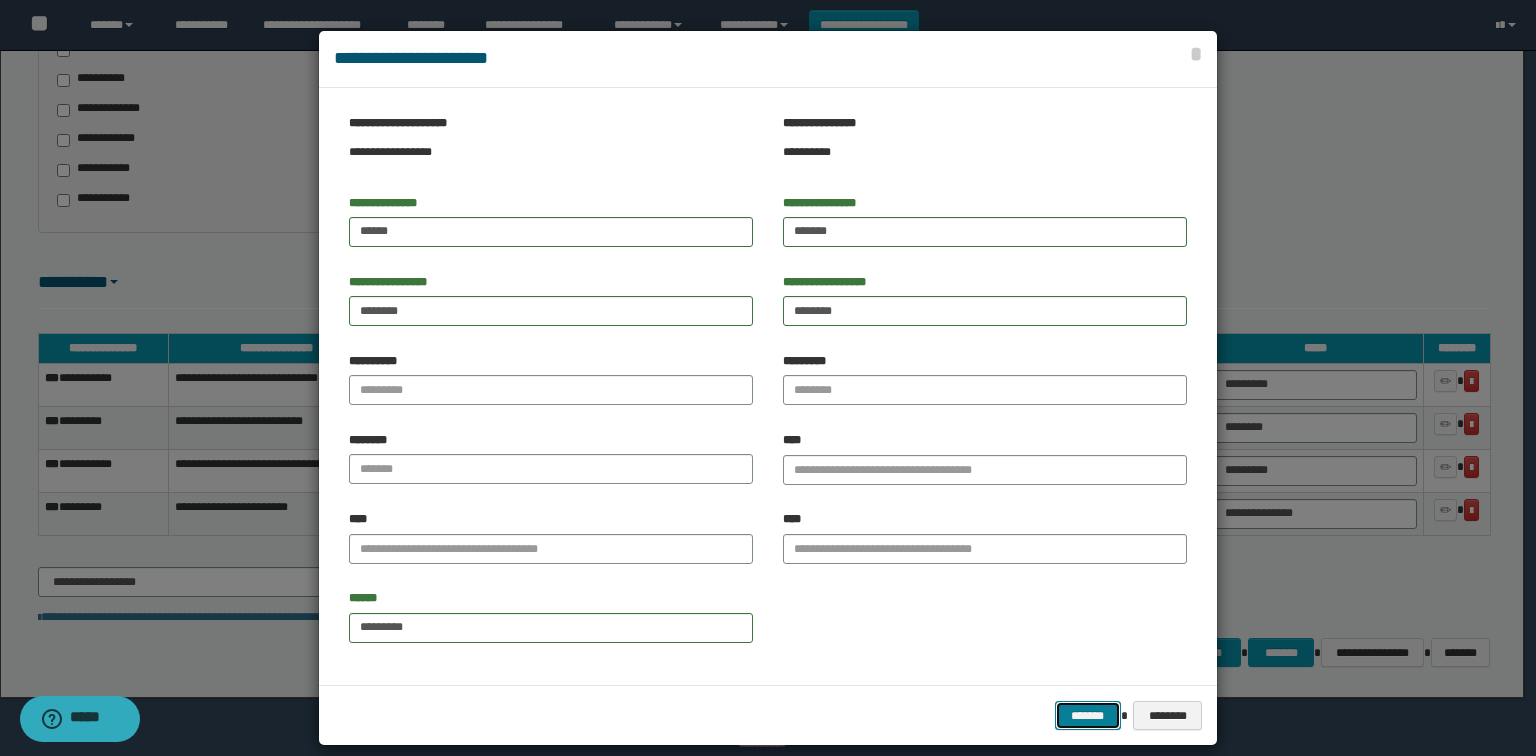click on "*******" at bounding box center [1088, 716] 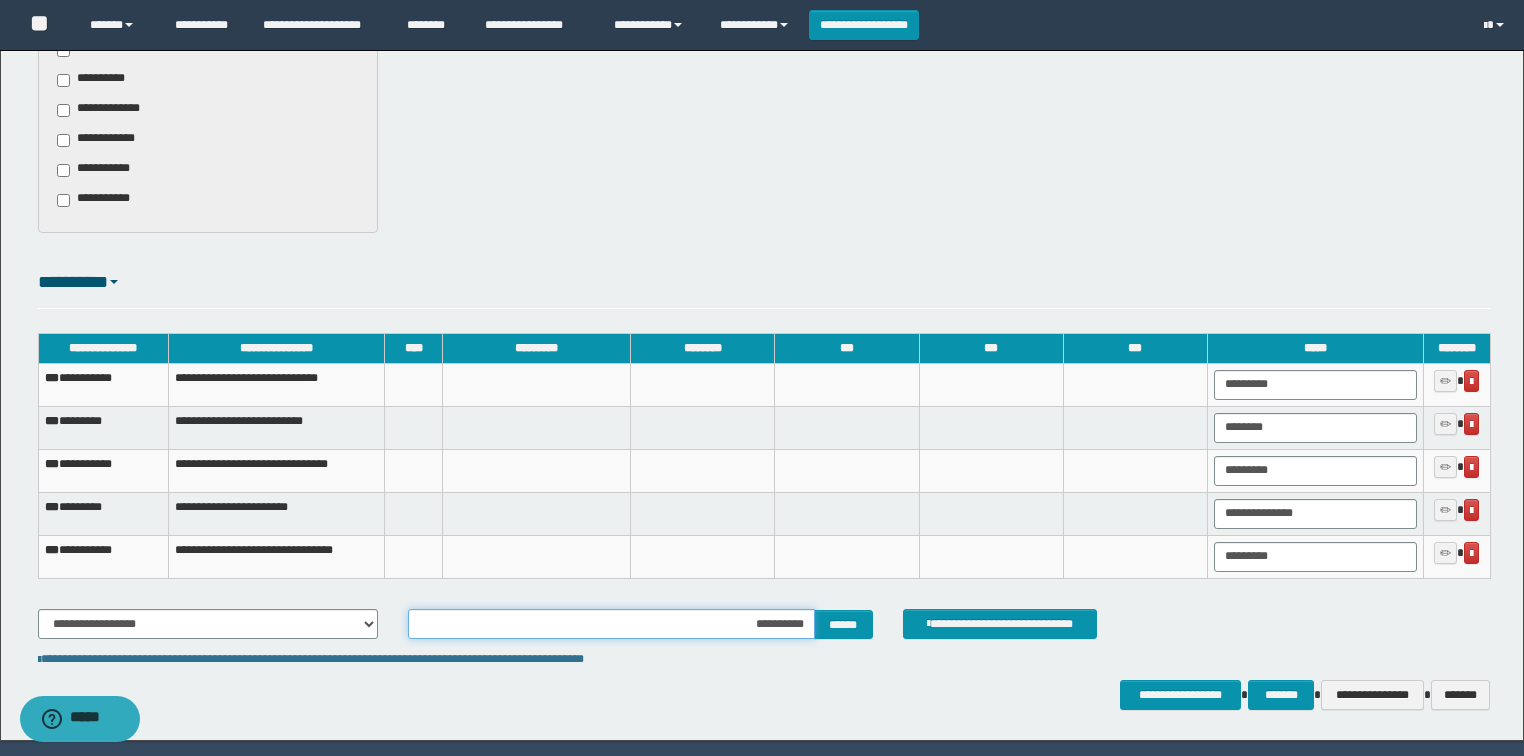 click on "**********" at bounding box center (611, 624) 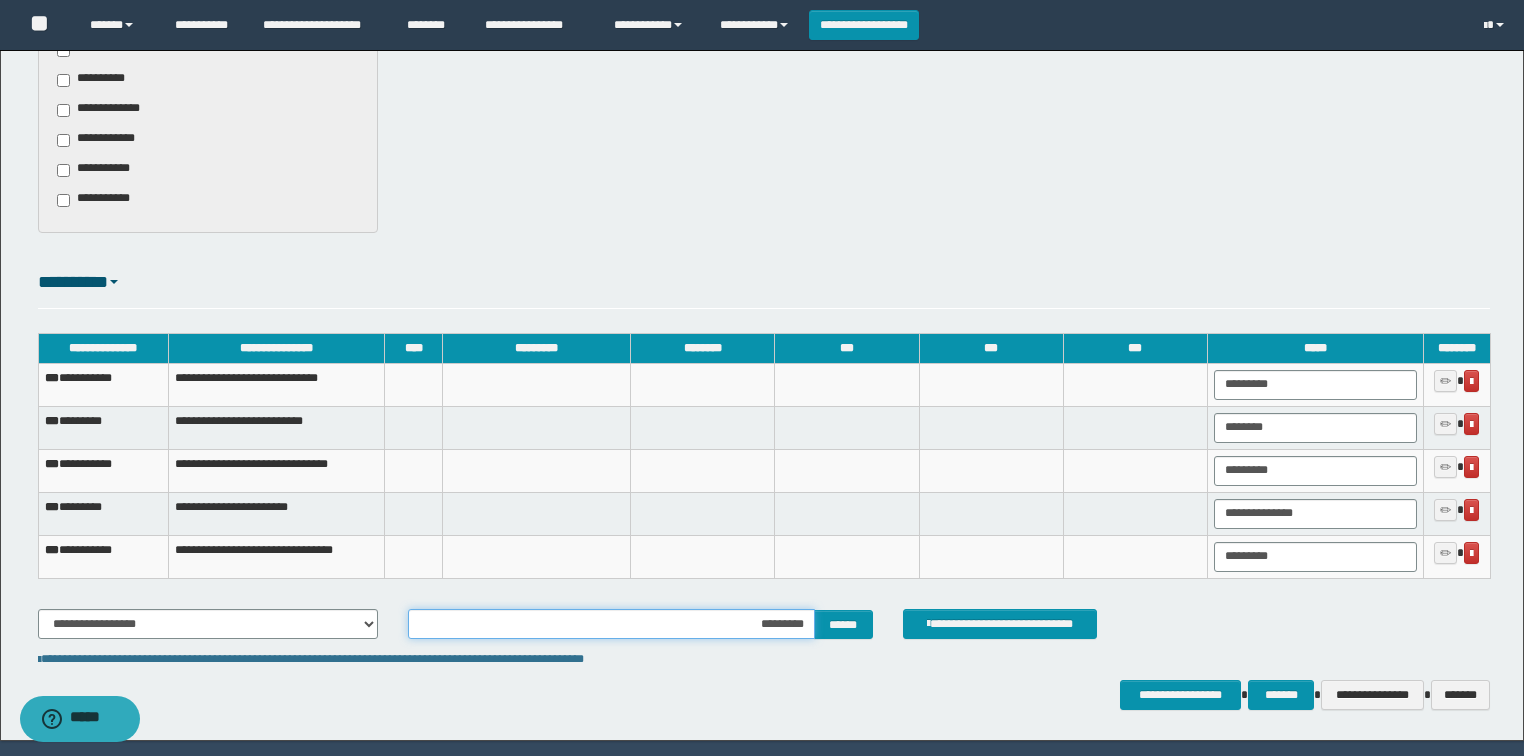 type on "**********" 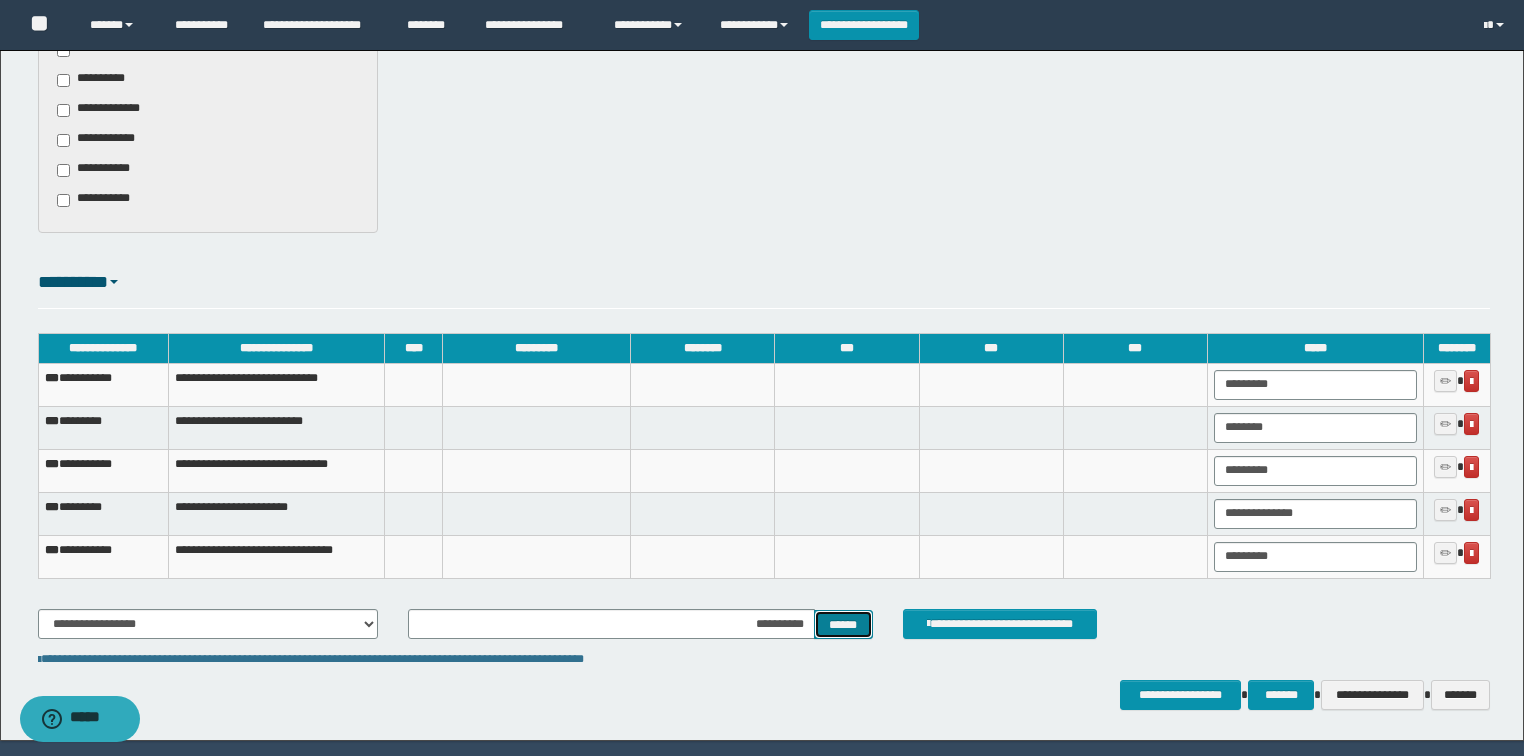 click on "******" at bounding box center (843, 625) 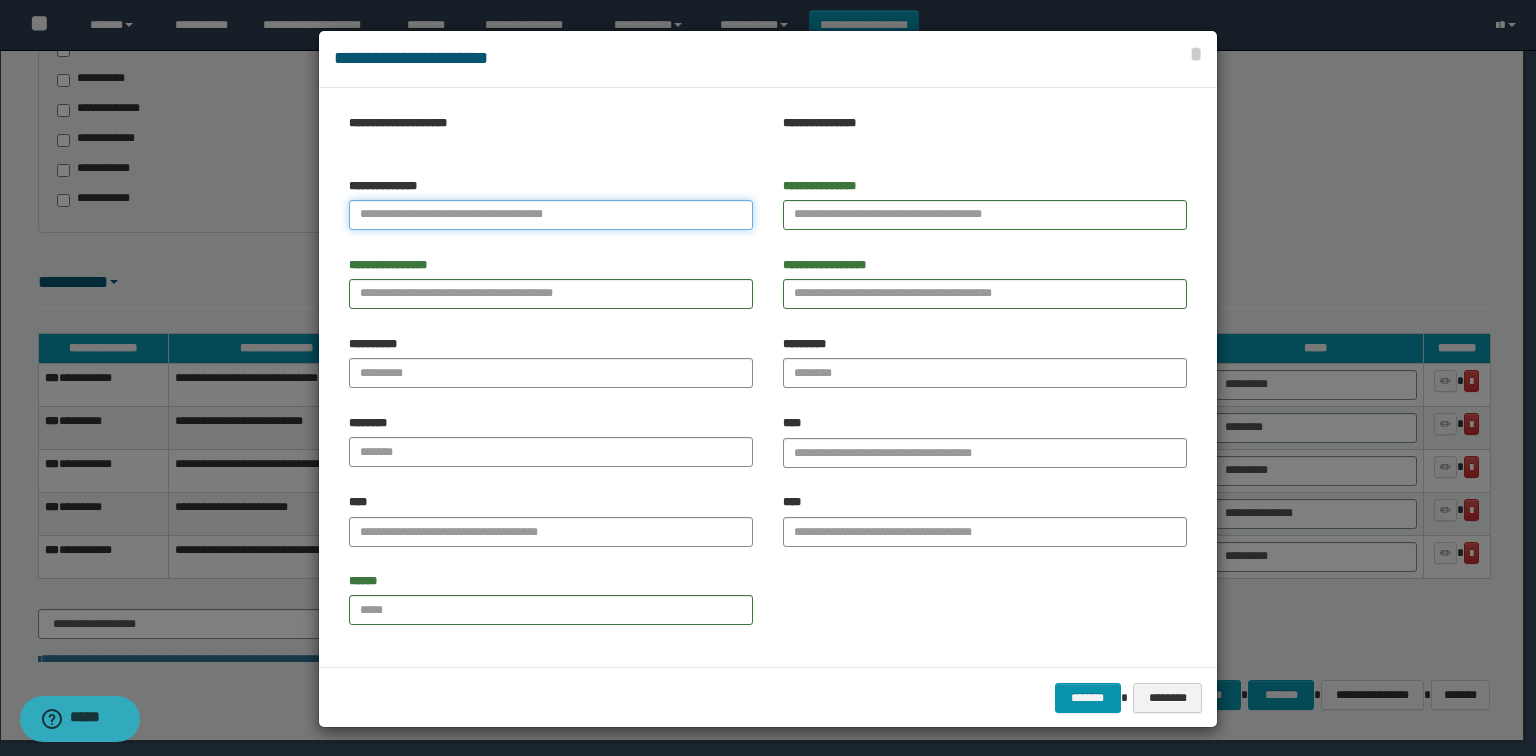 click on "**********" at bounding box center [551, 215] 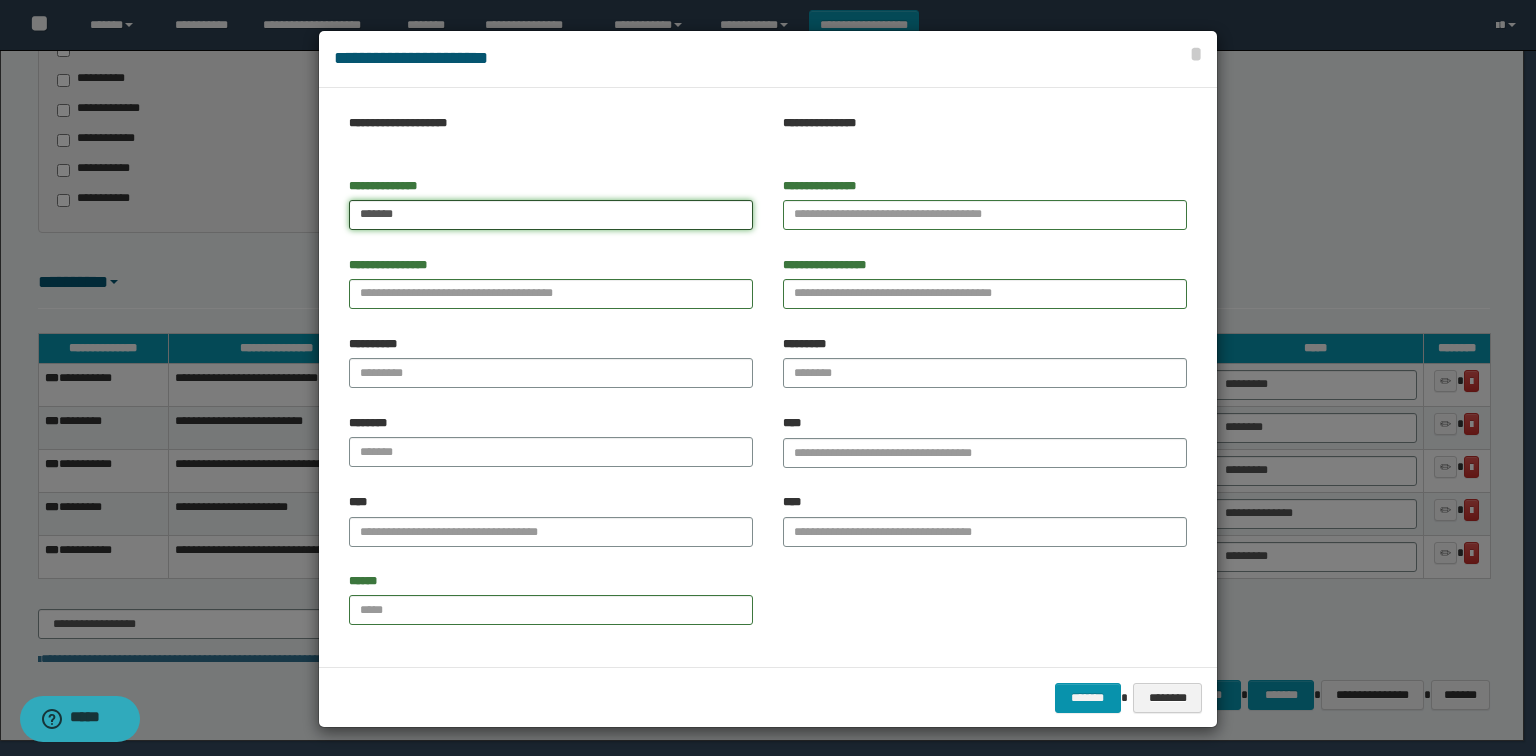 type on "*******" 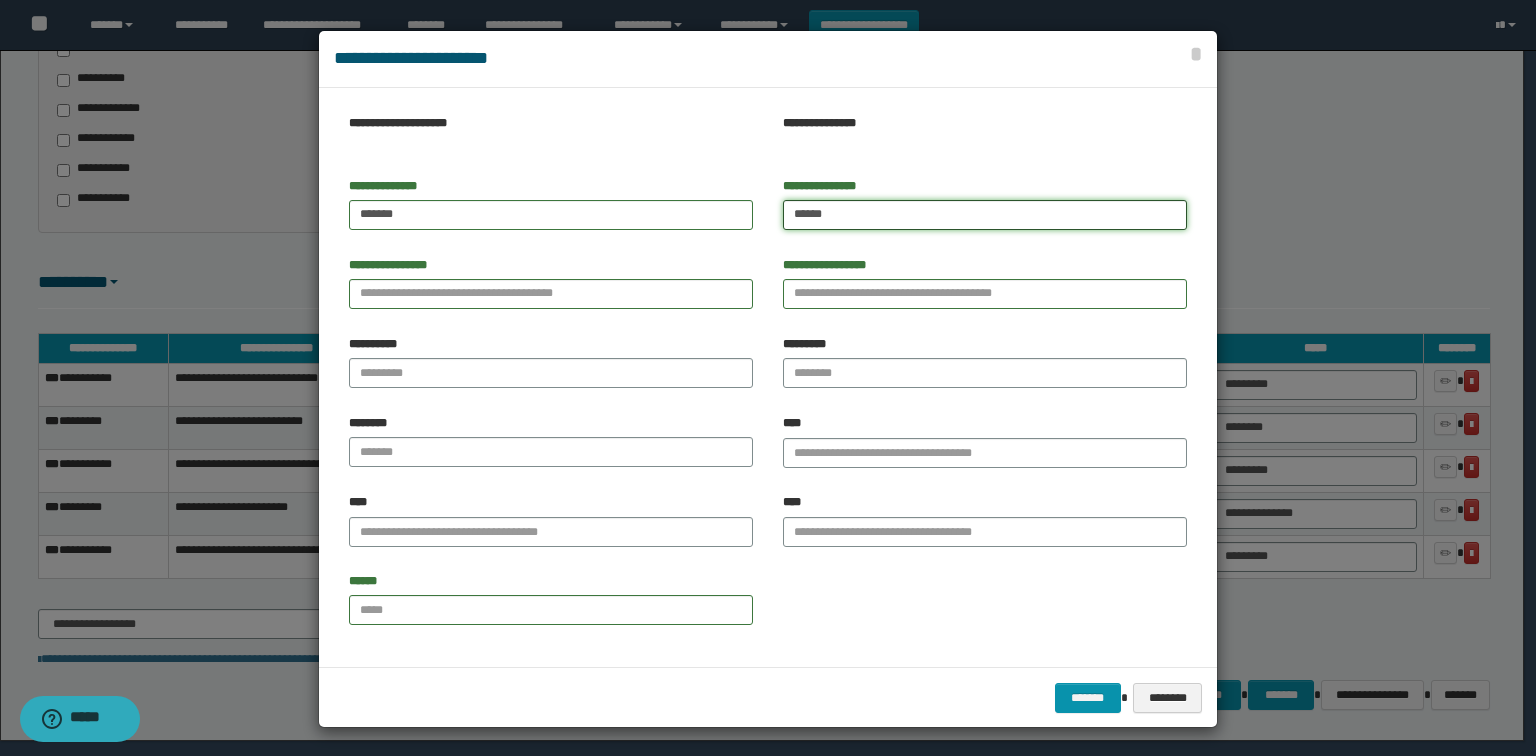 type on "******" 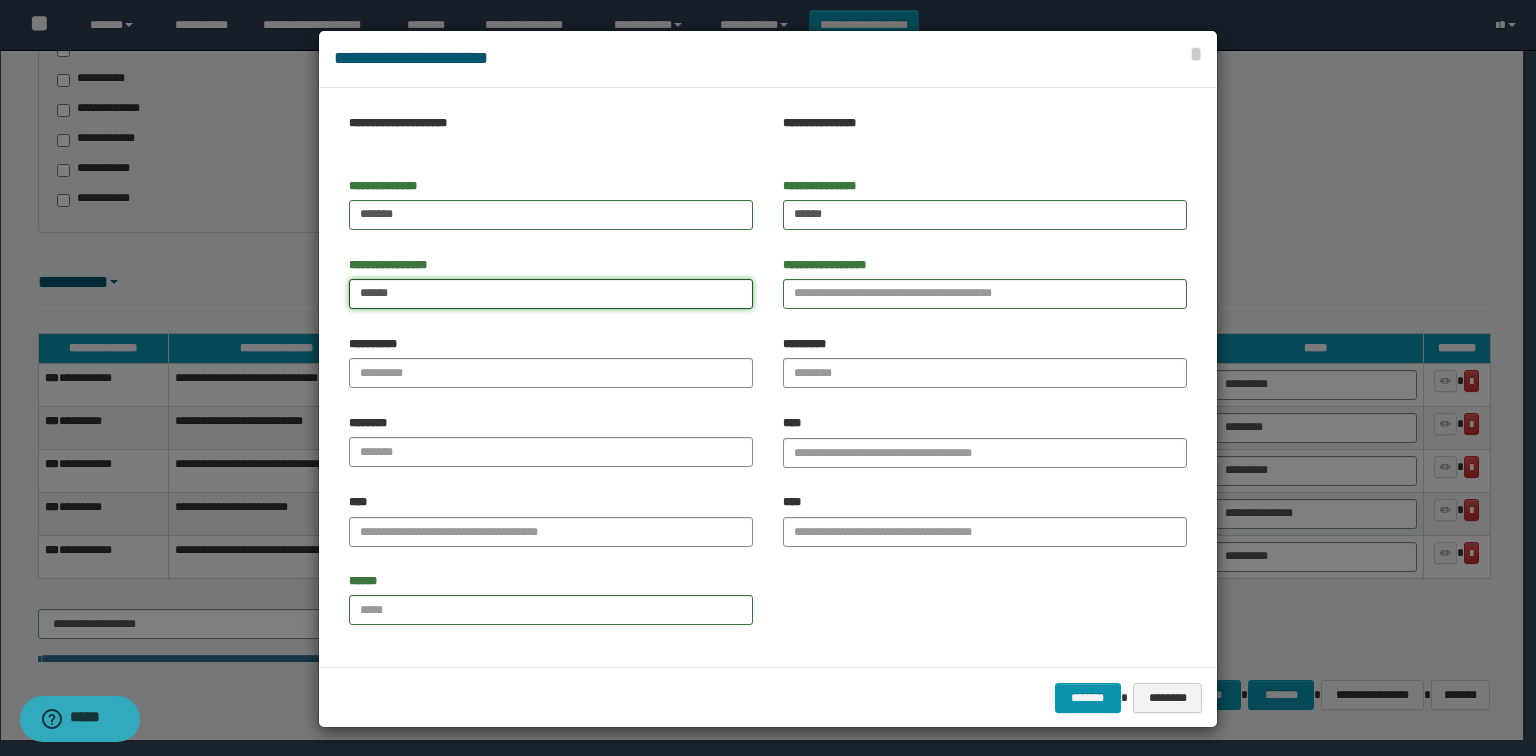 type on "******" 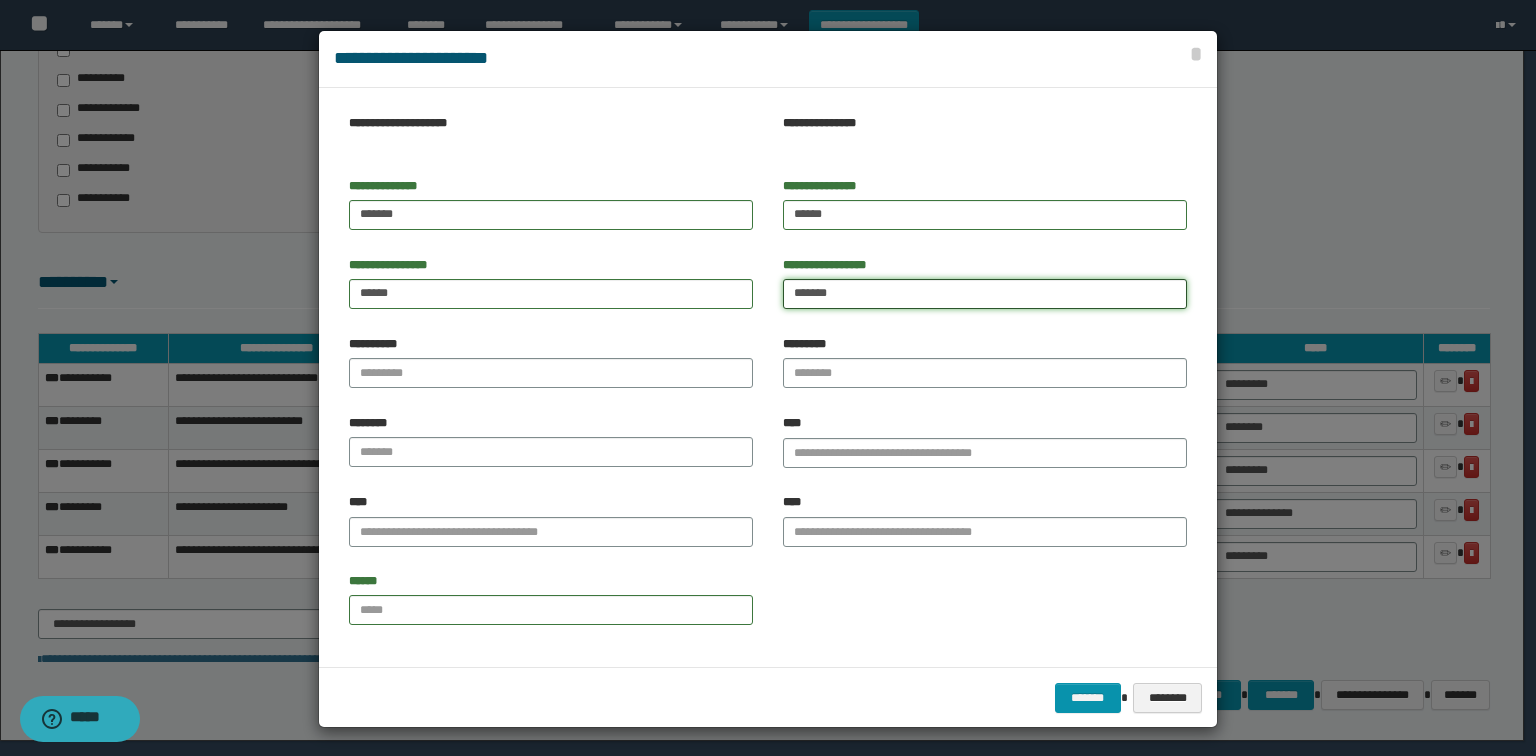 type on "*******" 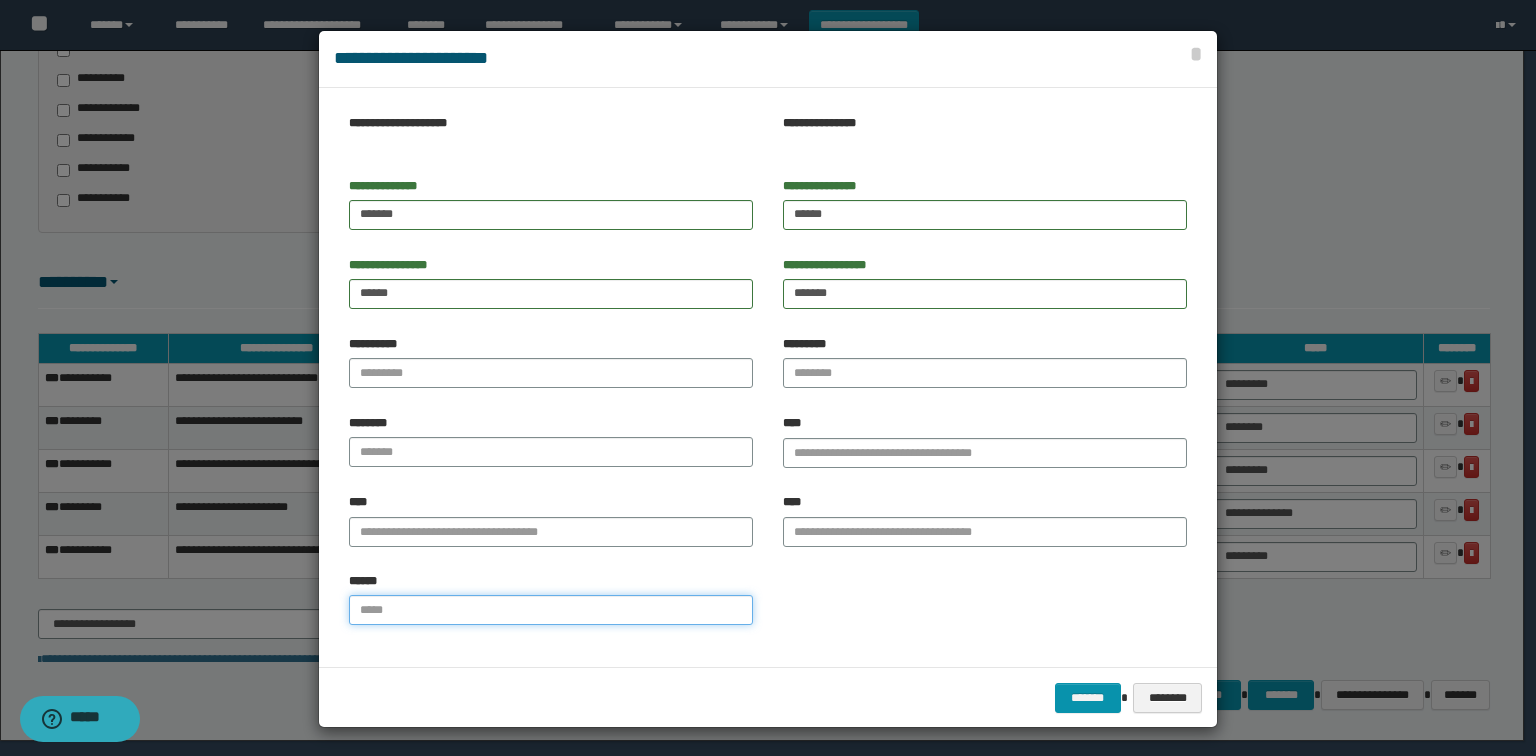 click on "******" at bounding box center [551, 610] 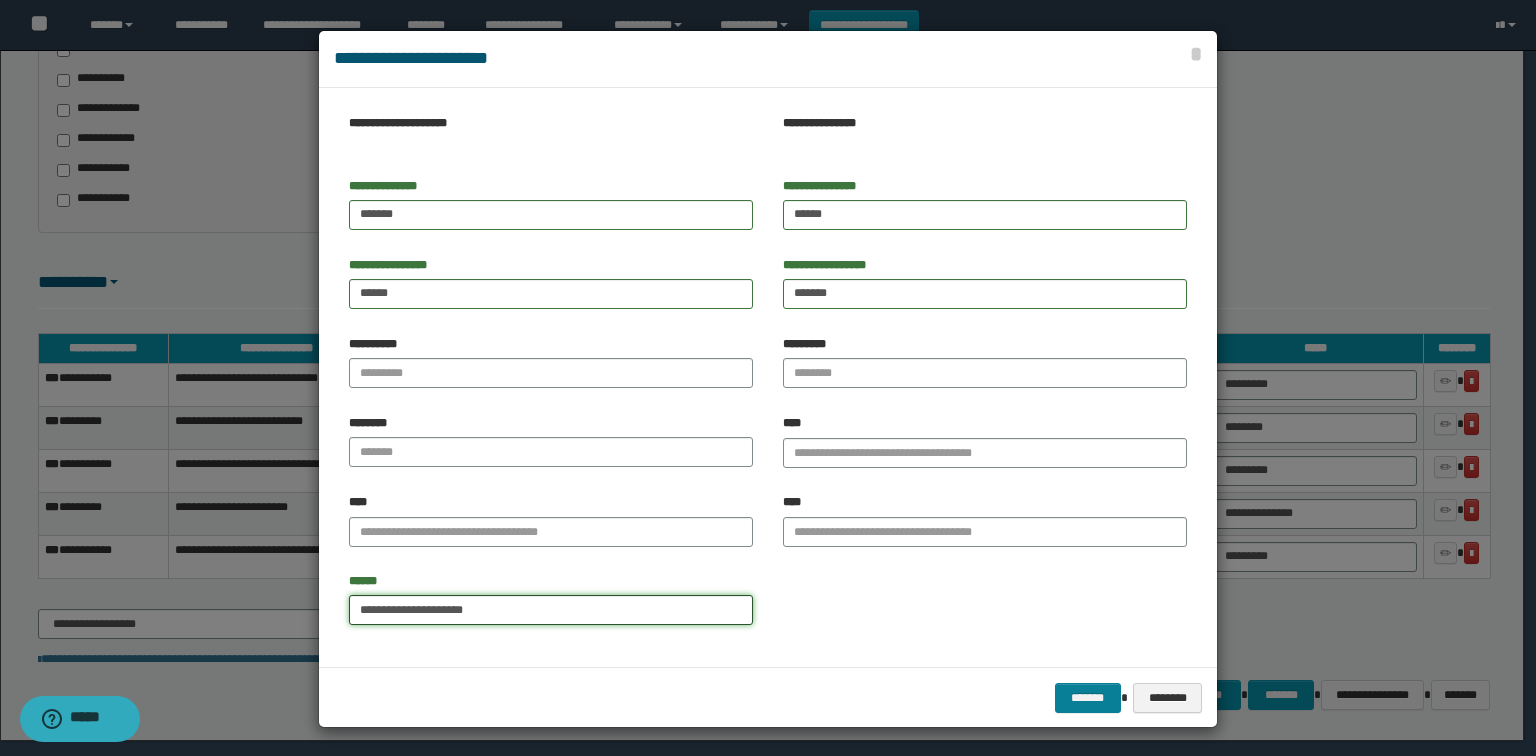 type on "**********" 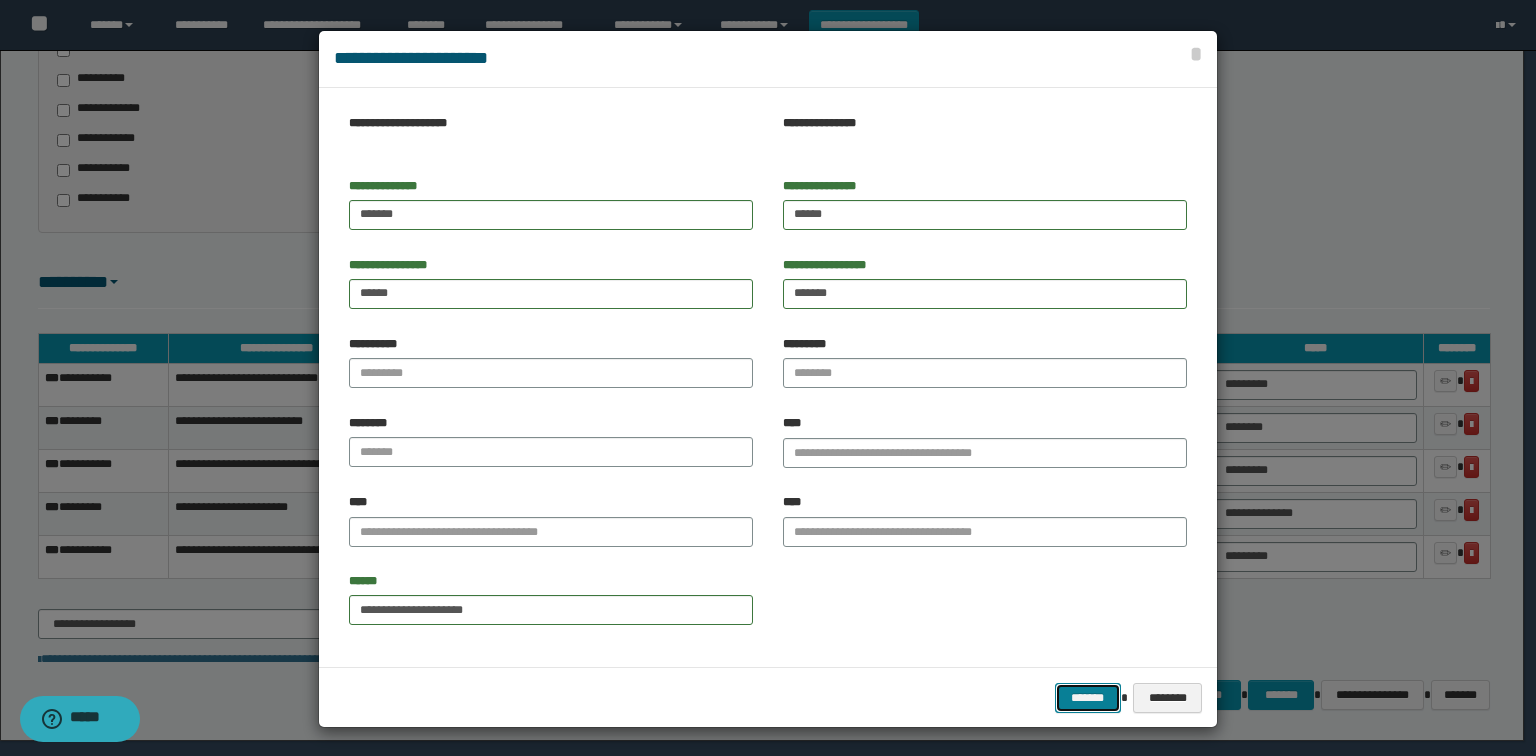 click on "*******" at bounding box center (1088, 698) 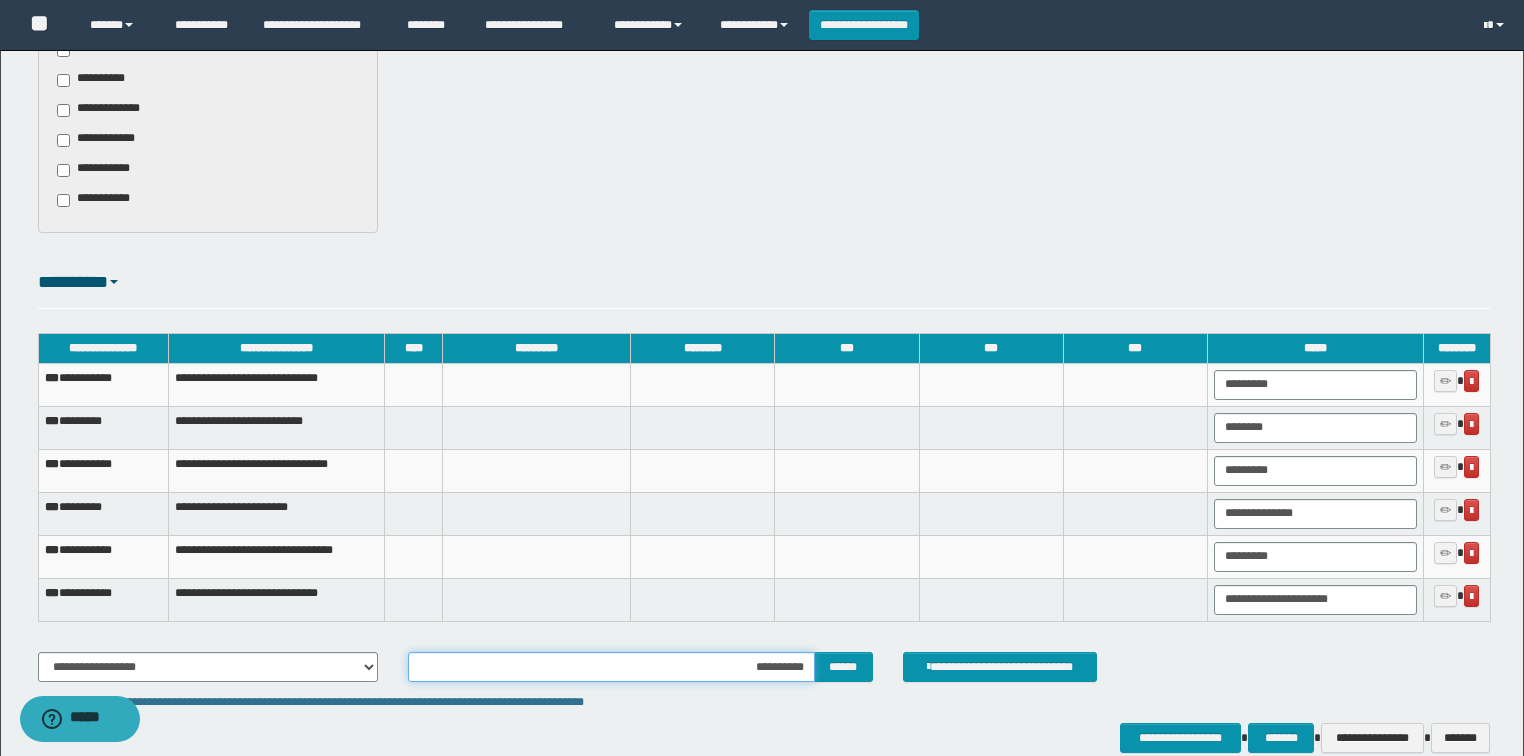 click on "**********" at bounding box center (611, 667) 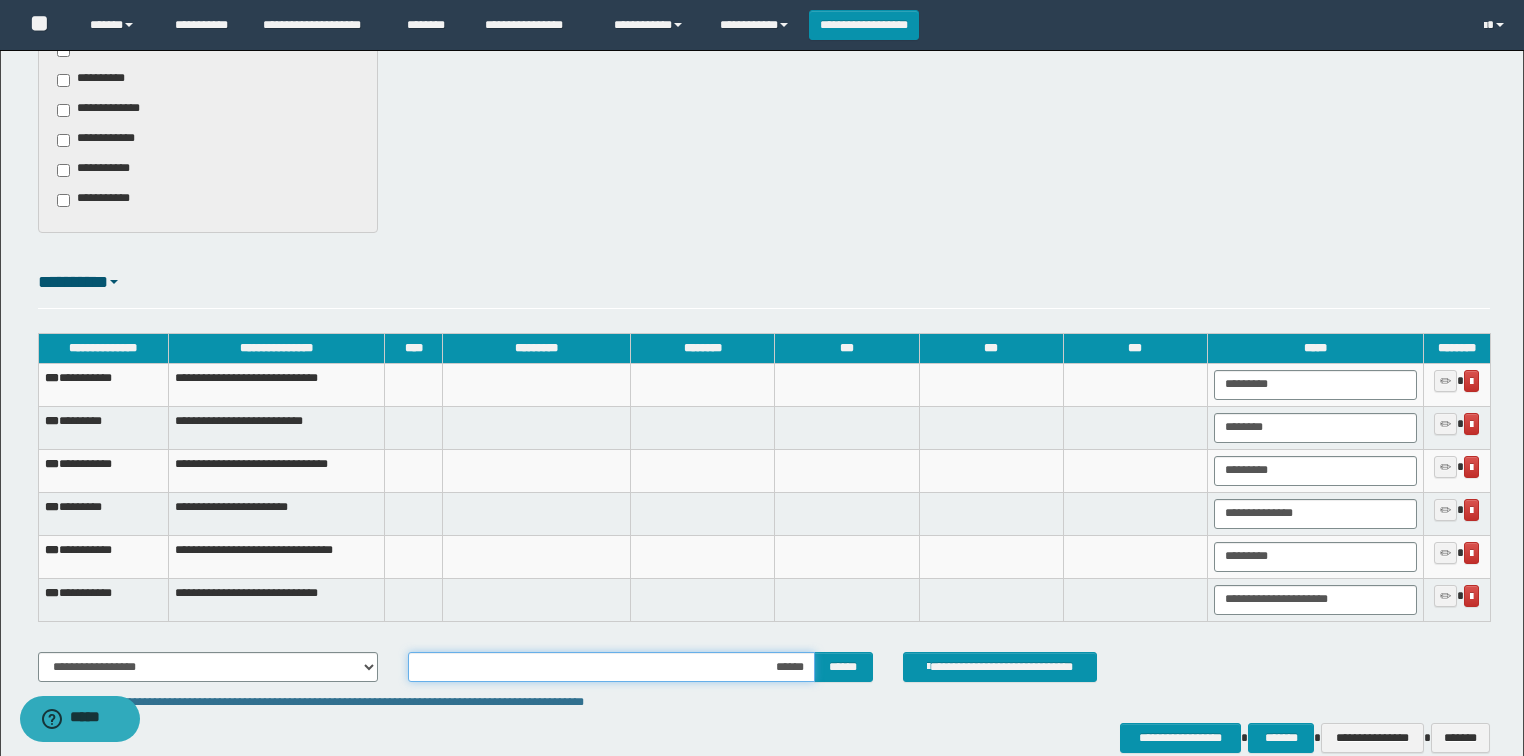 type on "*******" 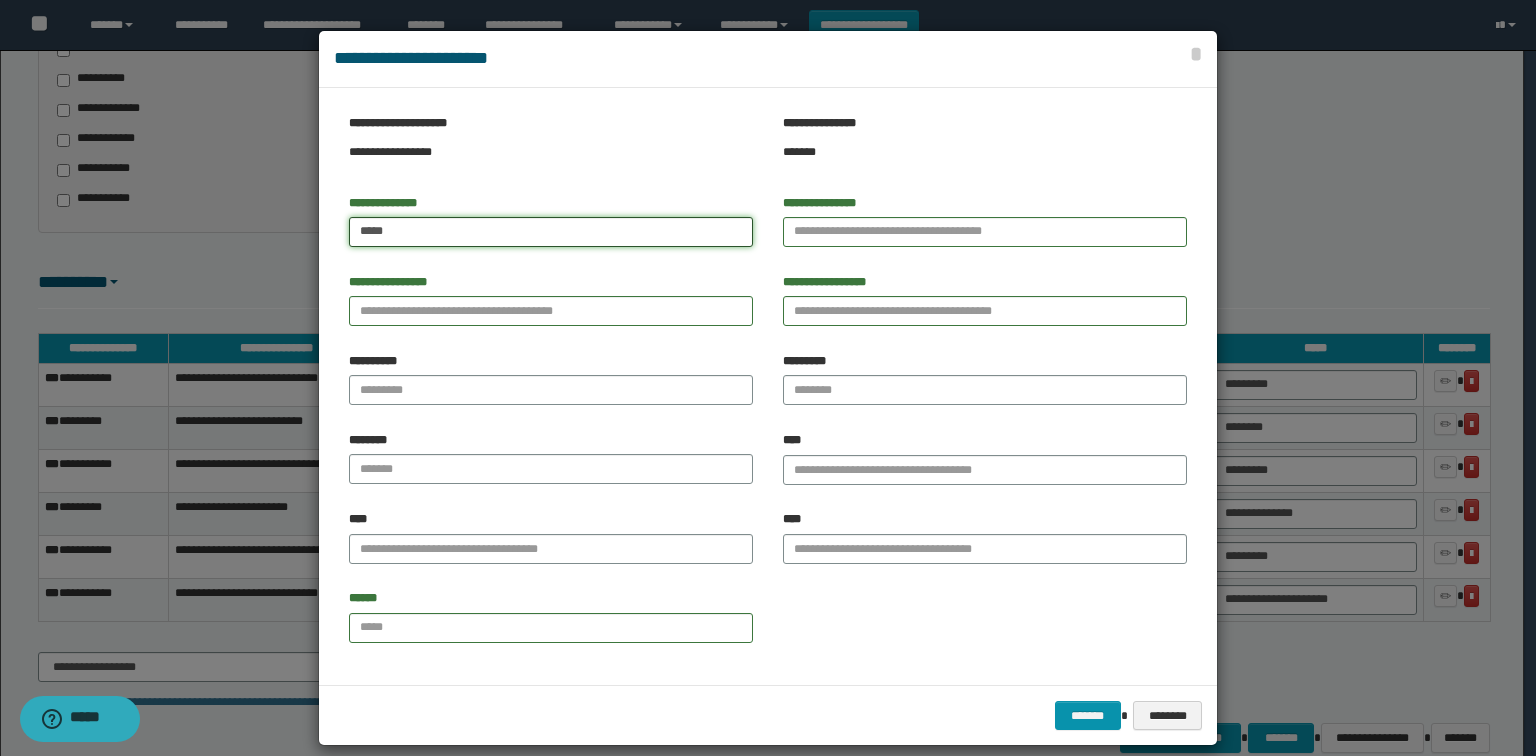 type on "*****" 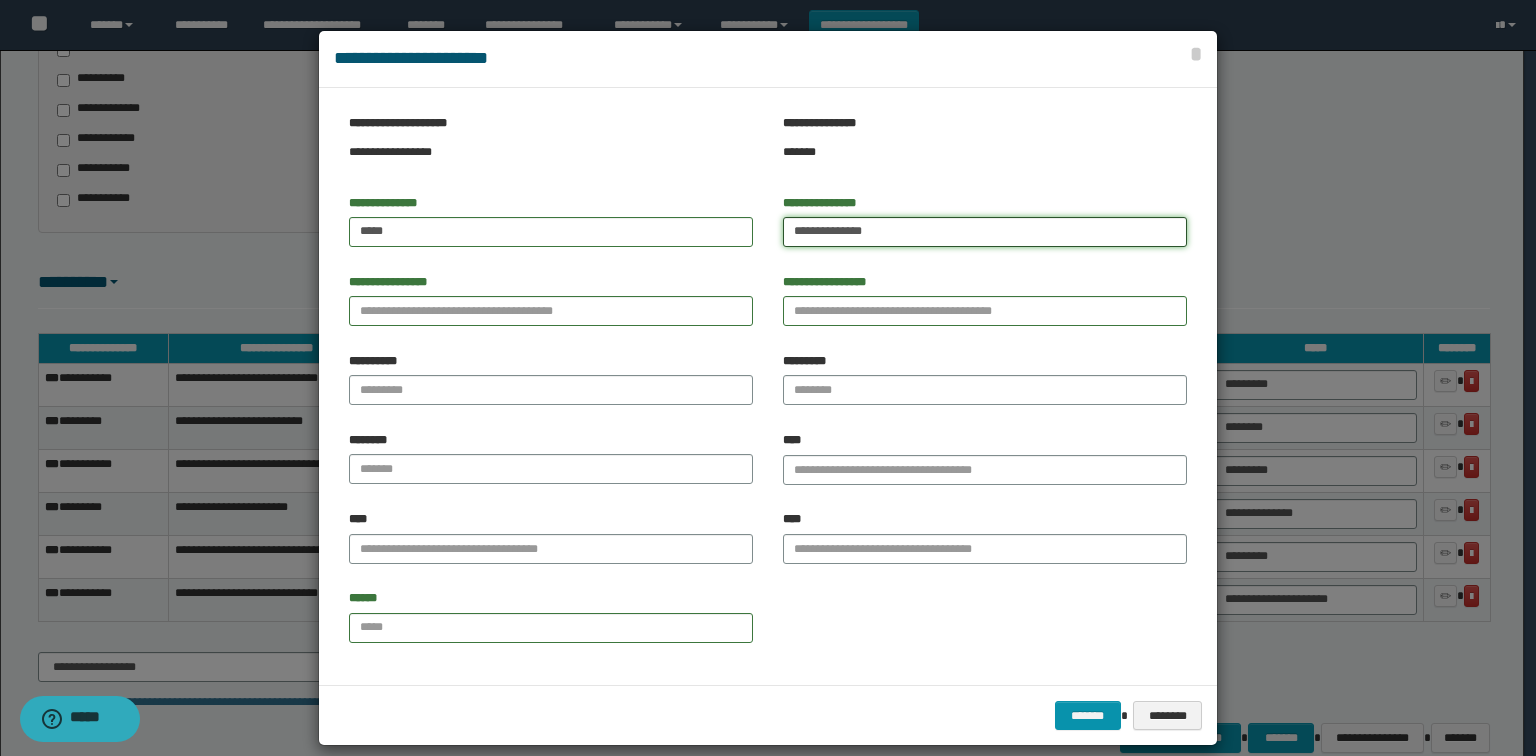 type on "**********" 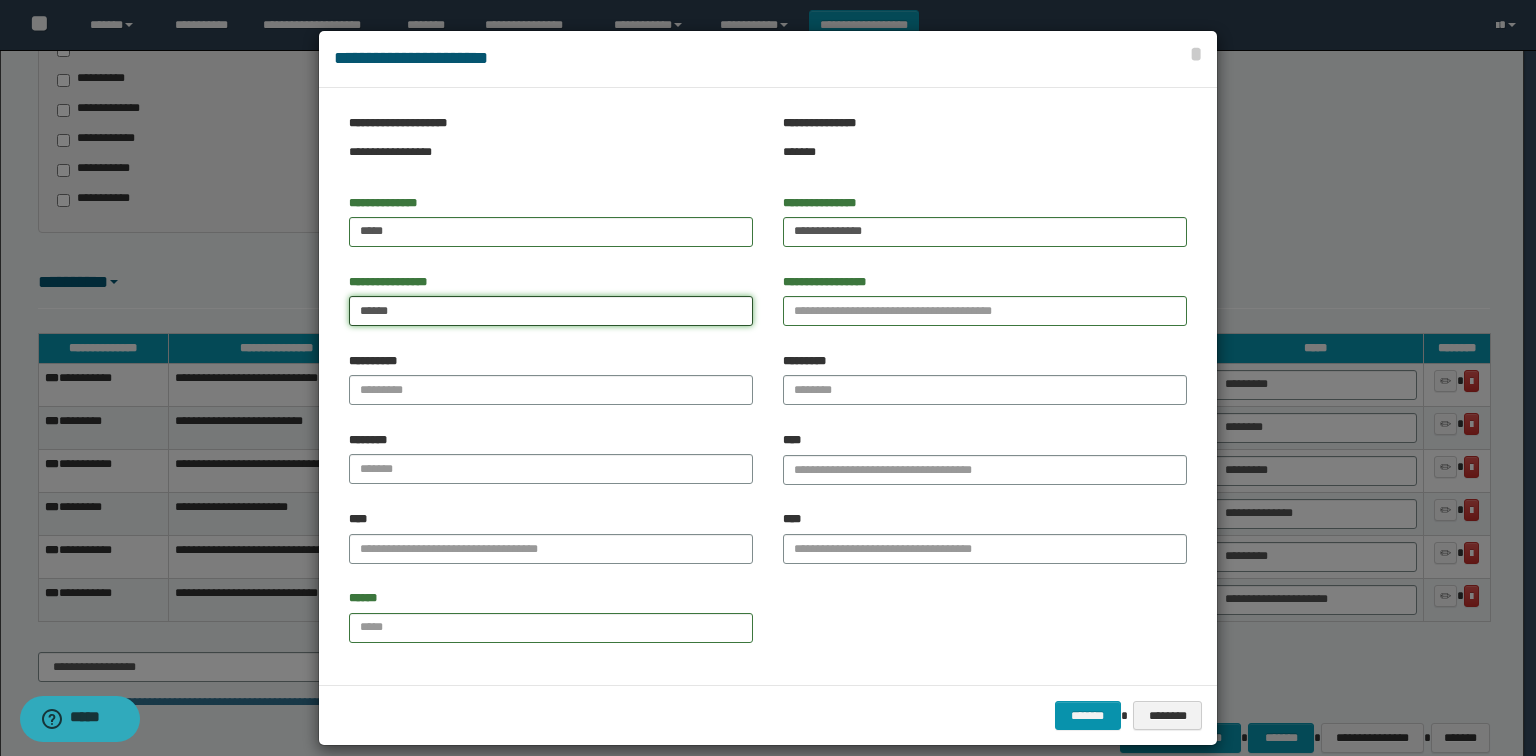 type on "******" 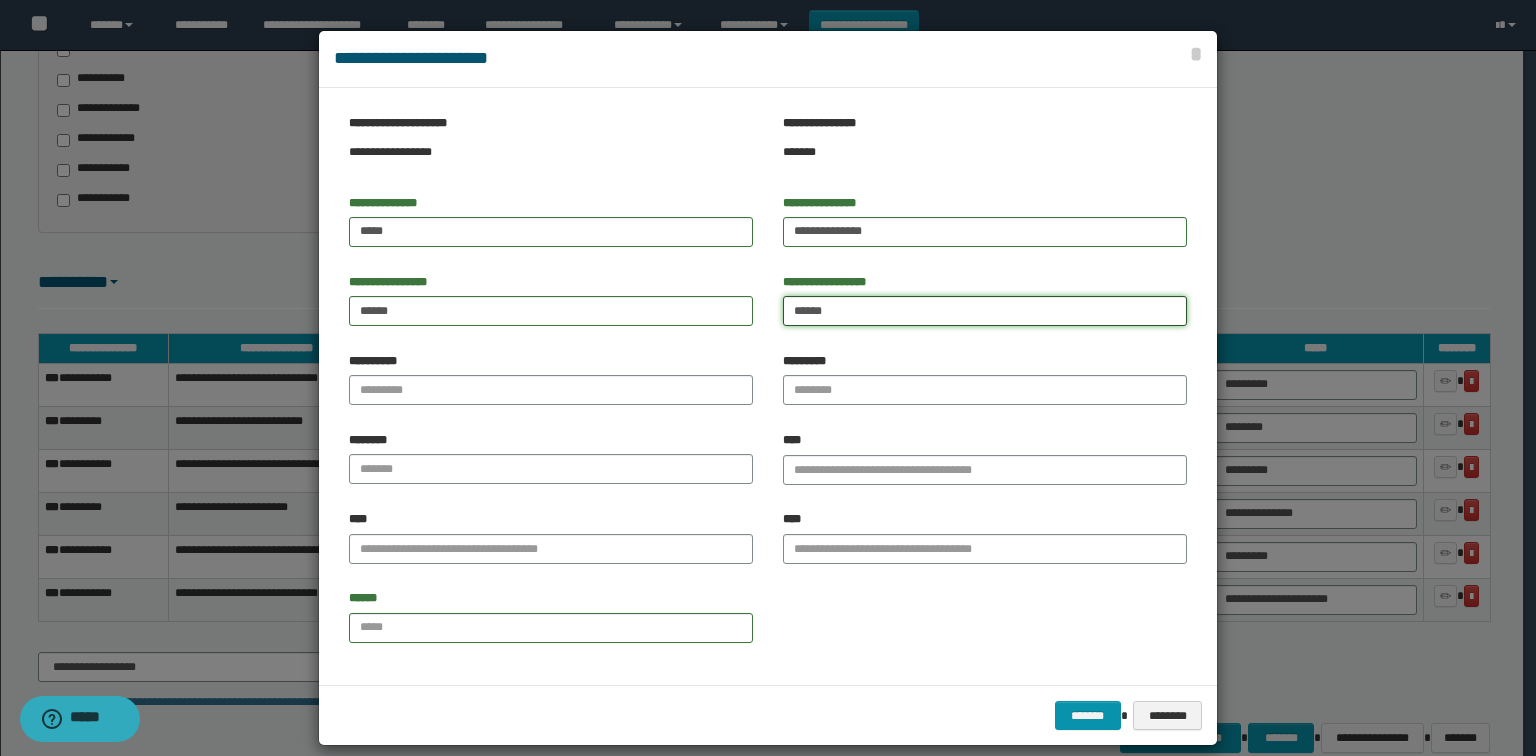 type on "******" 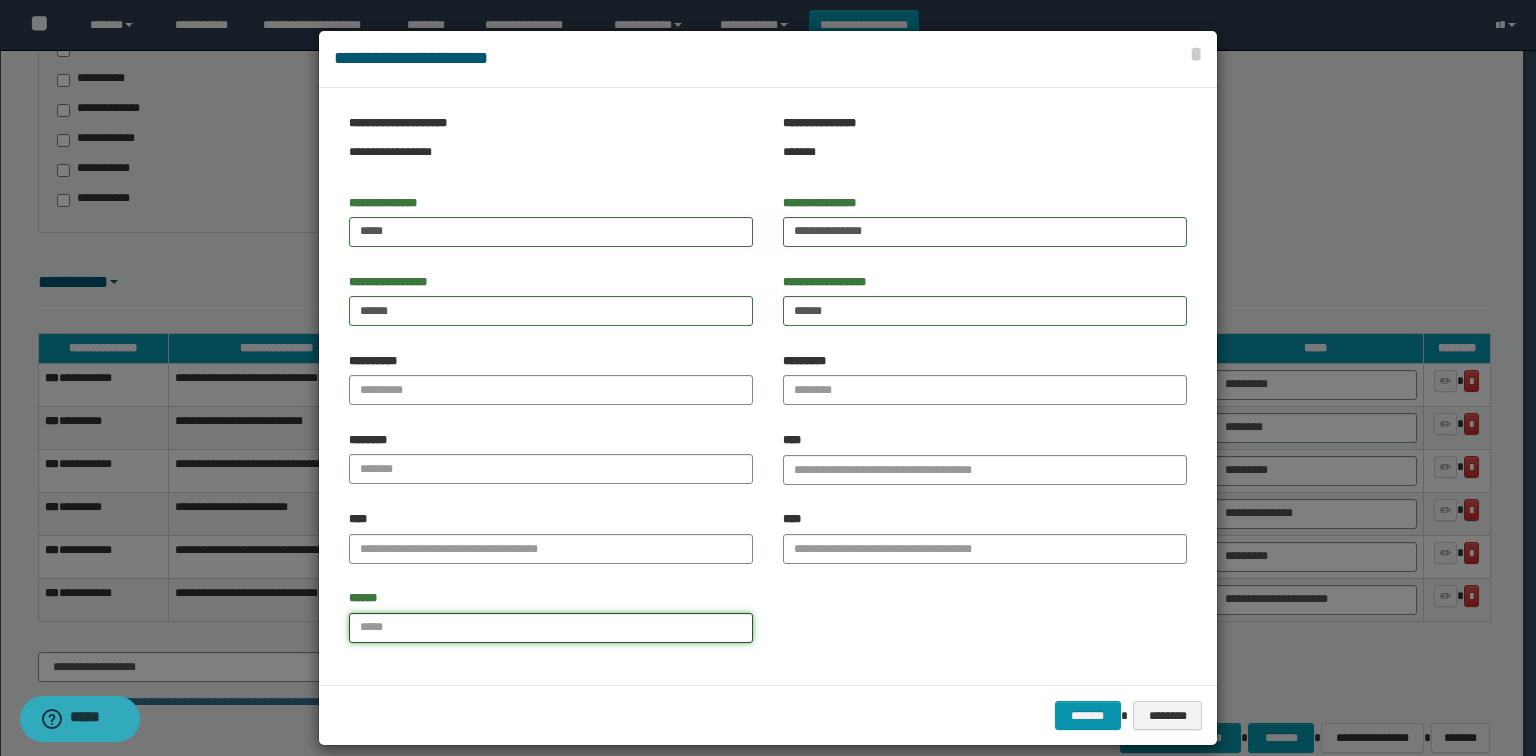 click on "******" at bounding box center (551, 628) 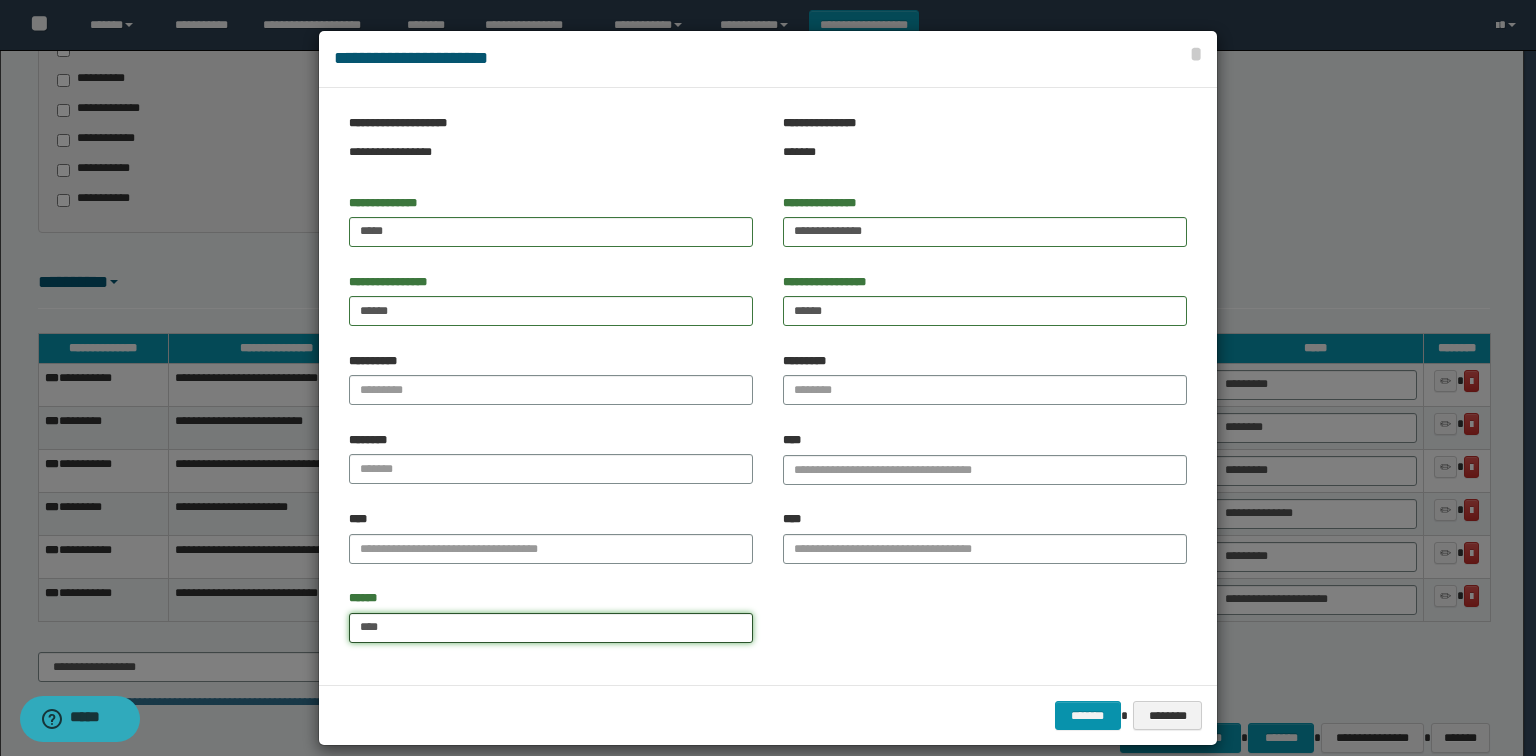 type on "*********" 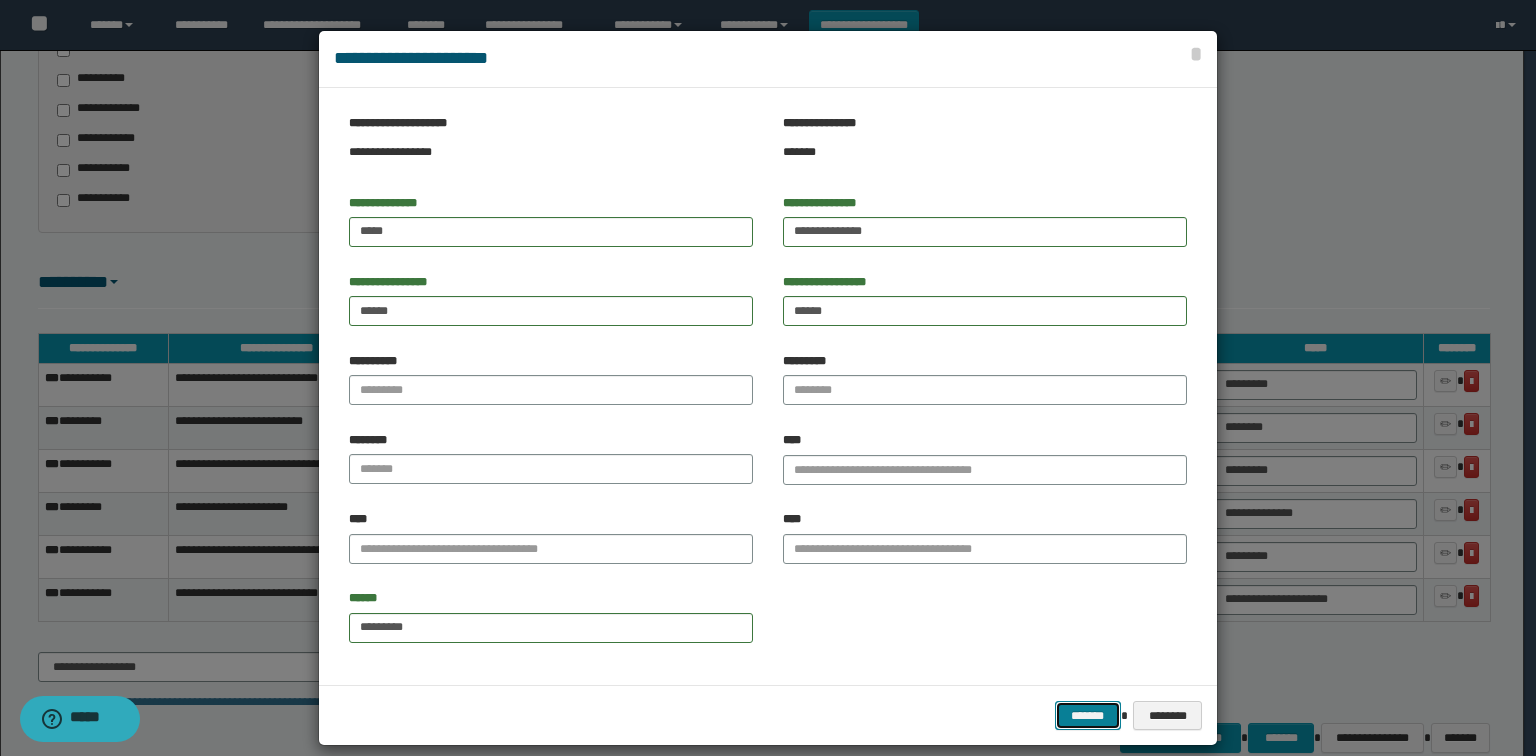 click on "*******" at bounding box center (1088, 716) 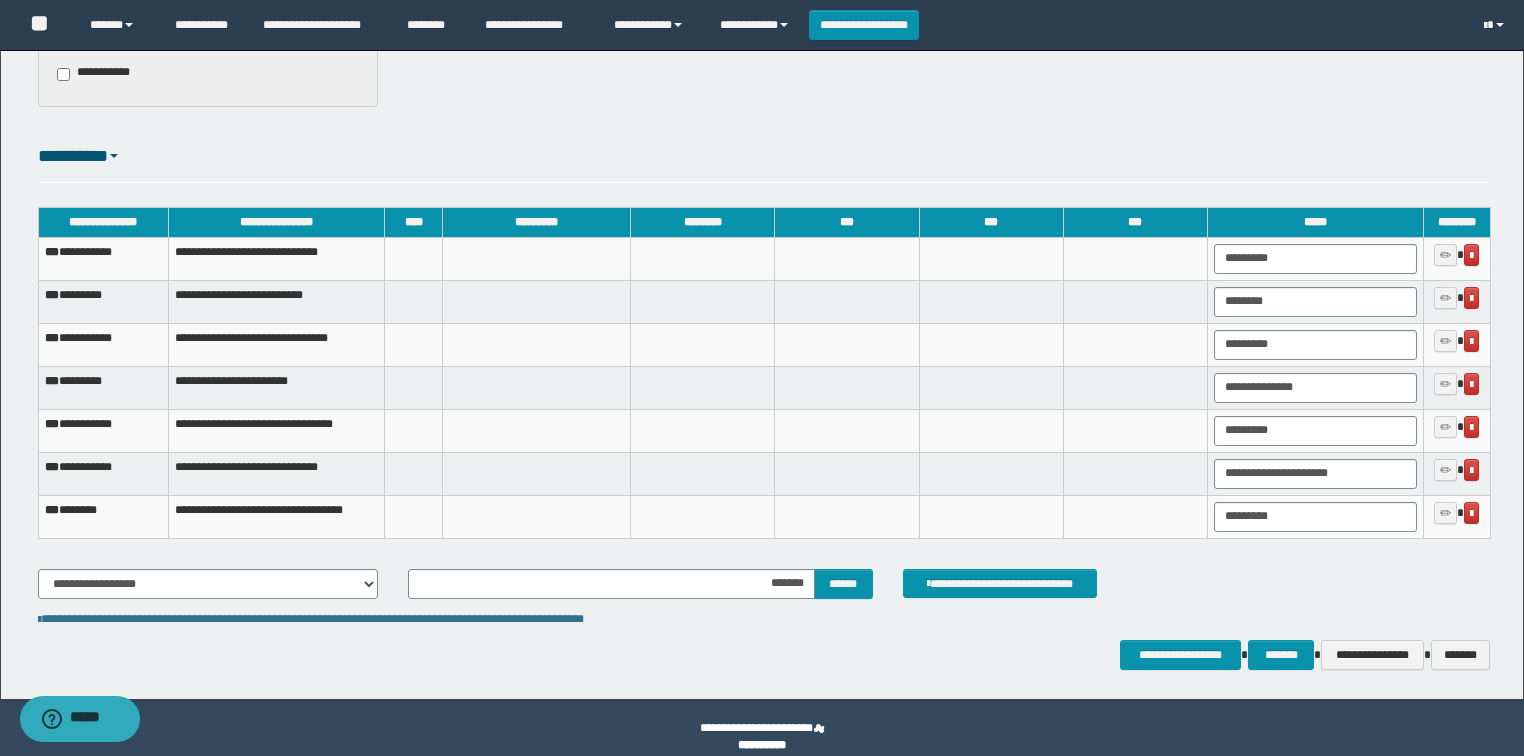 scroll, scrollTop: 944, scrollLeft: 0, axis: vertical 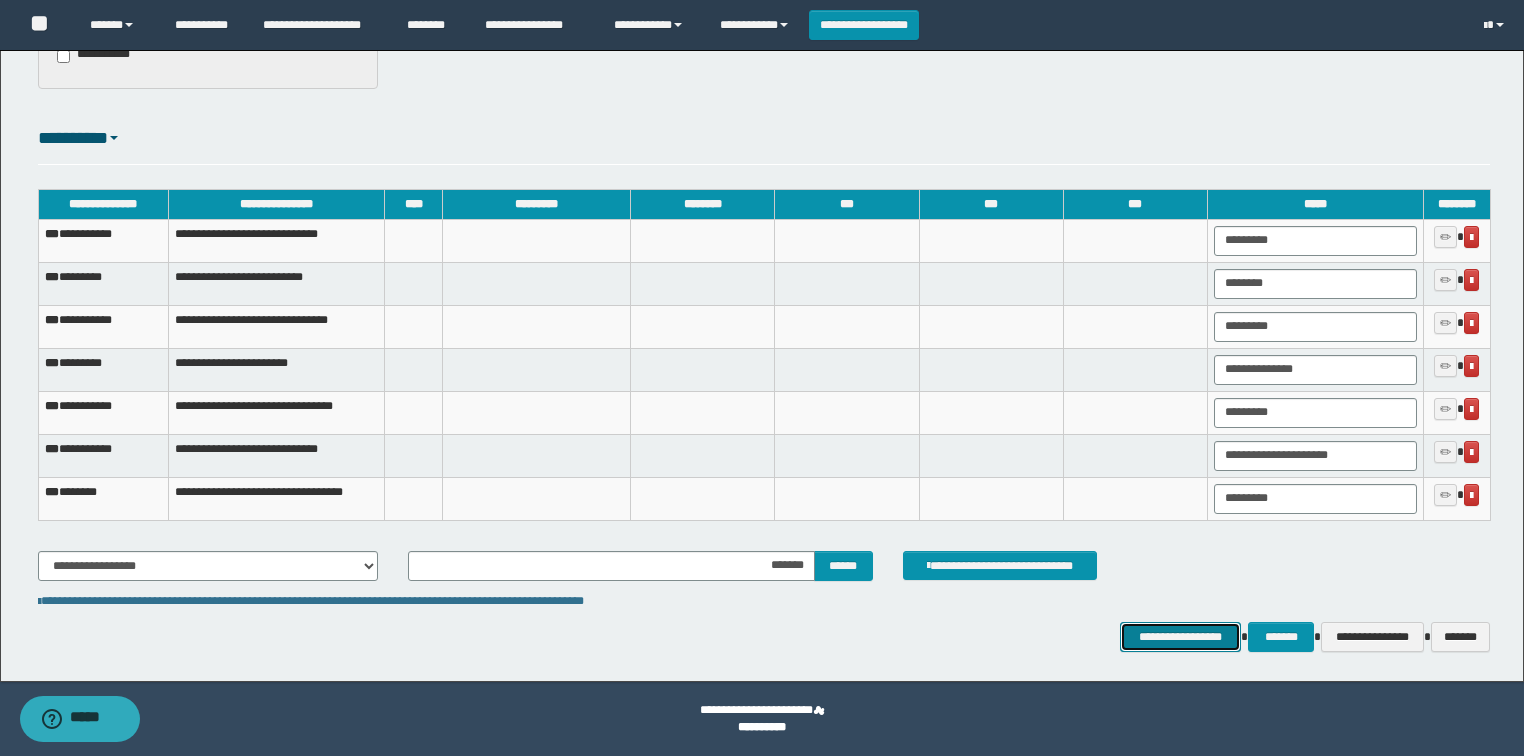 click on "**********" at bounding box center [1181, 637] 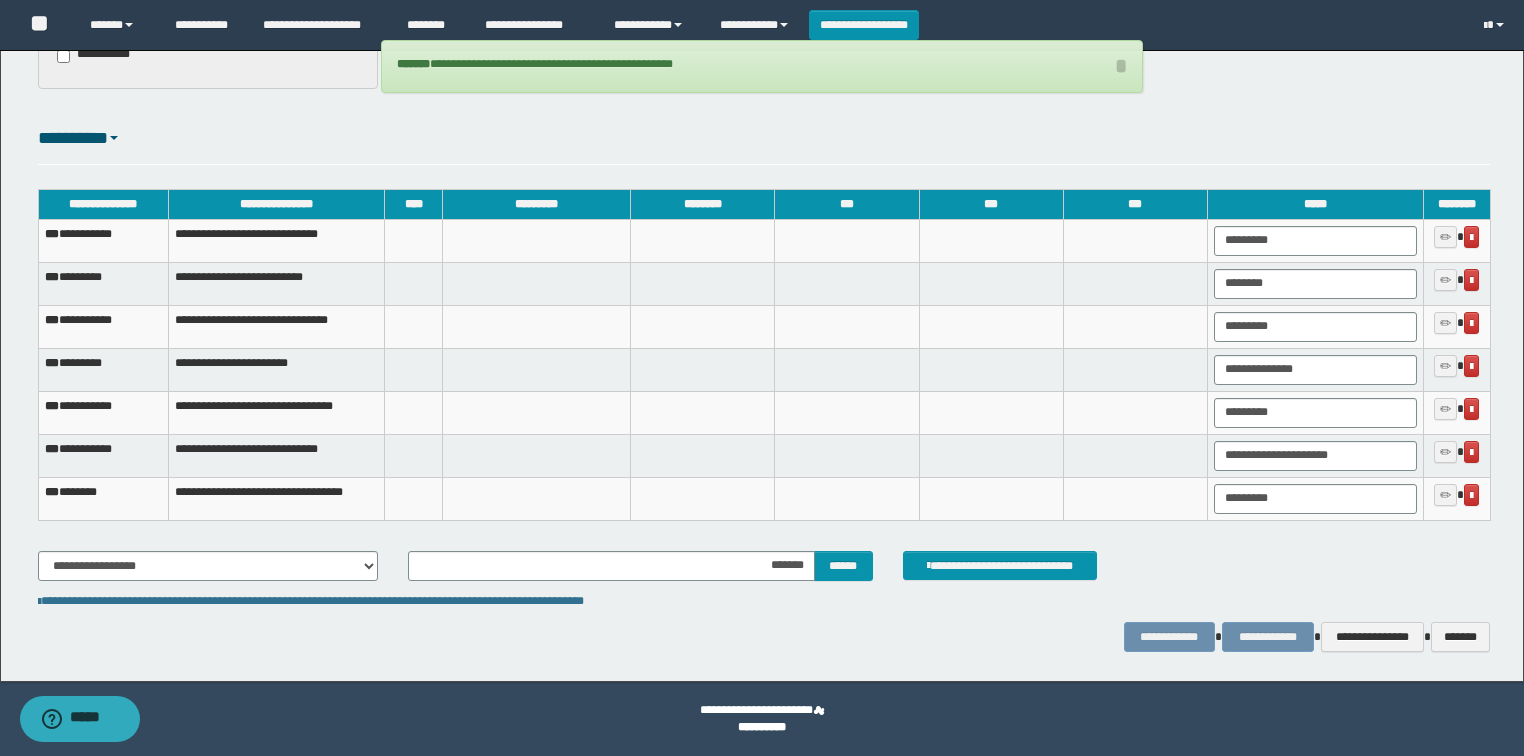 scroll, scrollTop: 864, scrollLeft: 0, axis: vertical 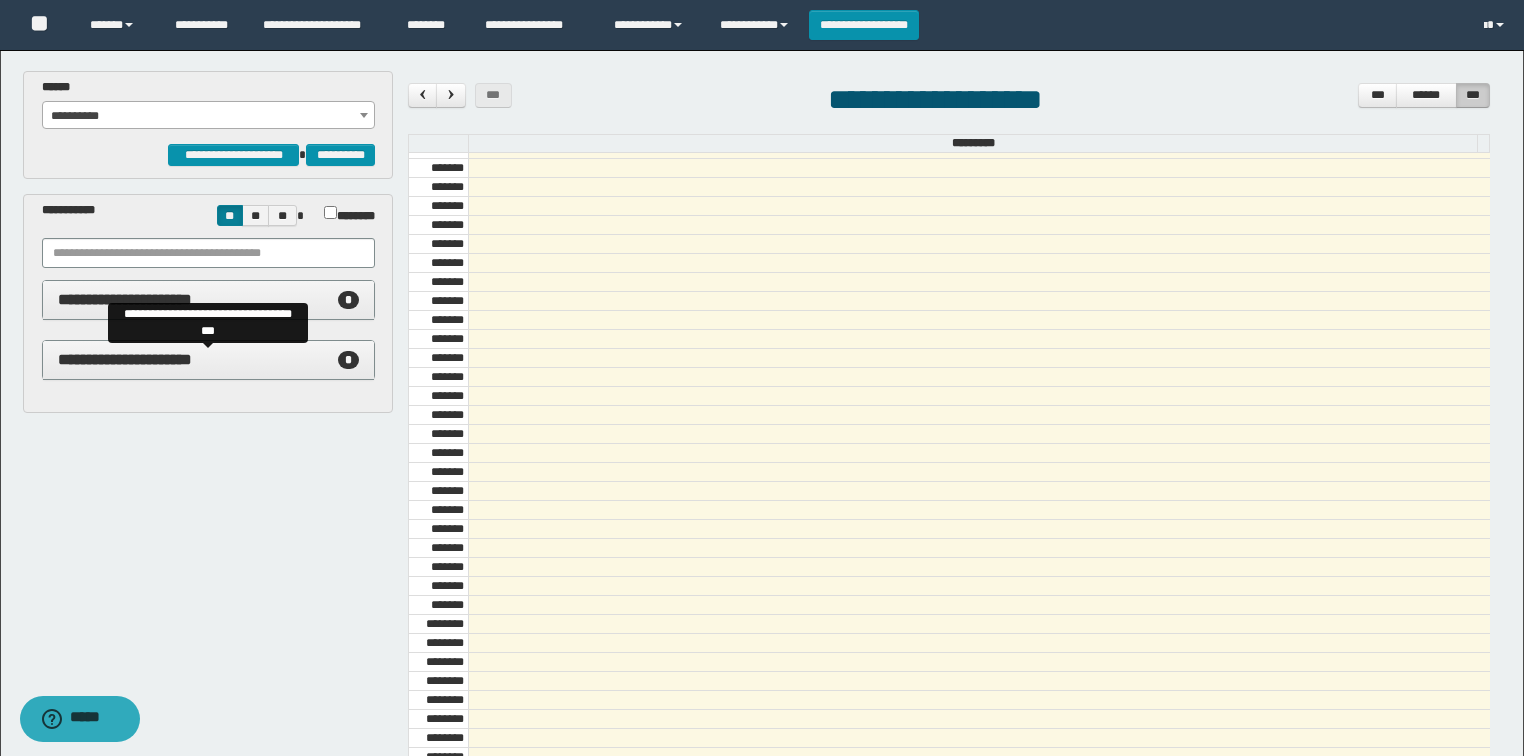 click on "**********" at bounding box center (209, 360) 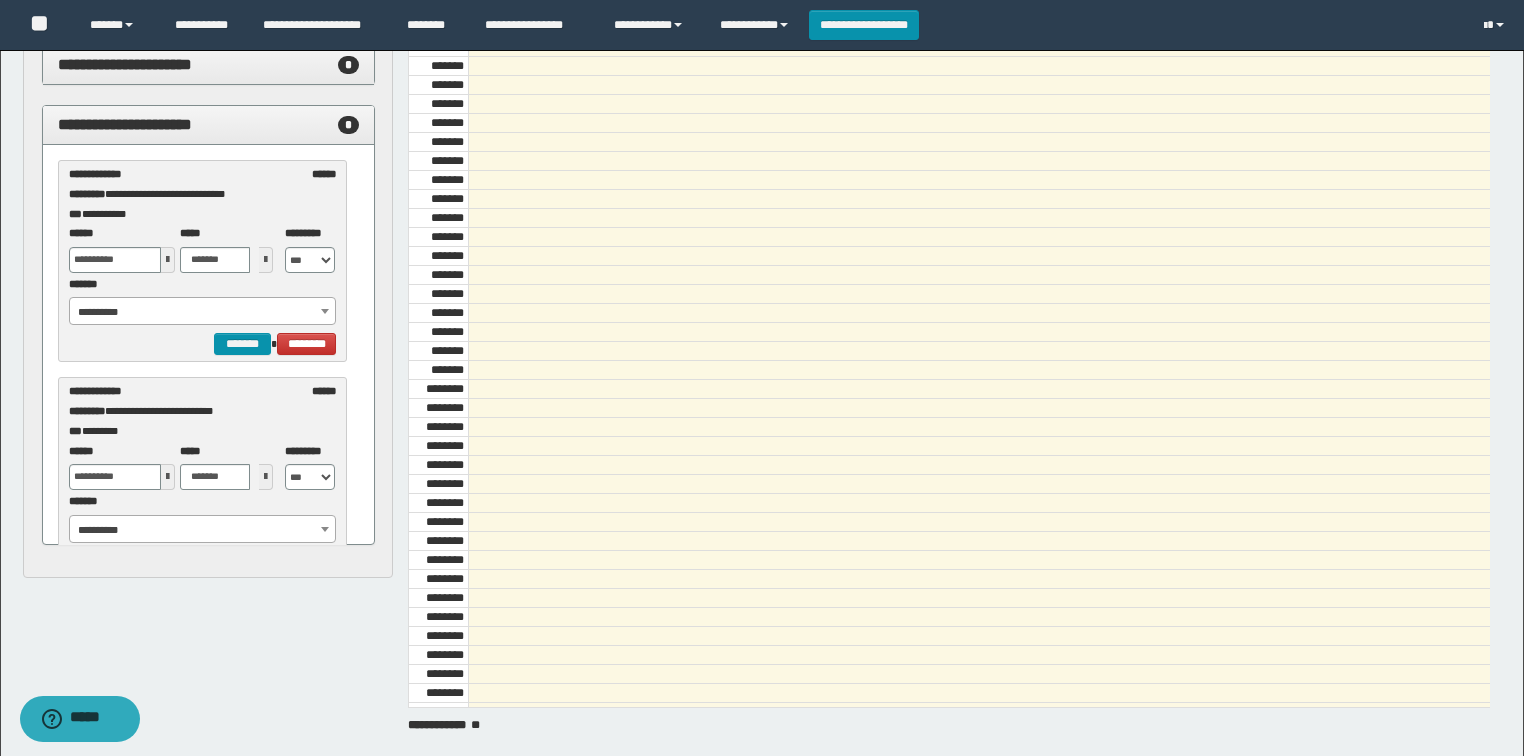 scroll, scrollTop: 240, scrollLeft: 0, axis: vertical 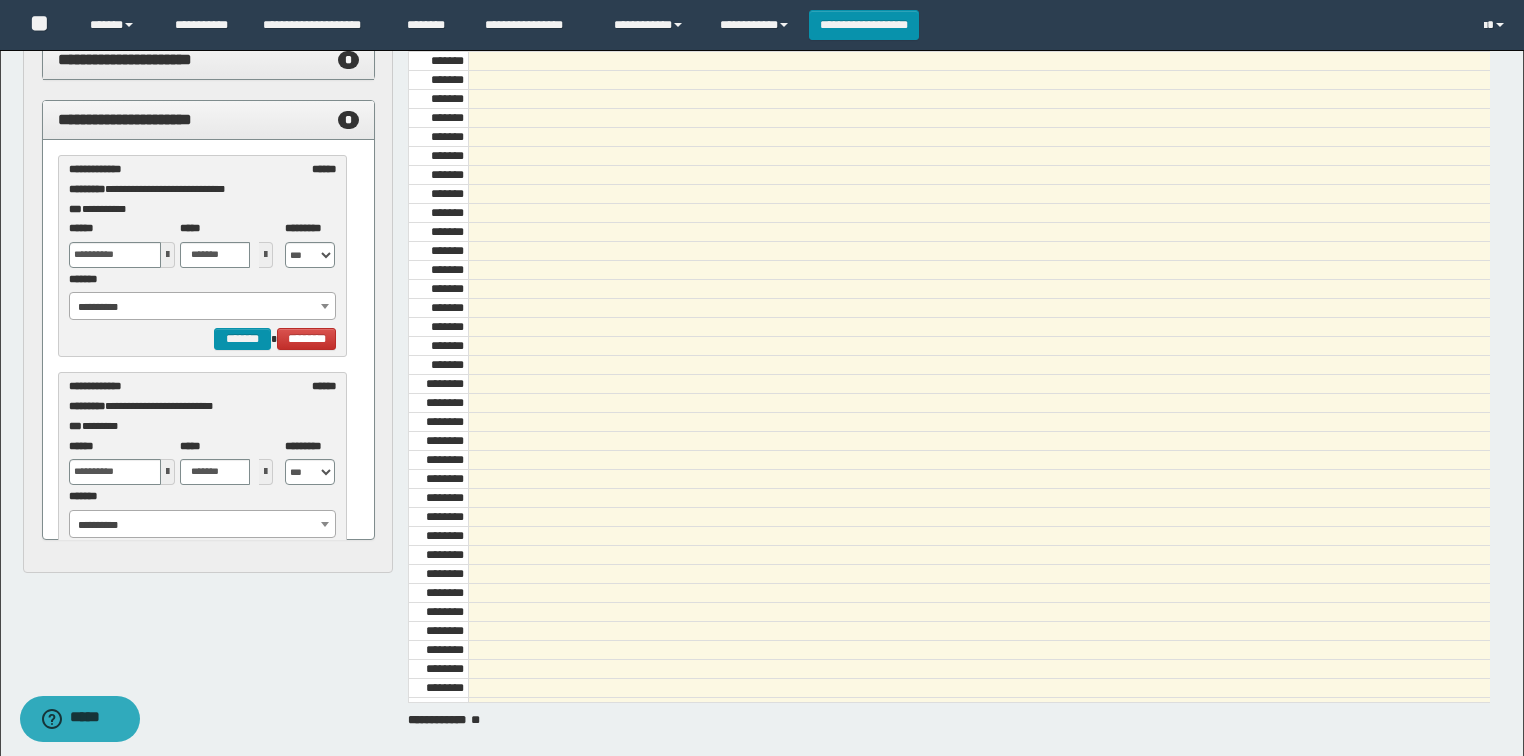 click on "**********" at bounding box center [203, 307] 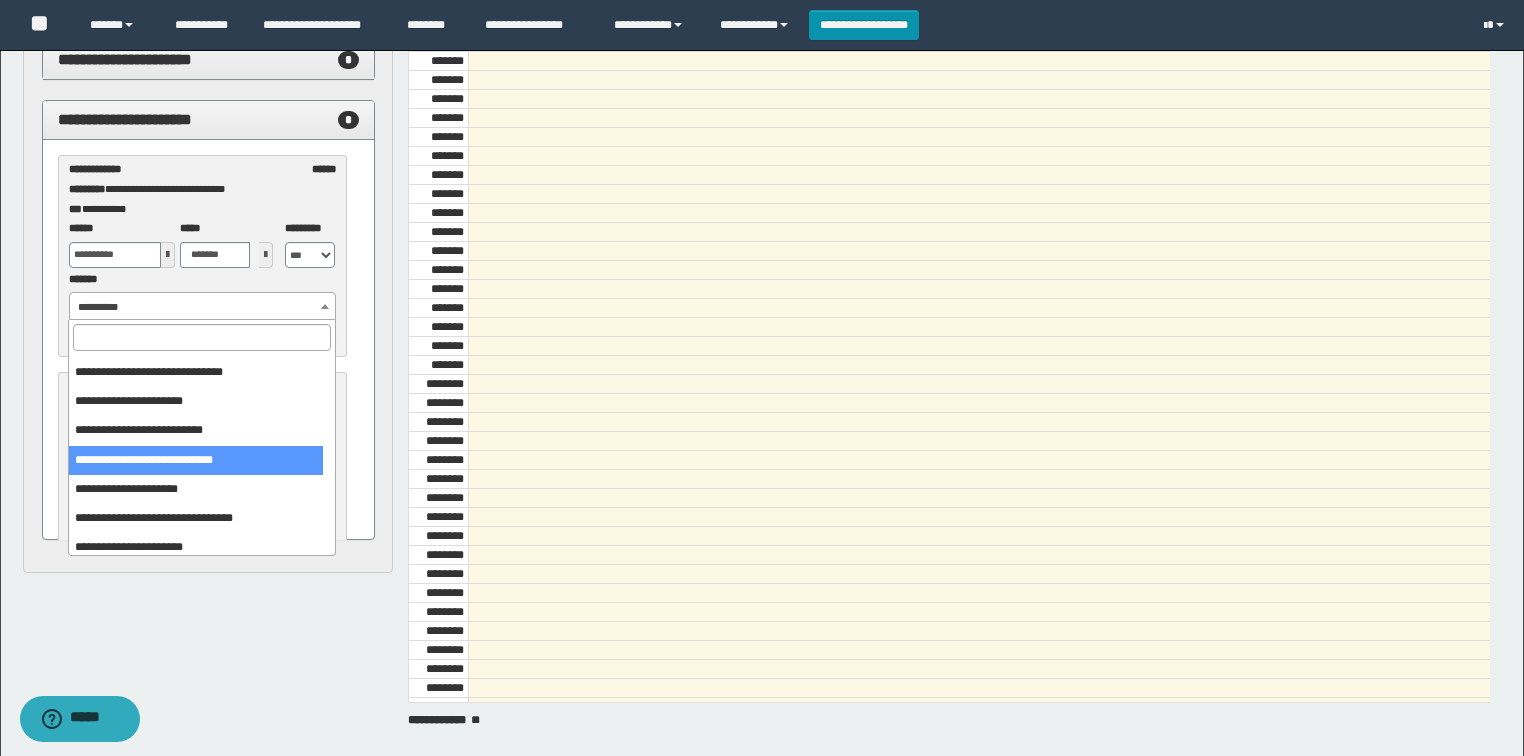 scroll, scrollTop: 149, scrollLeft: 0, axis: vertical 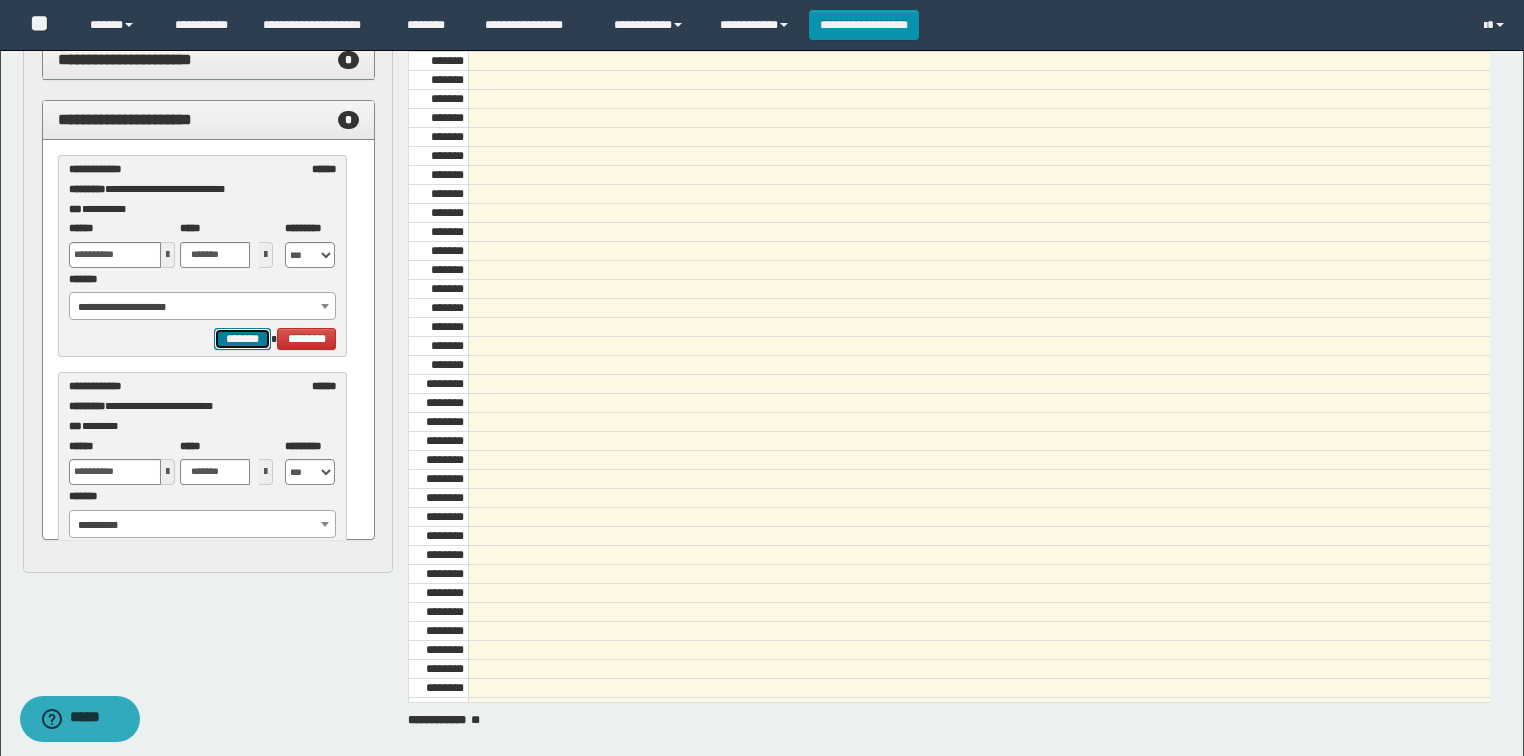 click on "*******" at bounding box center (0, 0) 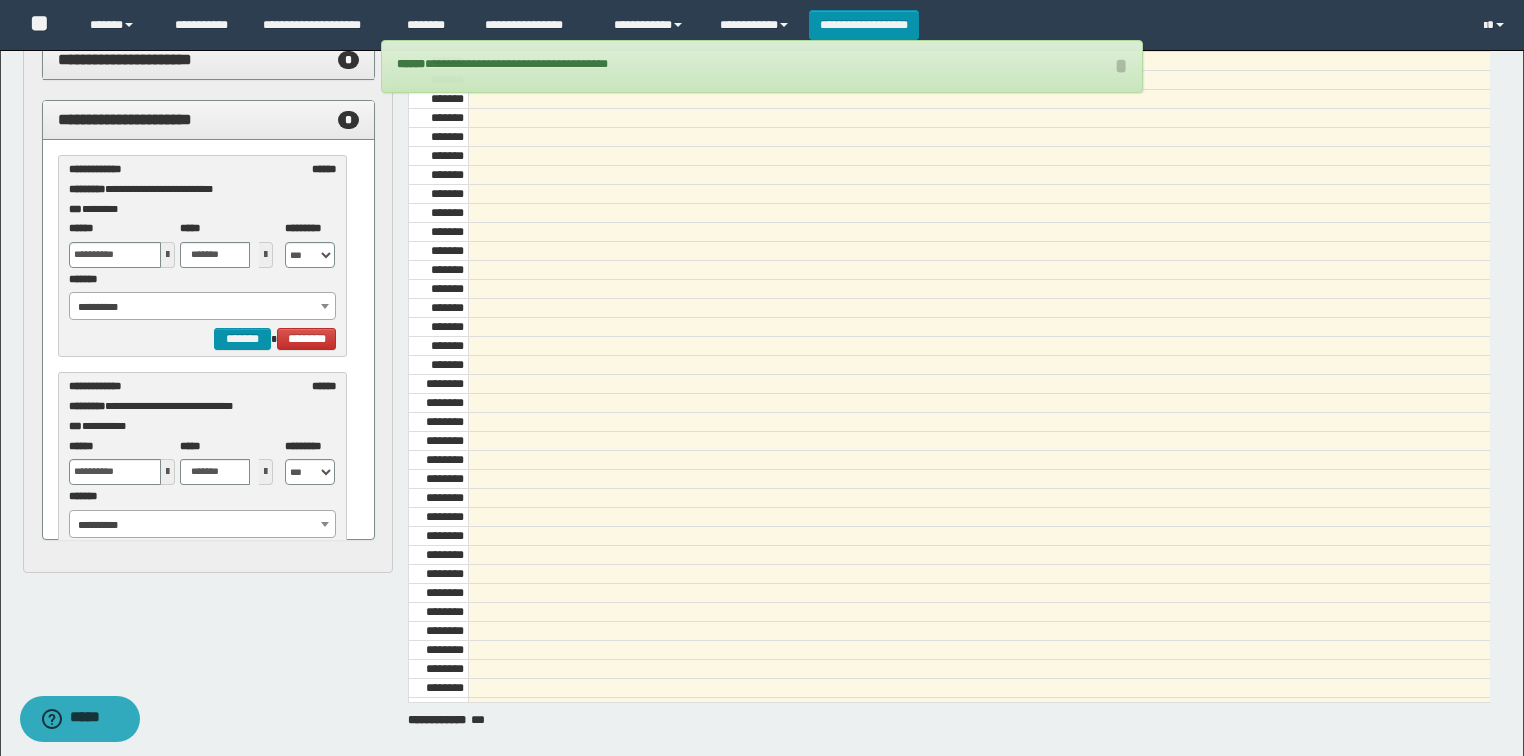 click at bounding box center (0, 0) 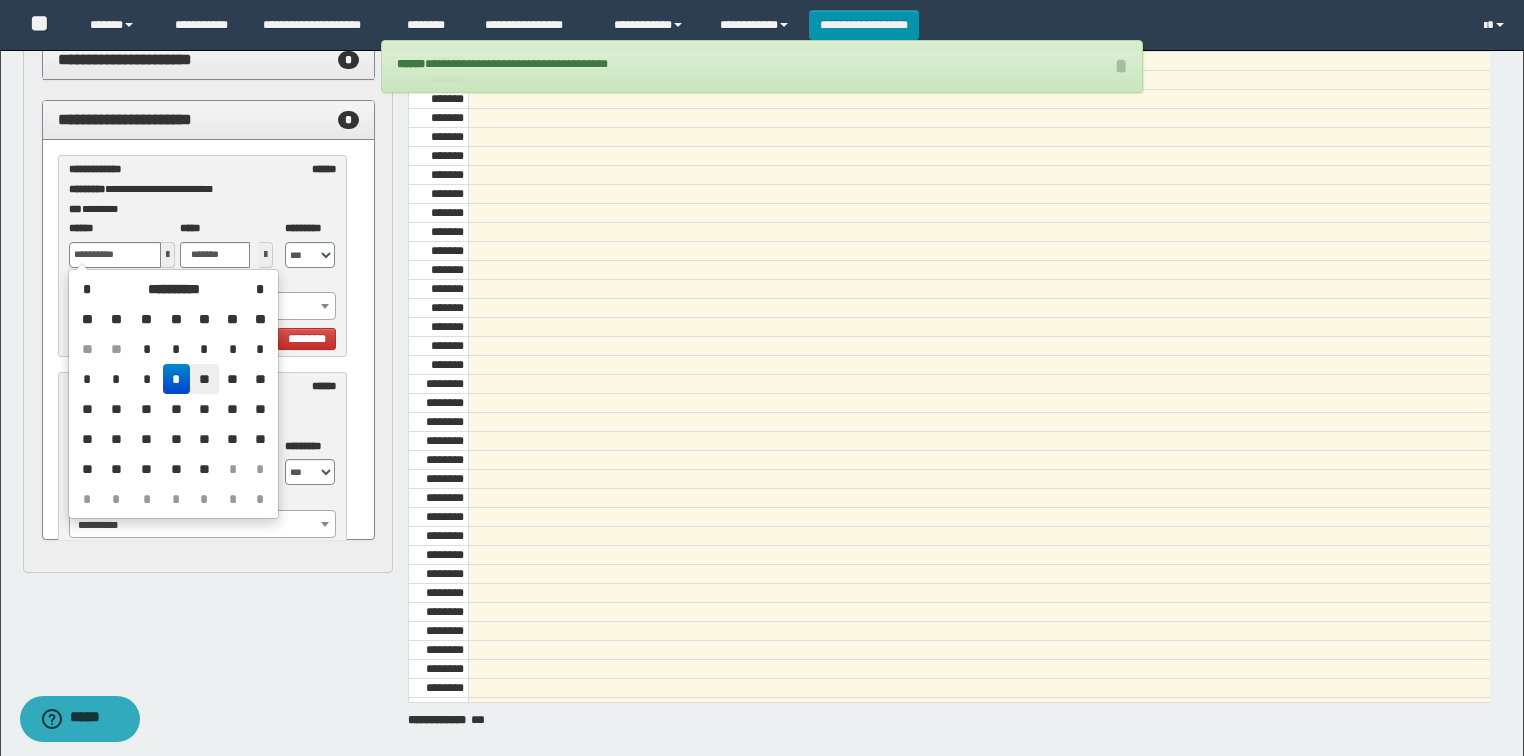 click on "**" at bounding box center [204, 349] 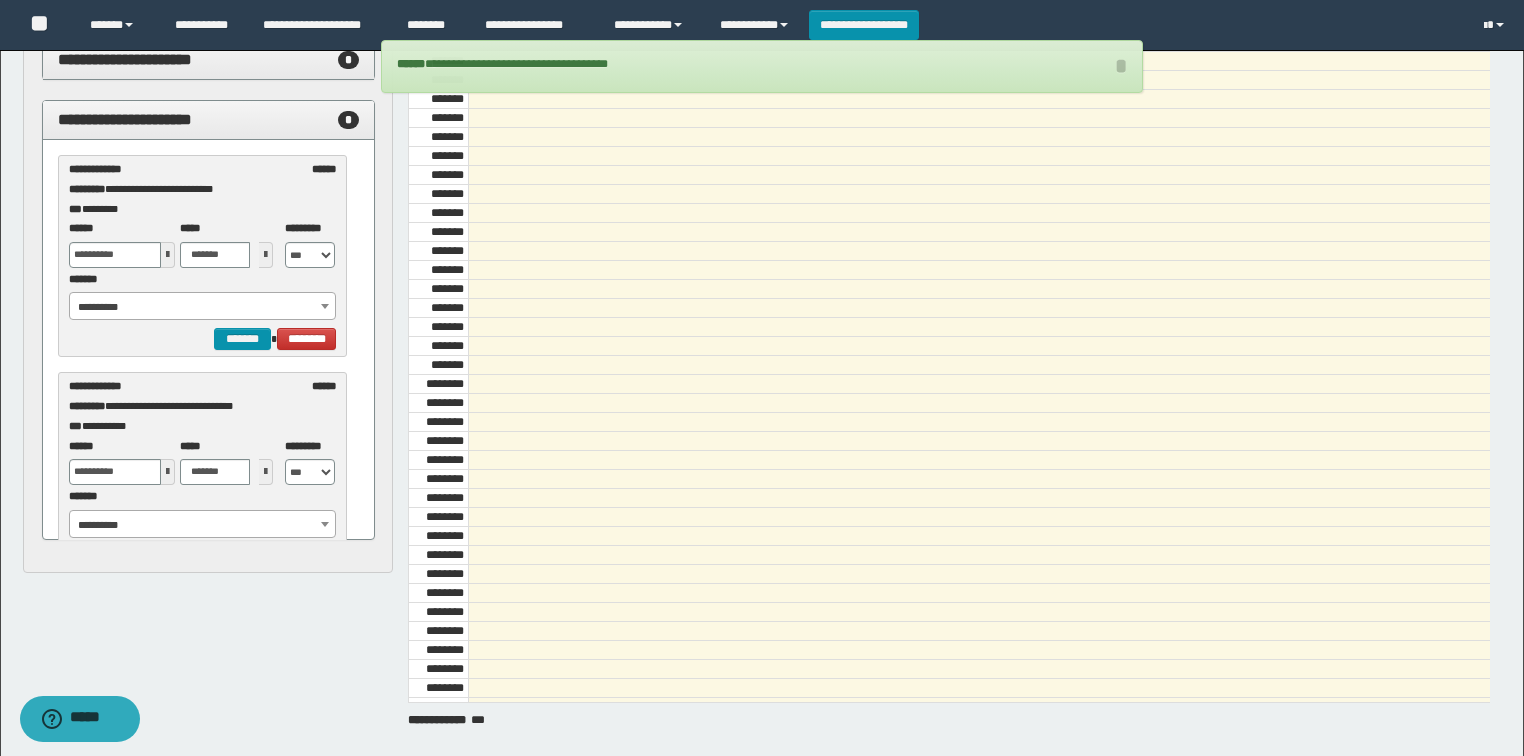 click on "**********" at bounding box center (203, 307) 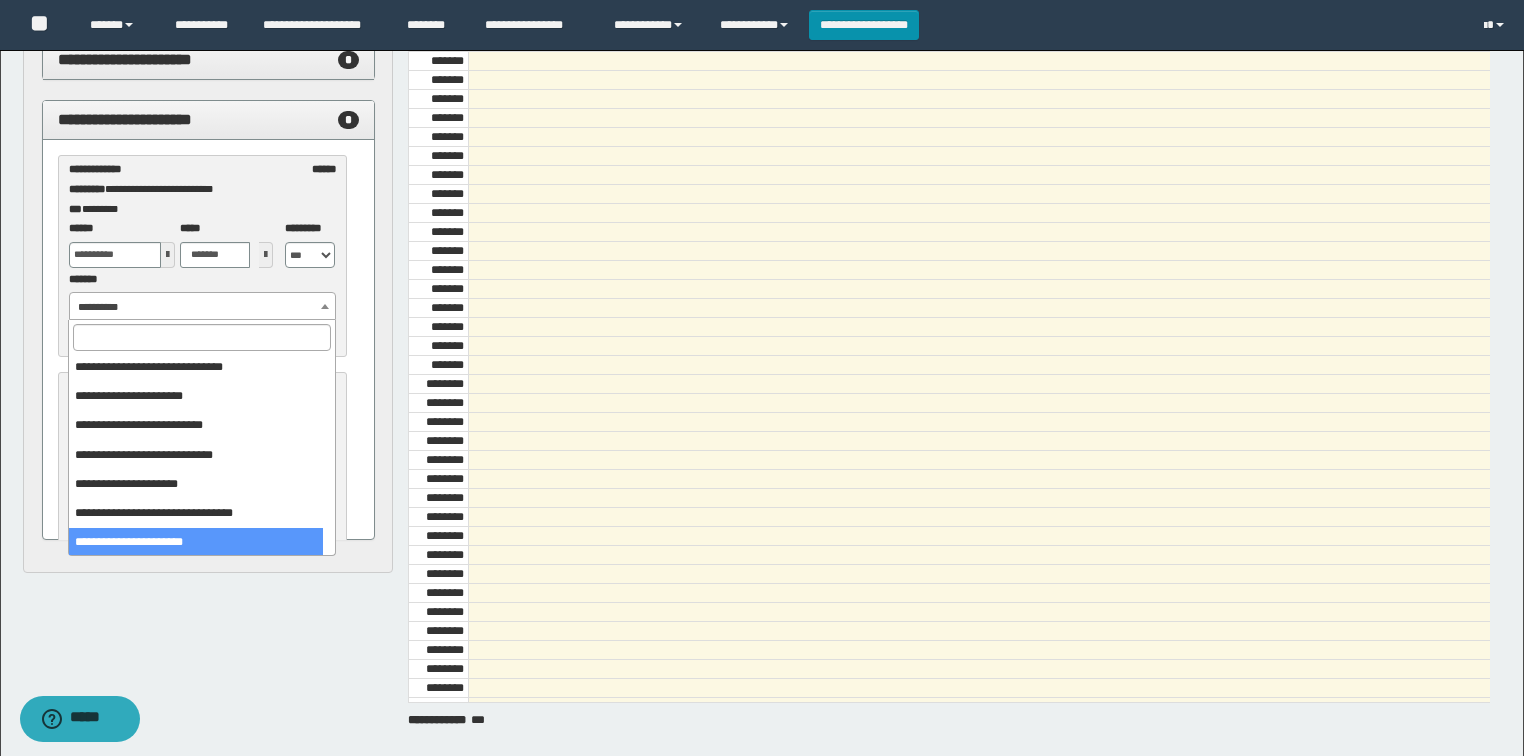 scroll, scrollTop: 149, scrollLeft: 0, axis: vertical 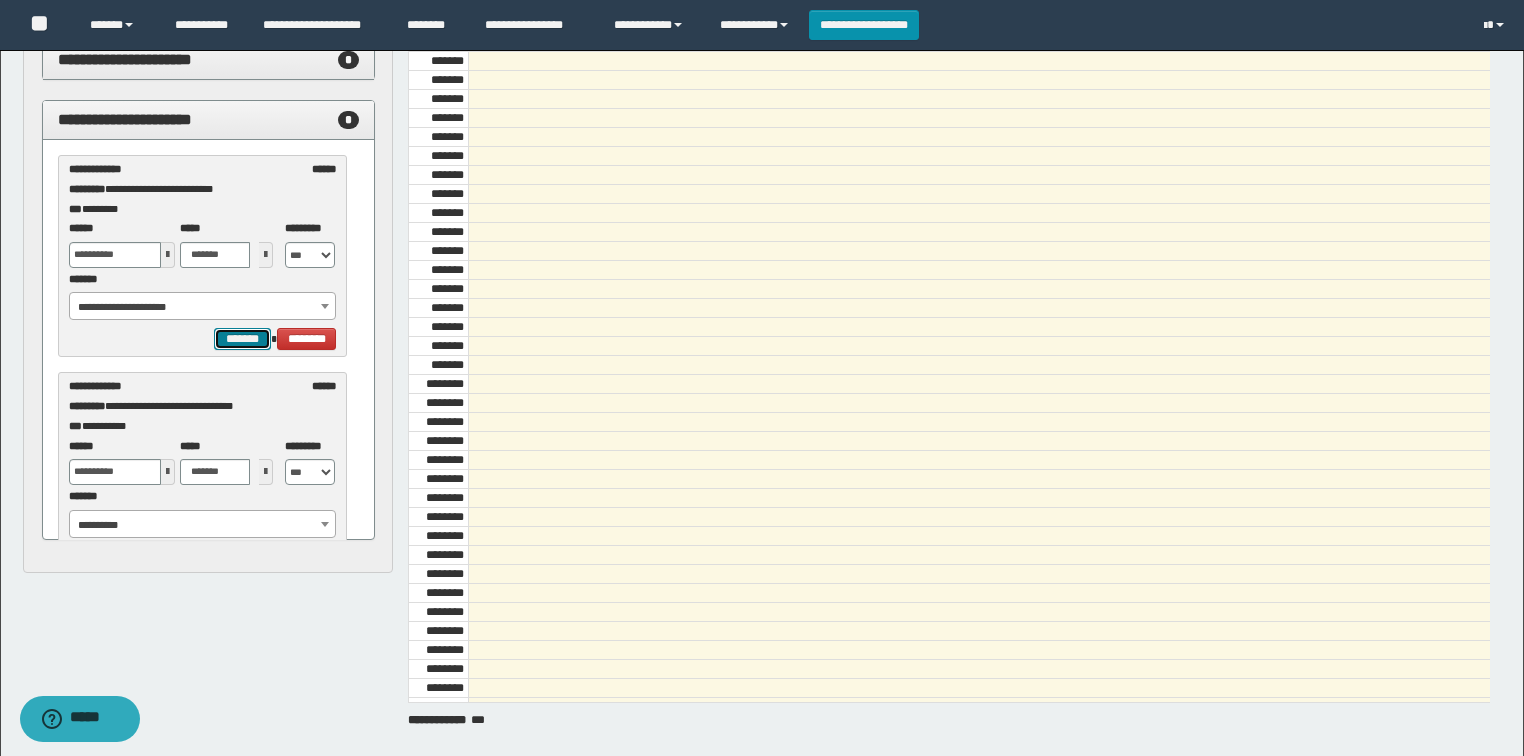 click on "*******" at bounding box center [0, 0] 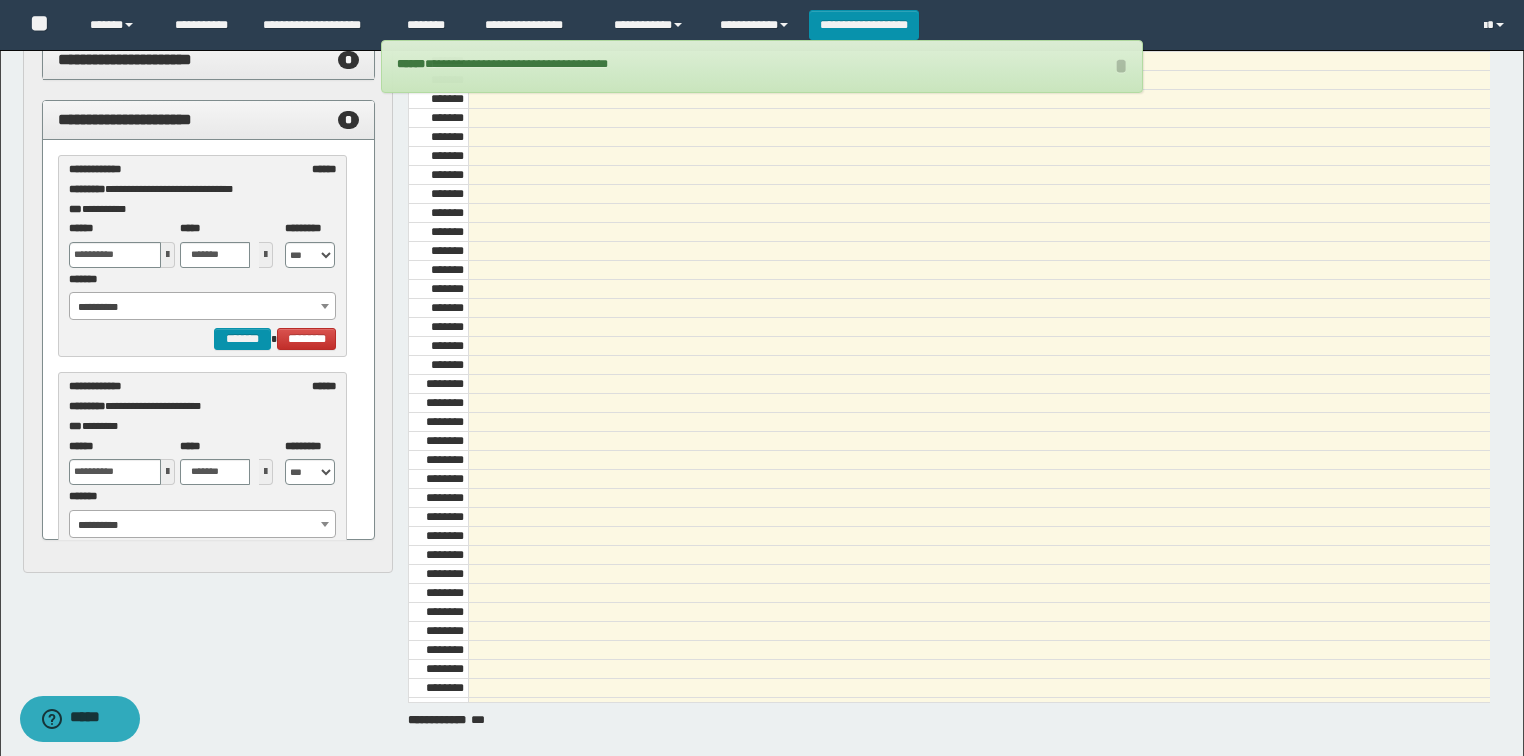 click at bounding box center [0, 0] 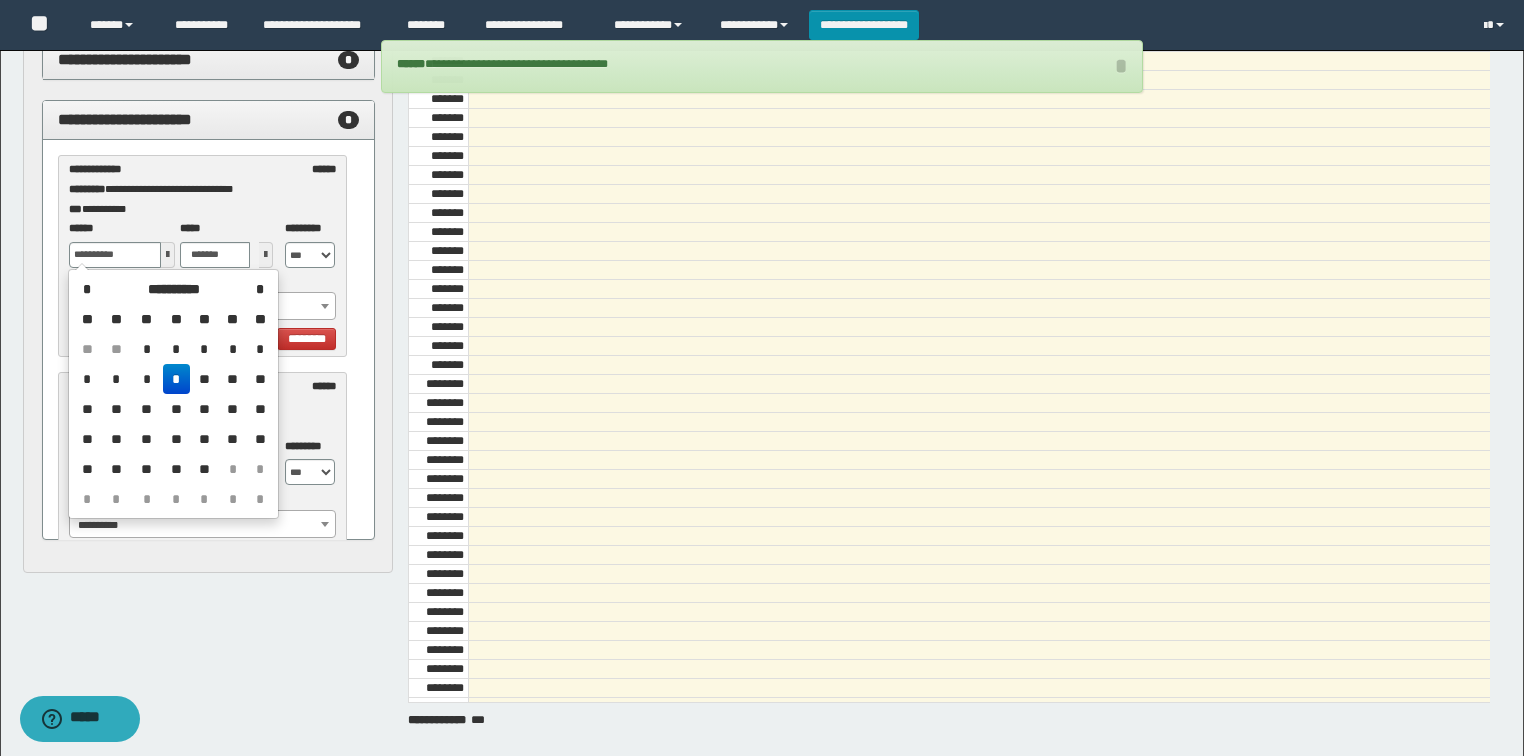 click on "**" at bounding box center (204, 349) 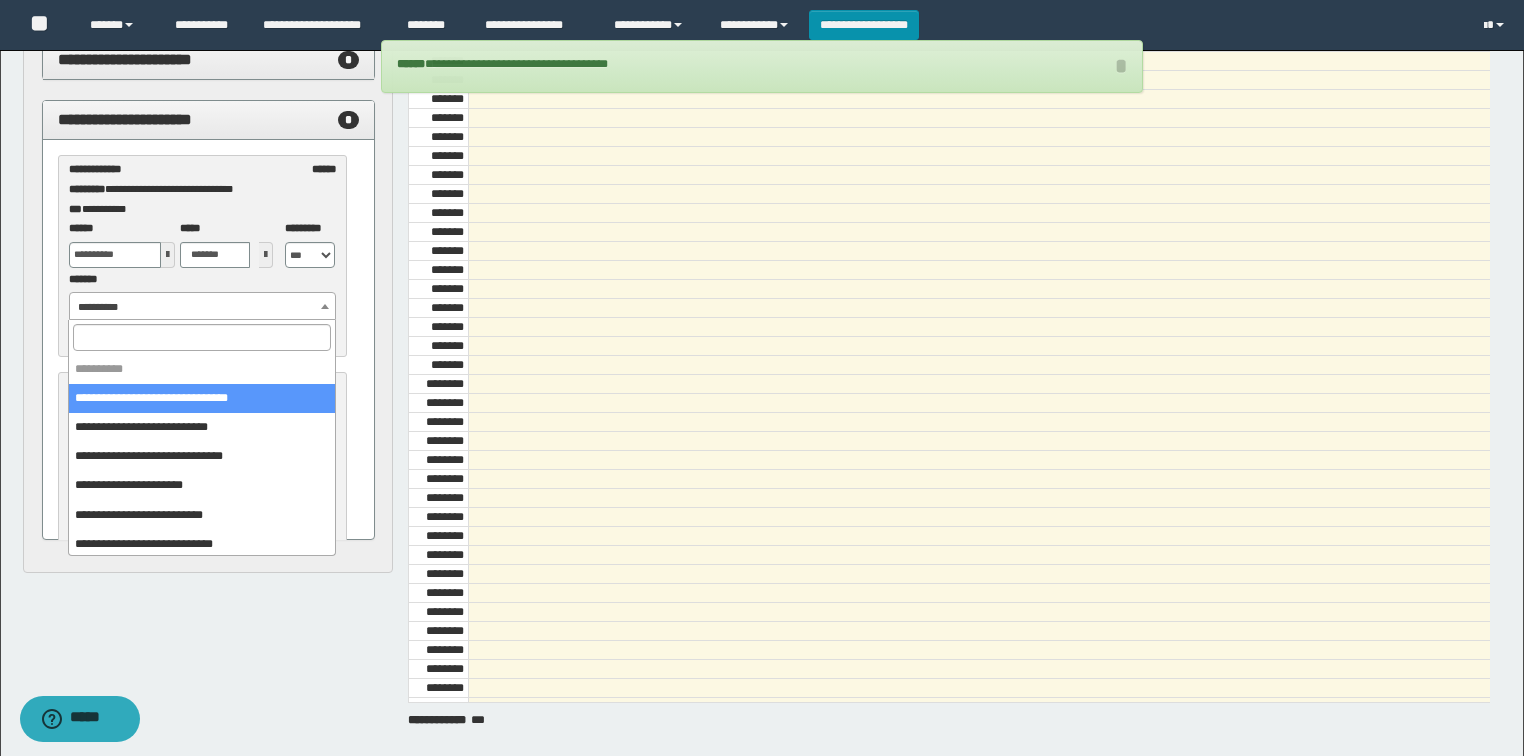 click on "**********" at bounding box center (203, 307) 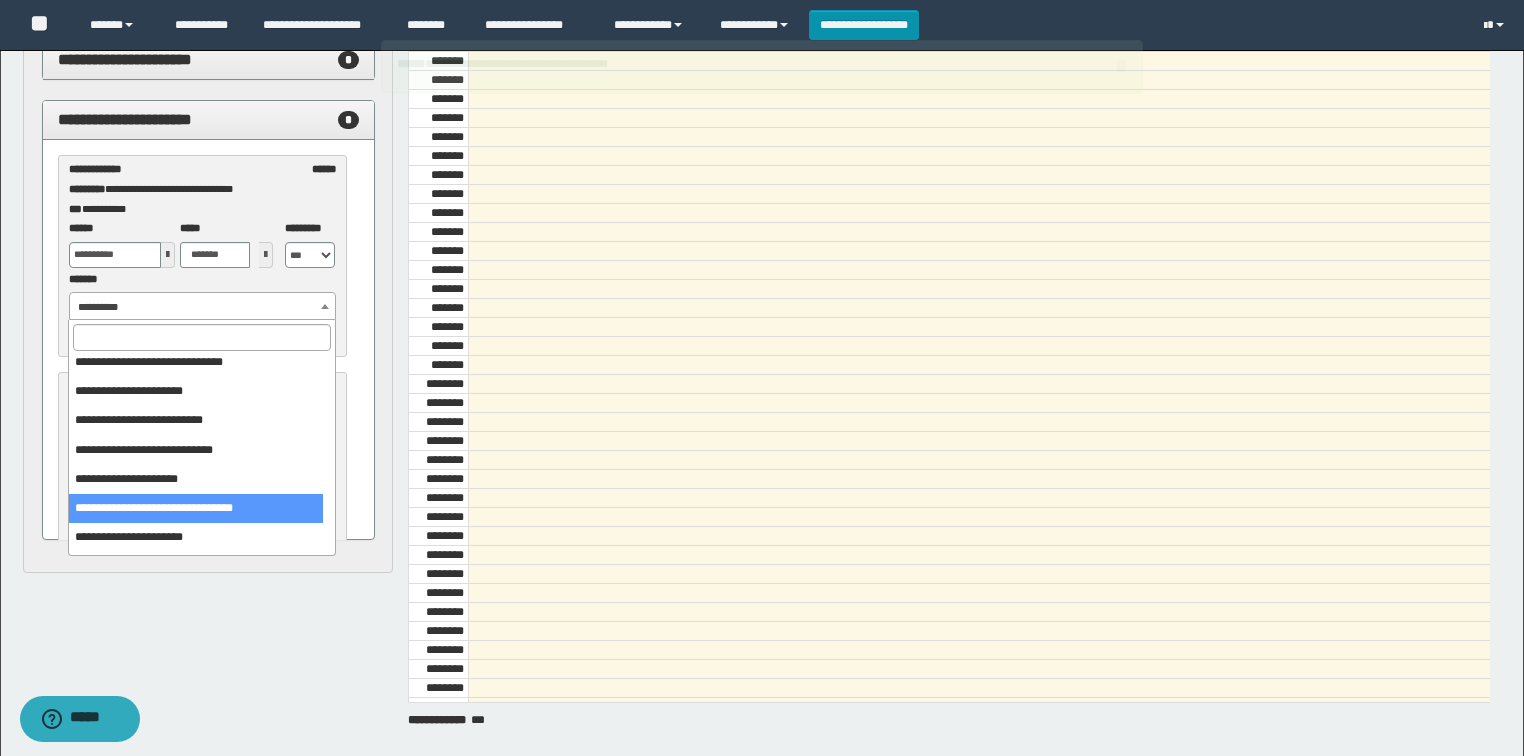 scroll, scrollTop: 149, scrollLeft: 0, axis: vertical 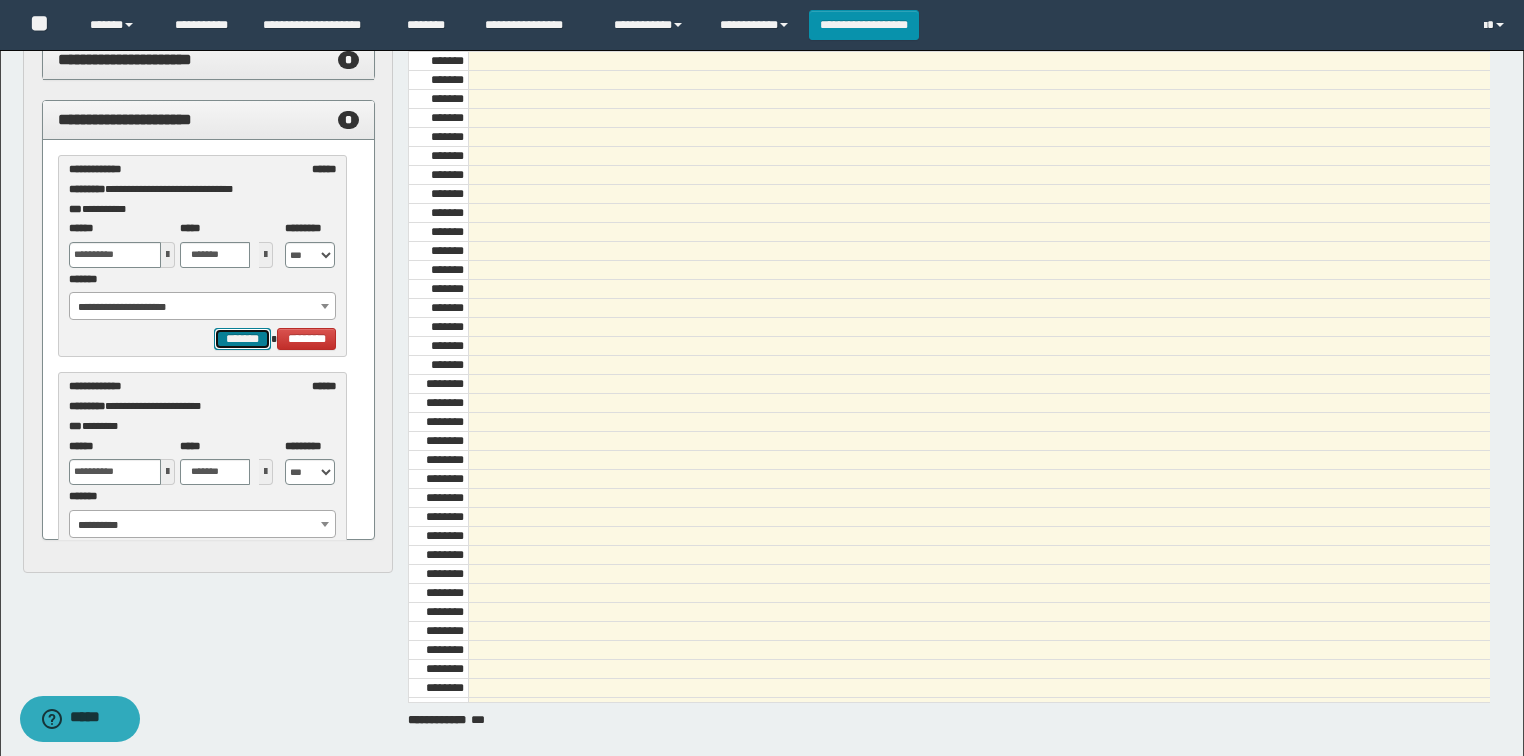 click on "*******" at bounding box center (0, 0) 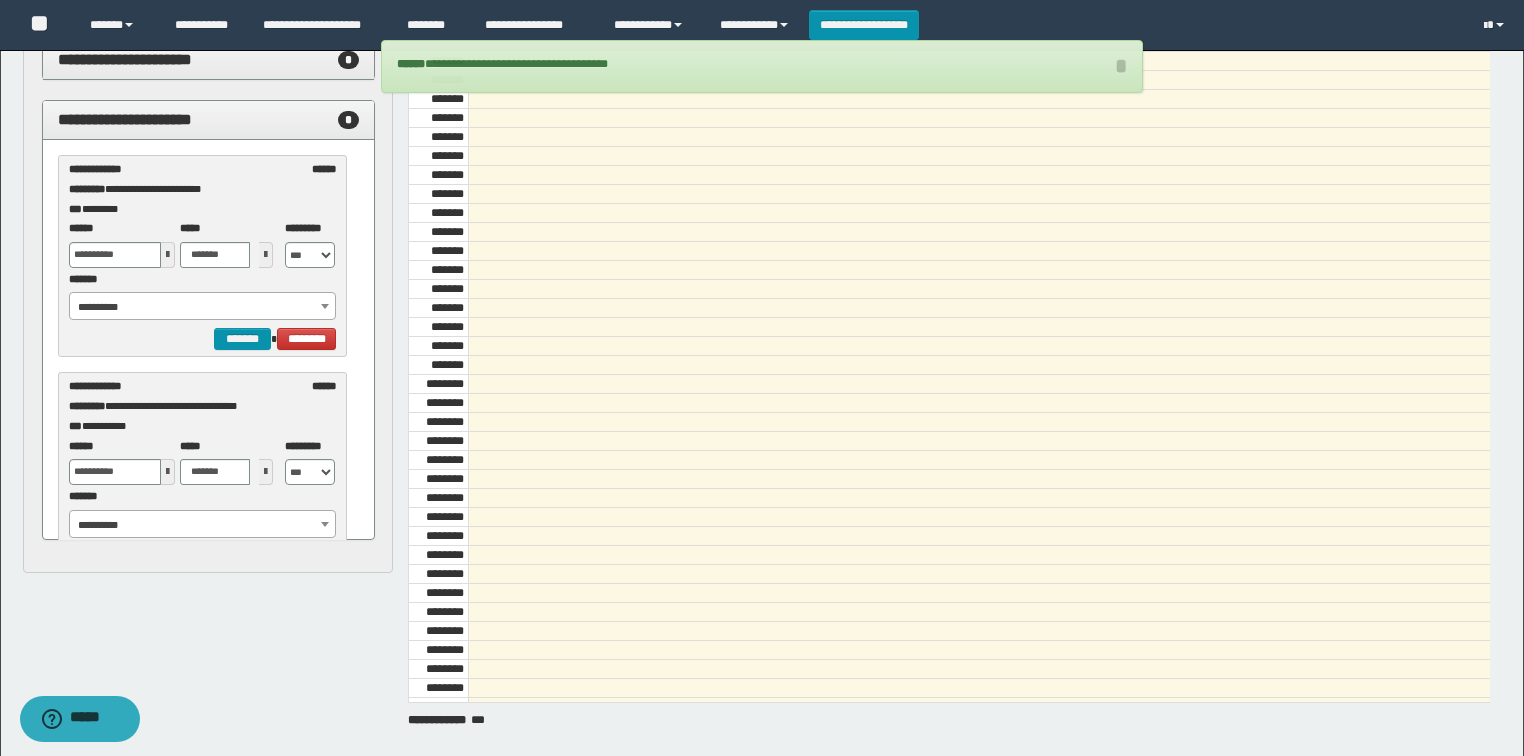 click at bounding box center [0, 0] 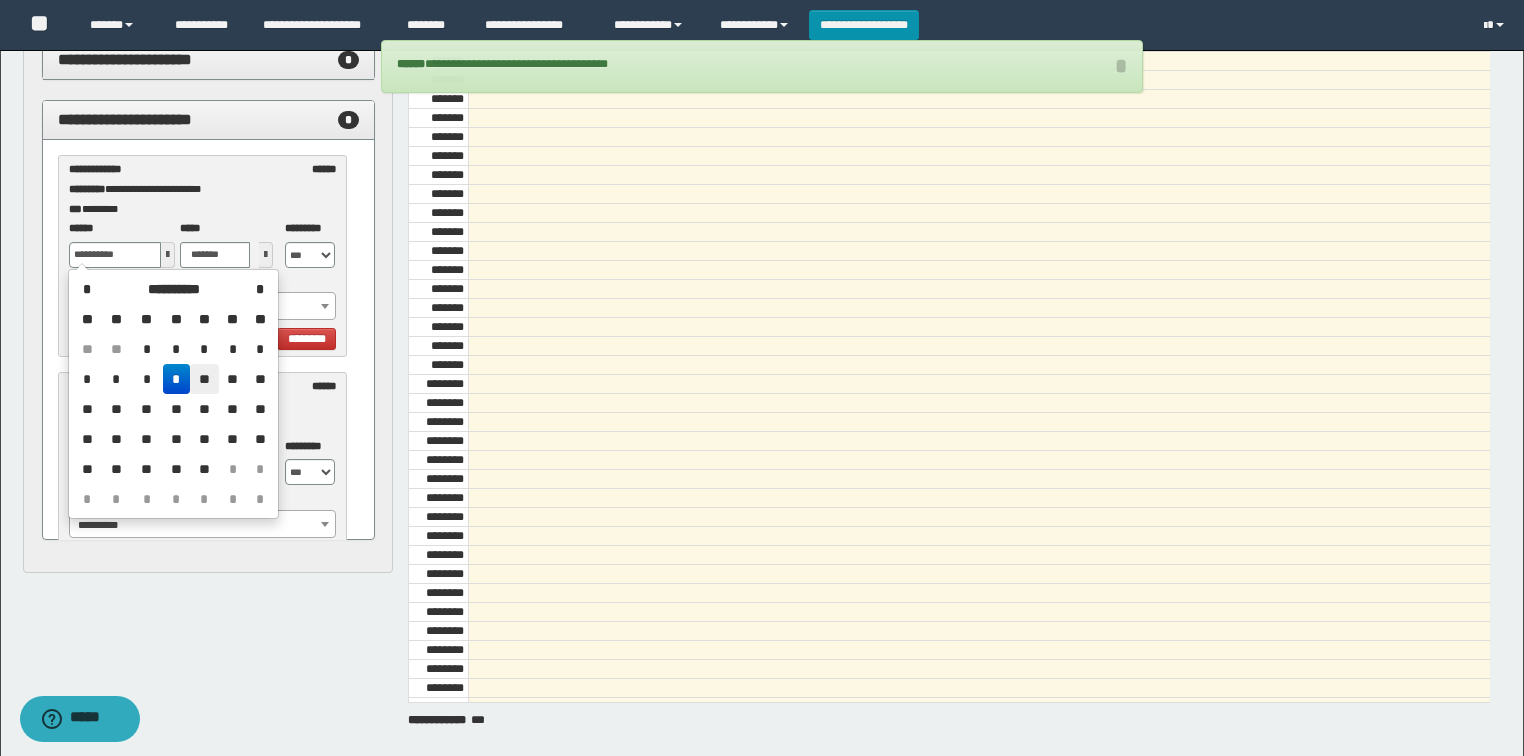 click on "**" at bounding box center [204, 349] 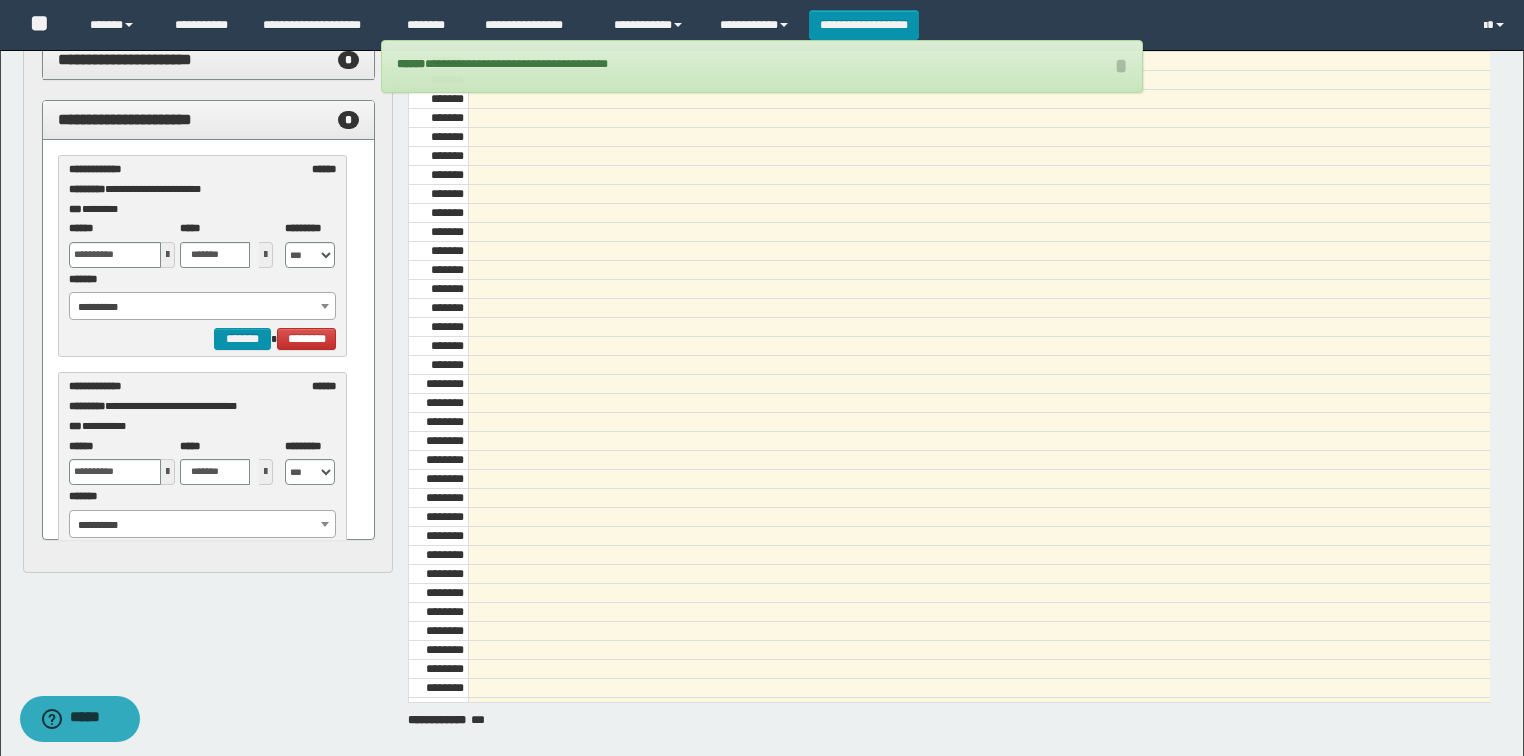 click on "**********" at bounding box center [203, 307] 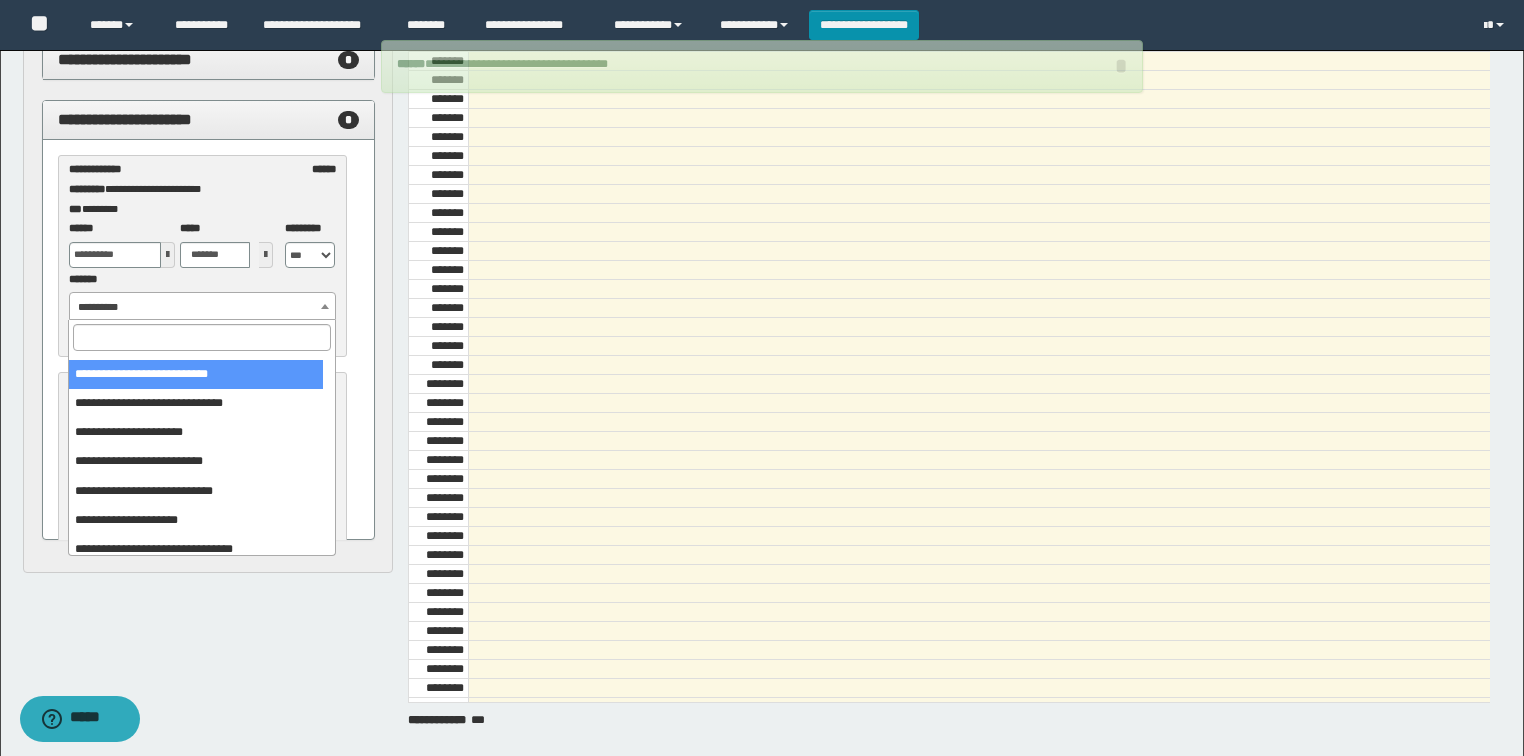 scroll, scrollTop: 149, scrollLeft: 0, axis: vertical 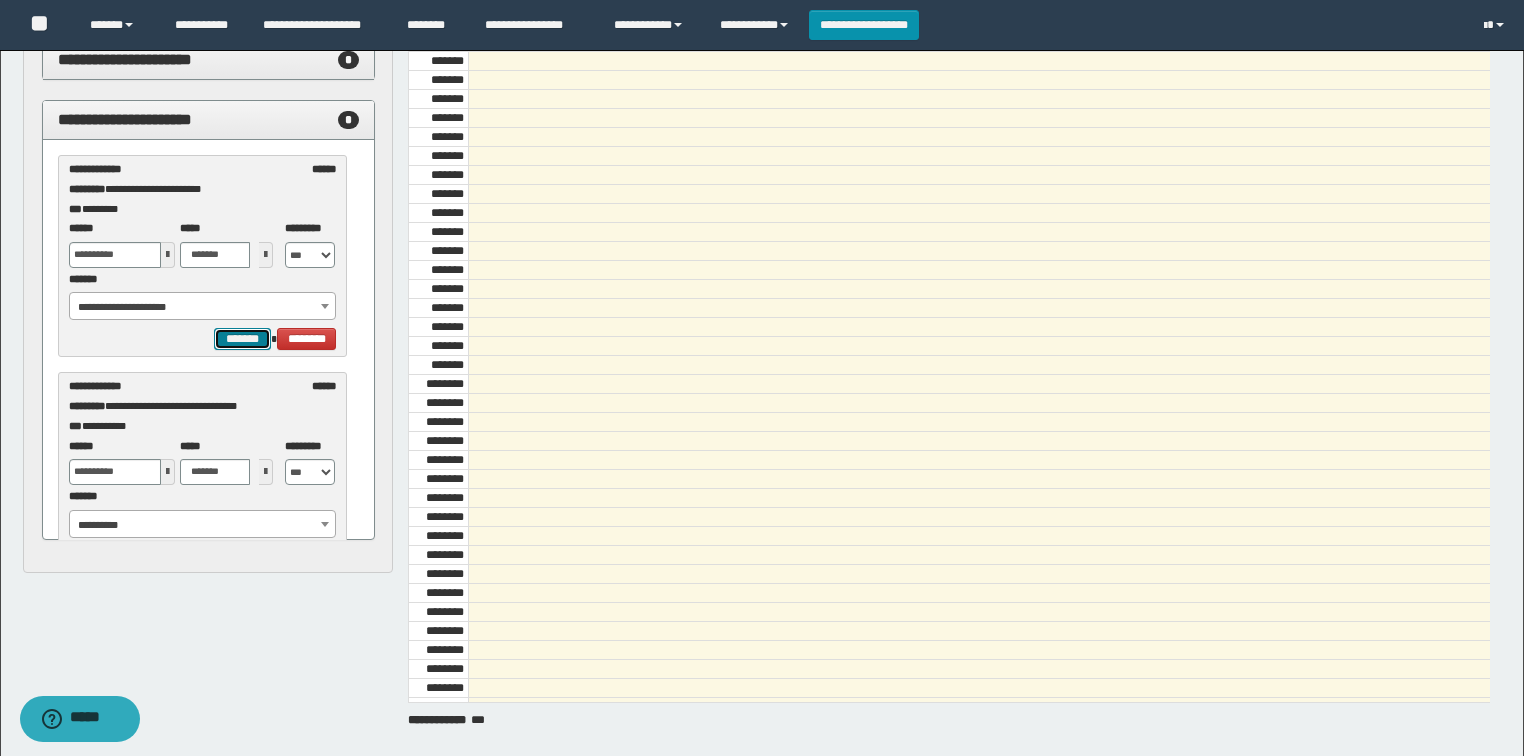 click on "*******" at bounding box center (0, 0) 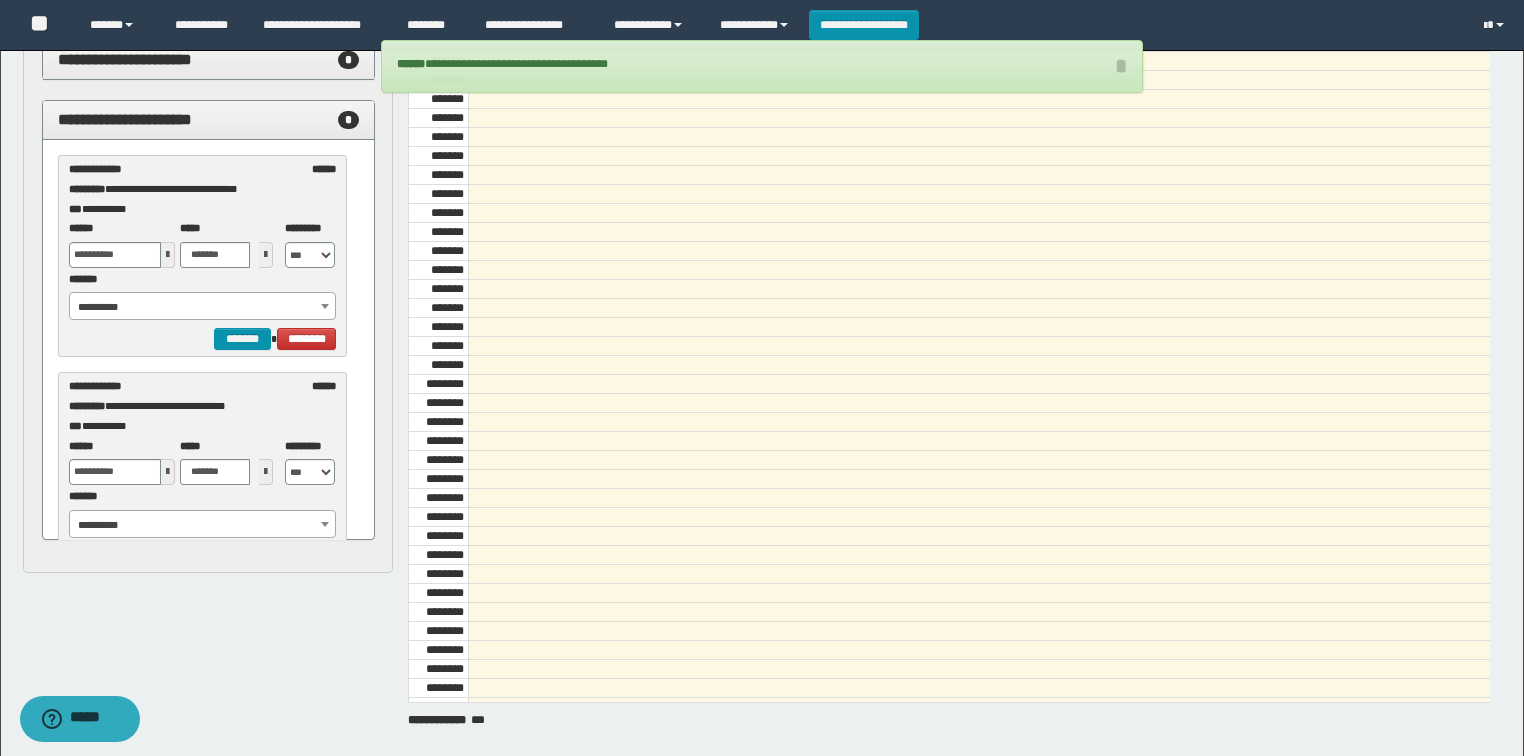 click at bounding box center [0, 0] 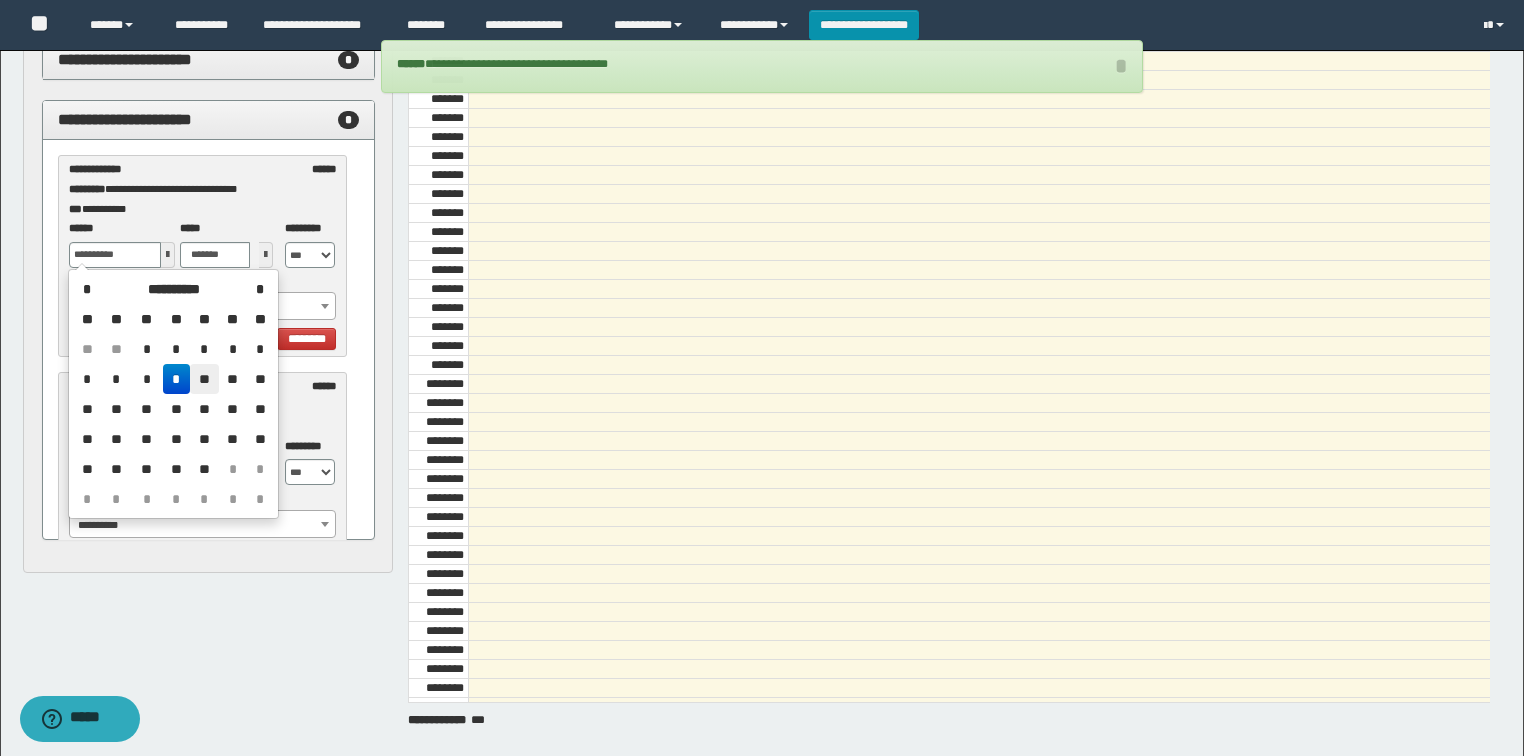 click on "**" at bounding box center [204, 349] 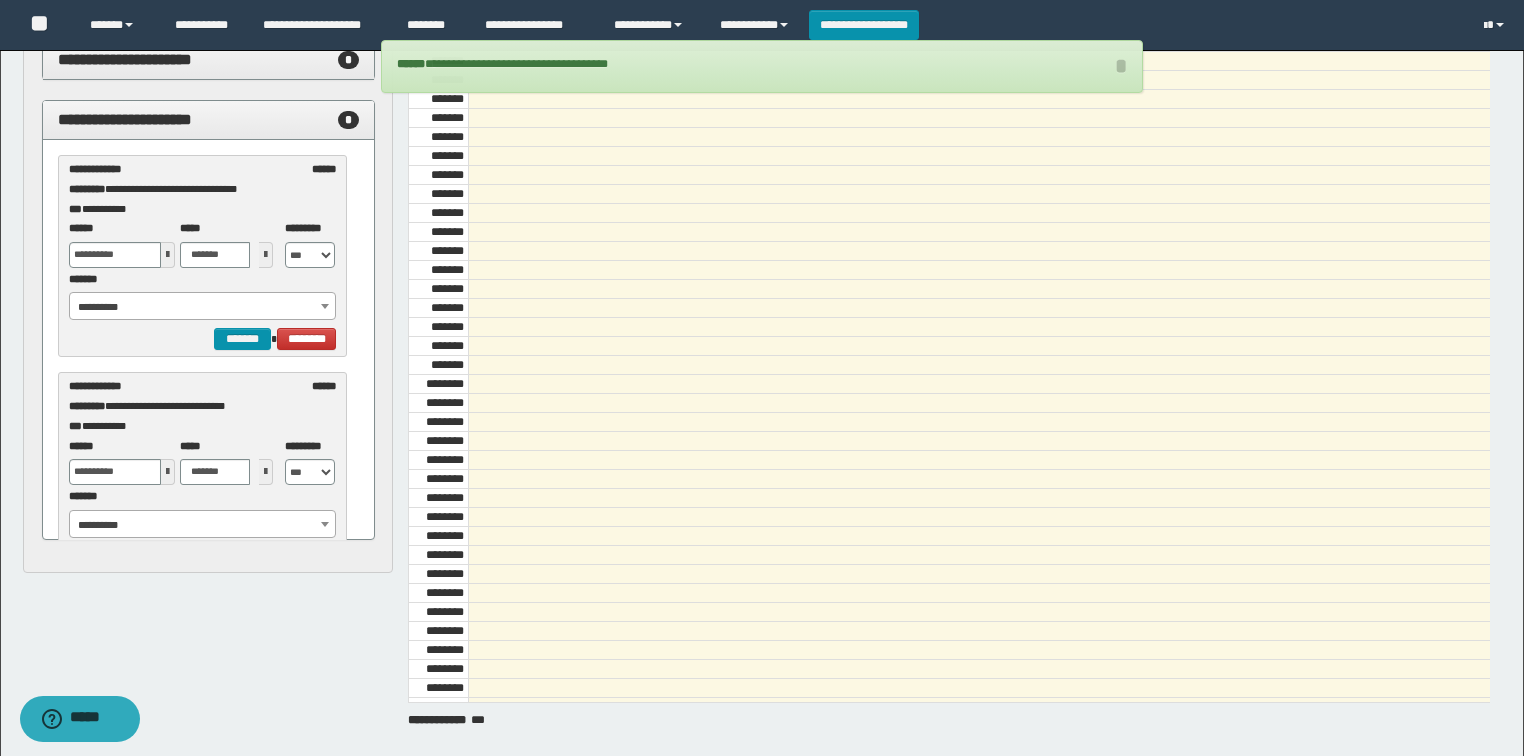click on "**********" at bounding box center [203, 307] 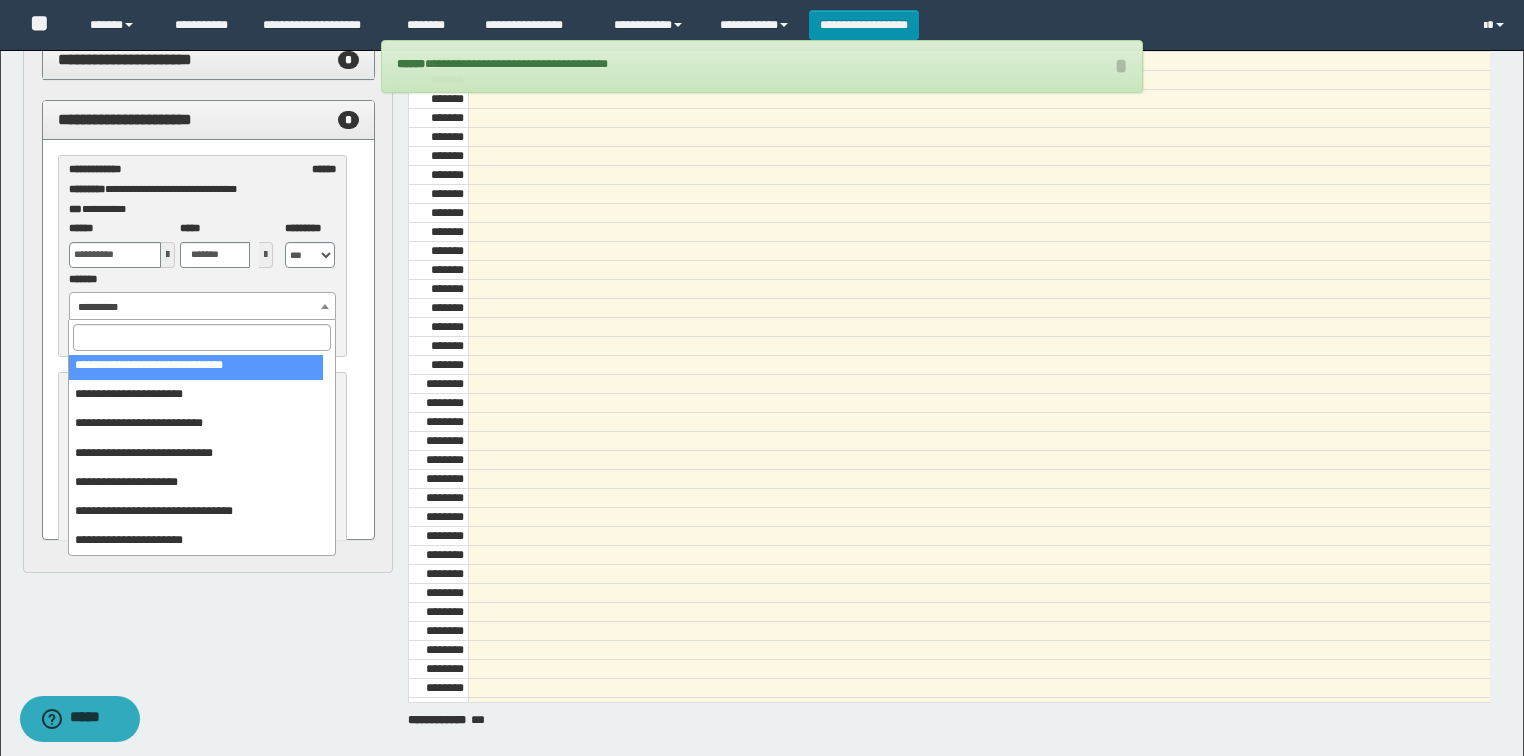 scroll, scrollTop: 149, scrollLeft: 0, axis: vertical 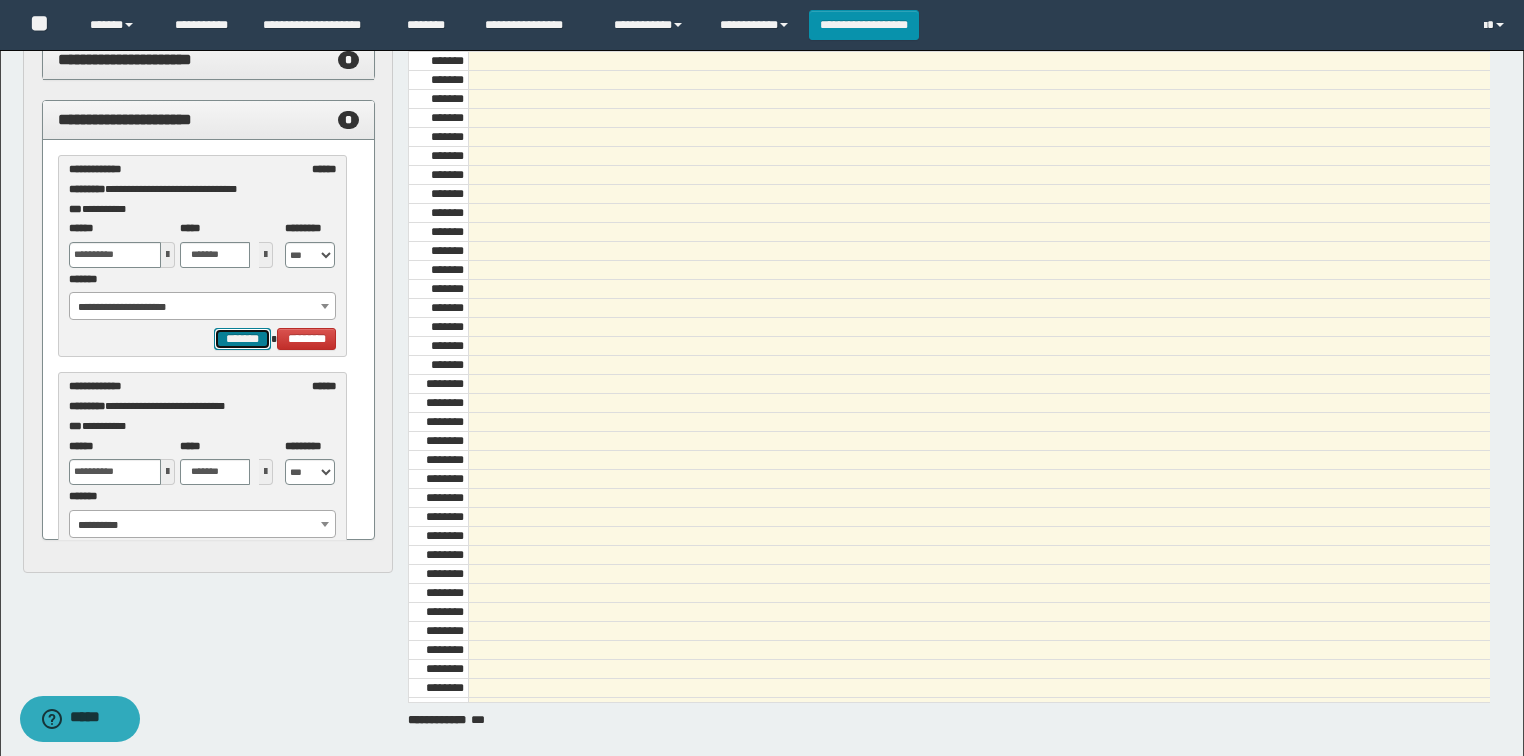 click on "*******" at bounding box center (0, 0) 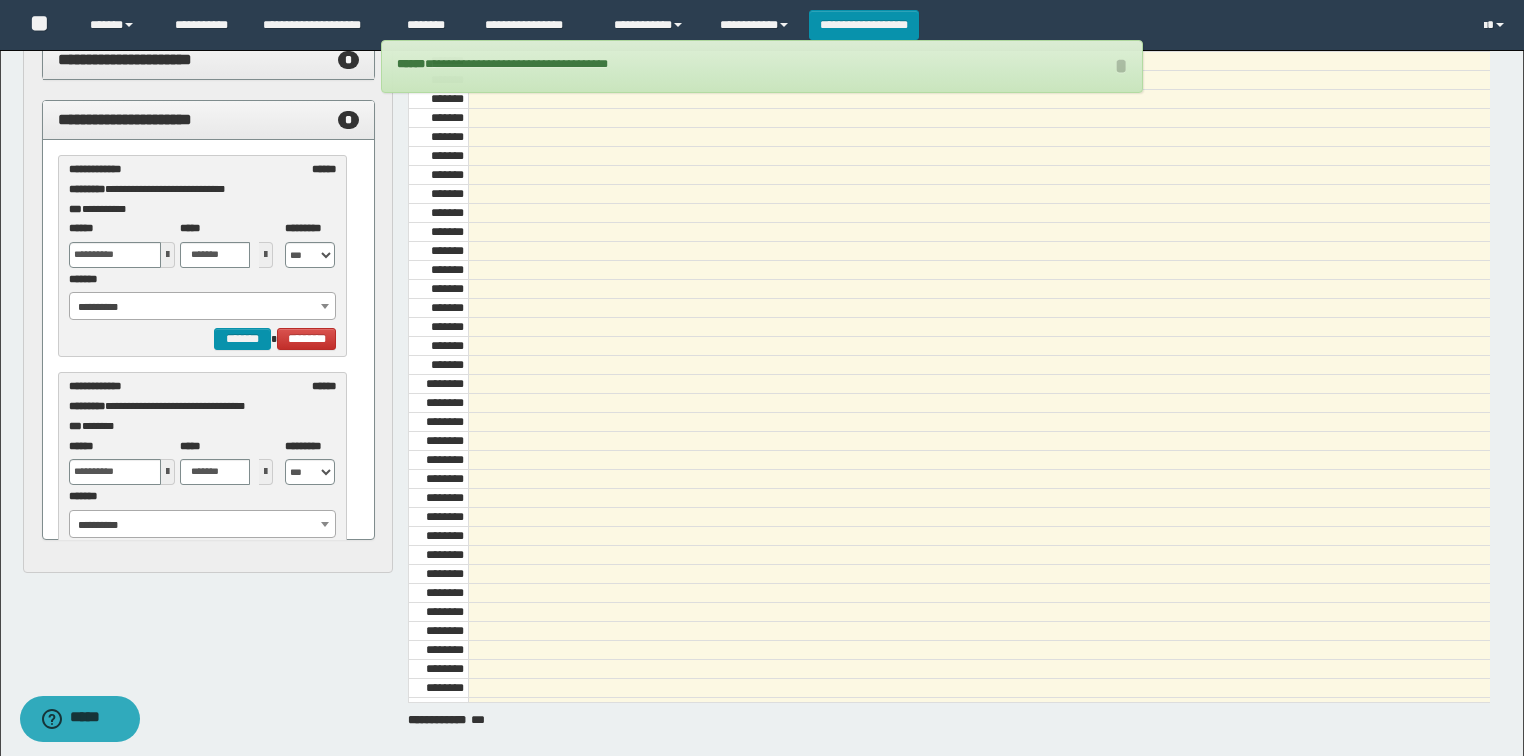 click at bounding box center (0, 0) 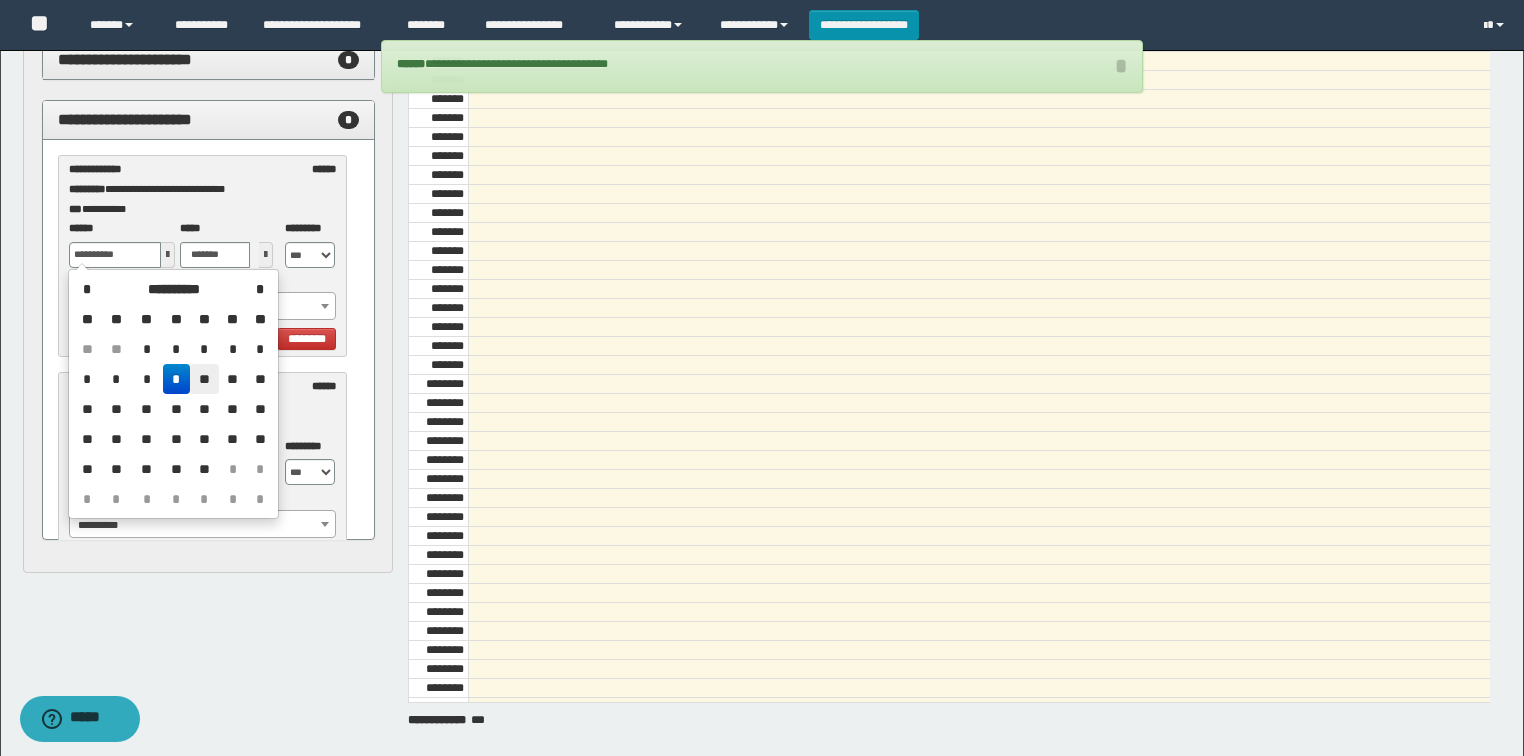 click on "**" at bounding box center [204, 349] 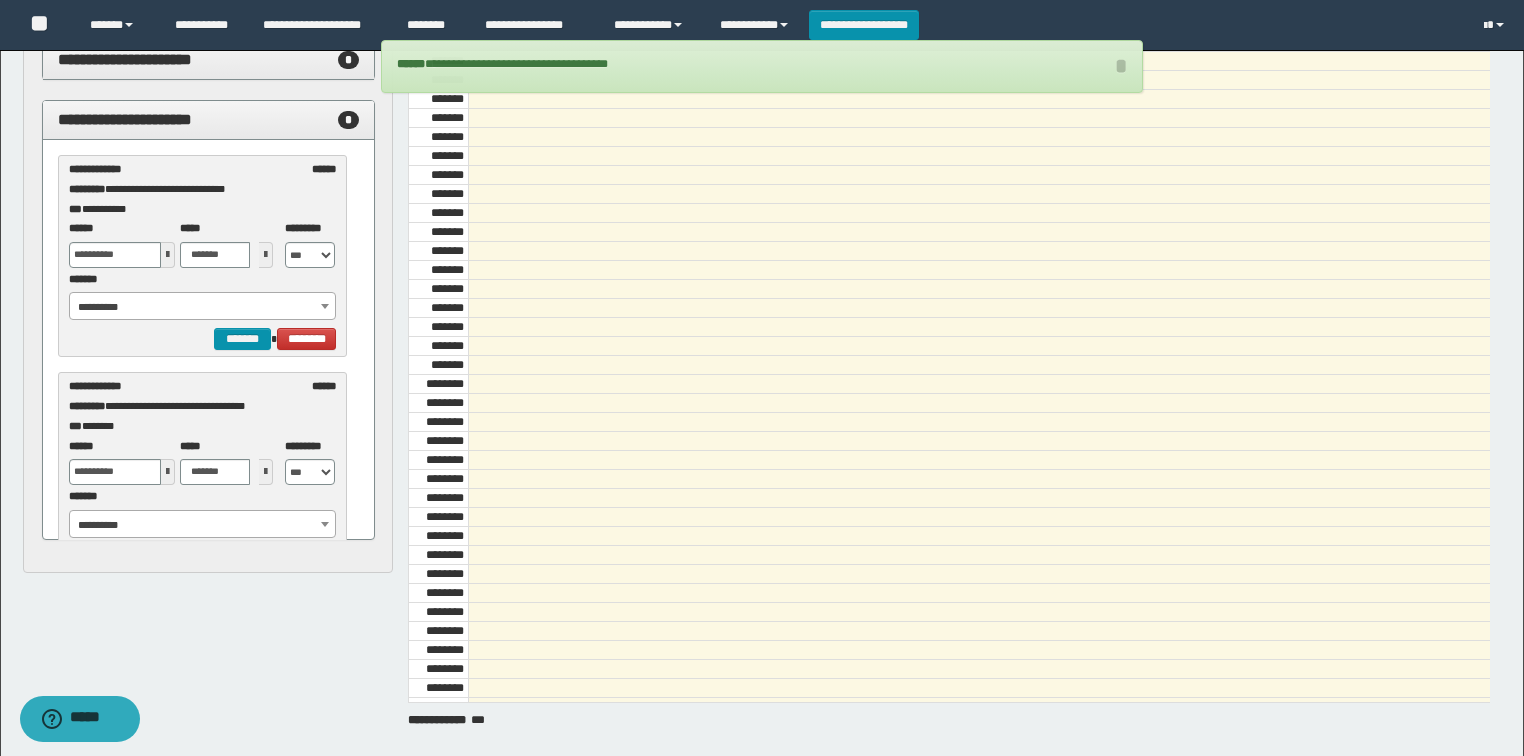 click on "**********" at bounding box center [203, 307] 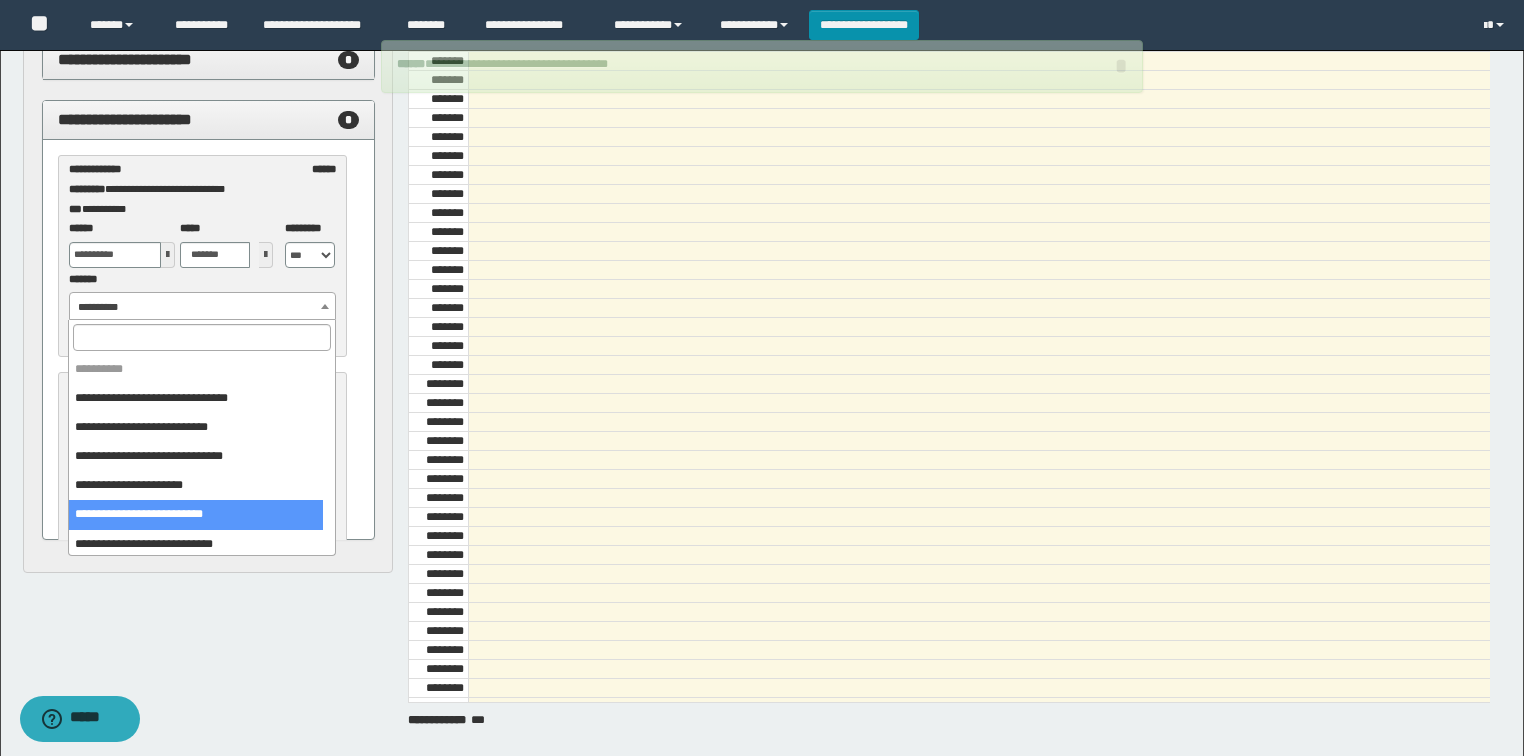 scroll, scrollTop: 149, scrollLeft: 0, axis: vertical 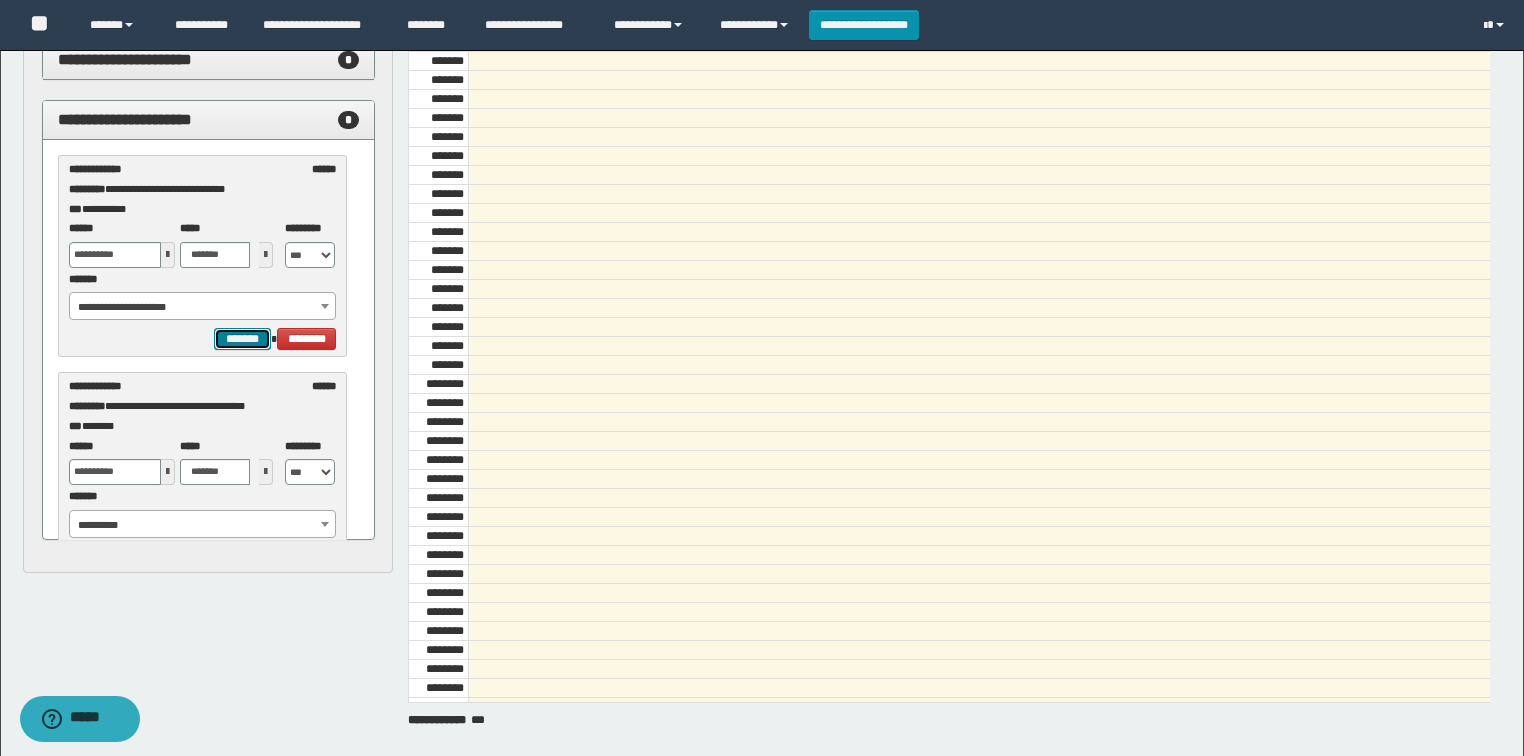 click on "*******" at bounding box center (0, 0) 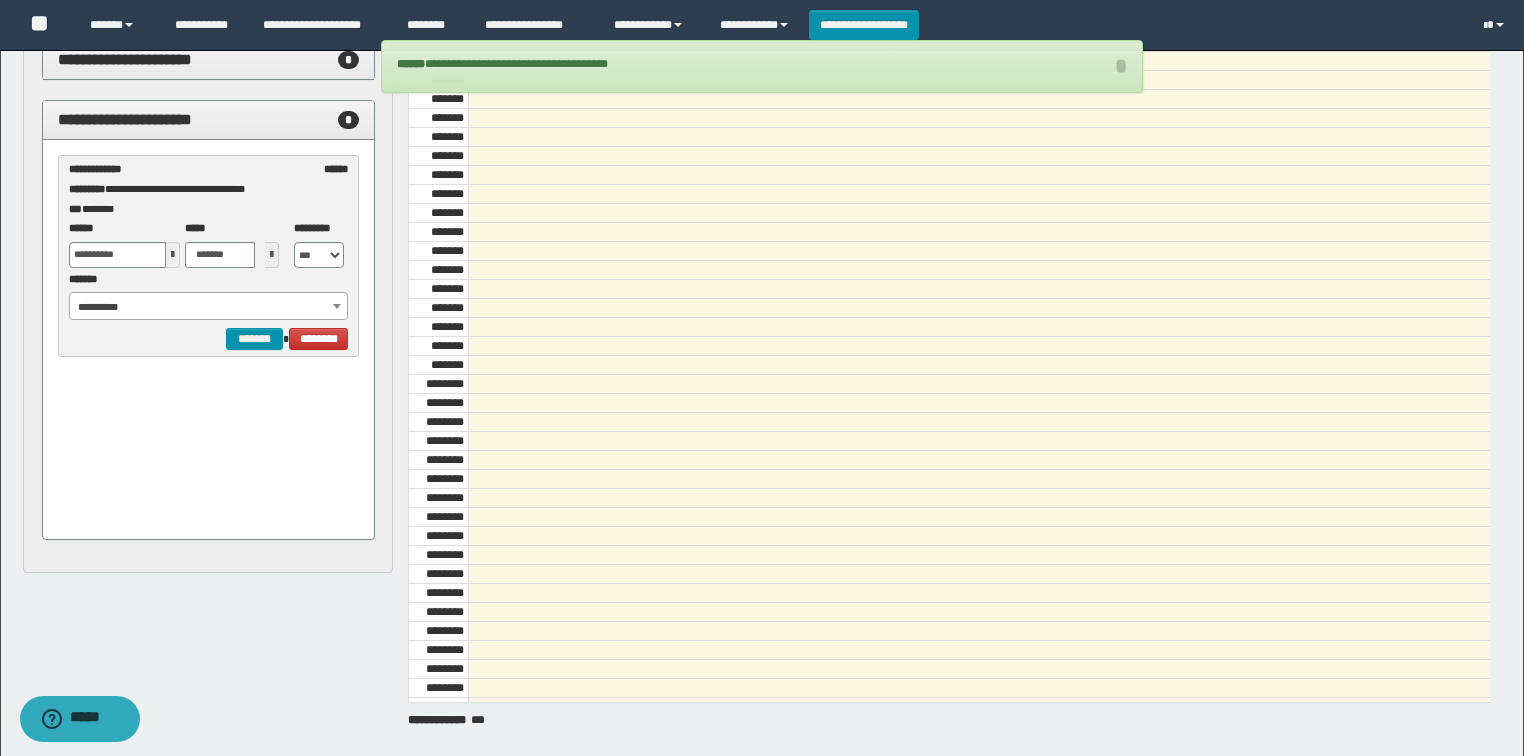 click at bounding box center [0, 0] 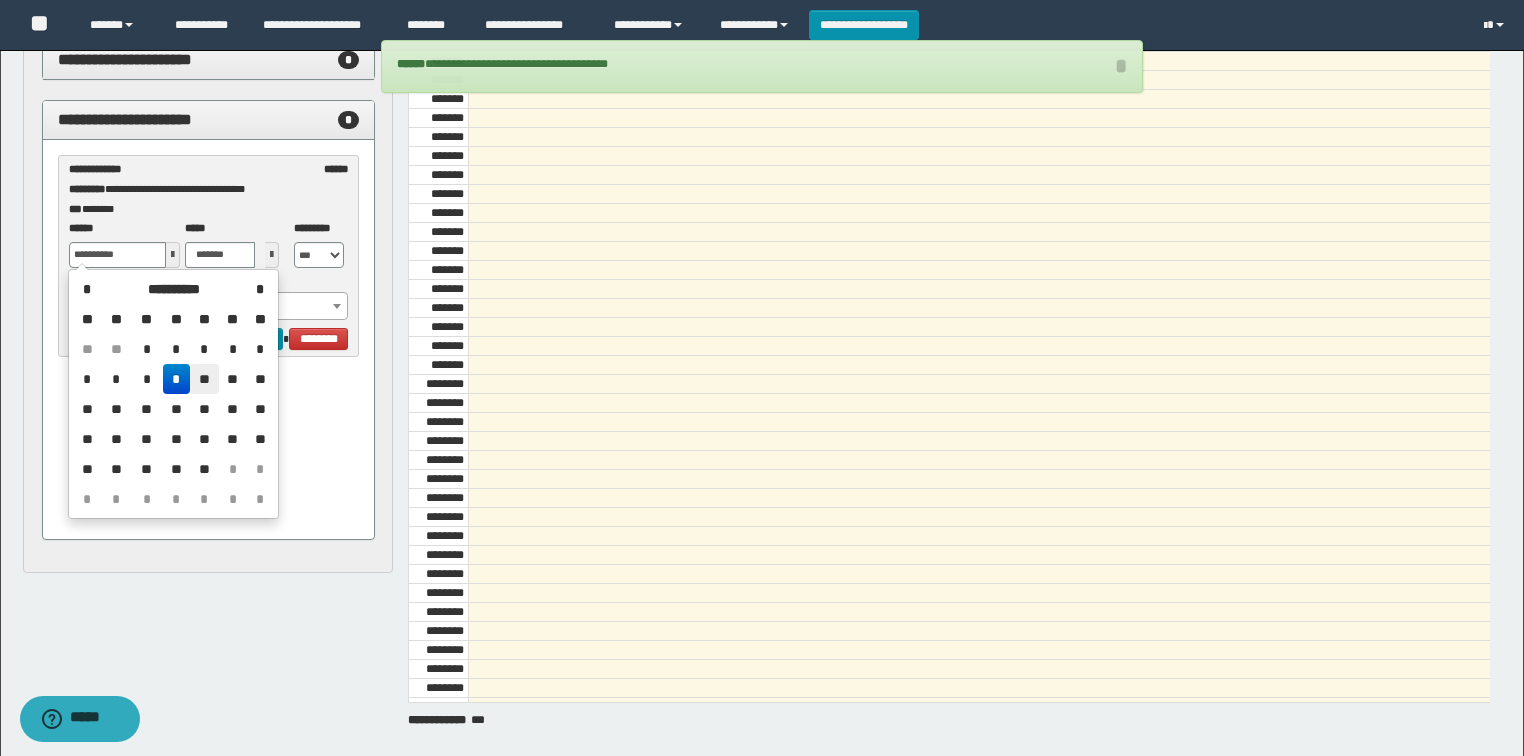 click on "**" at bounding box center (204, 349) 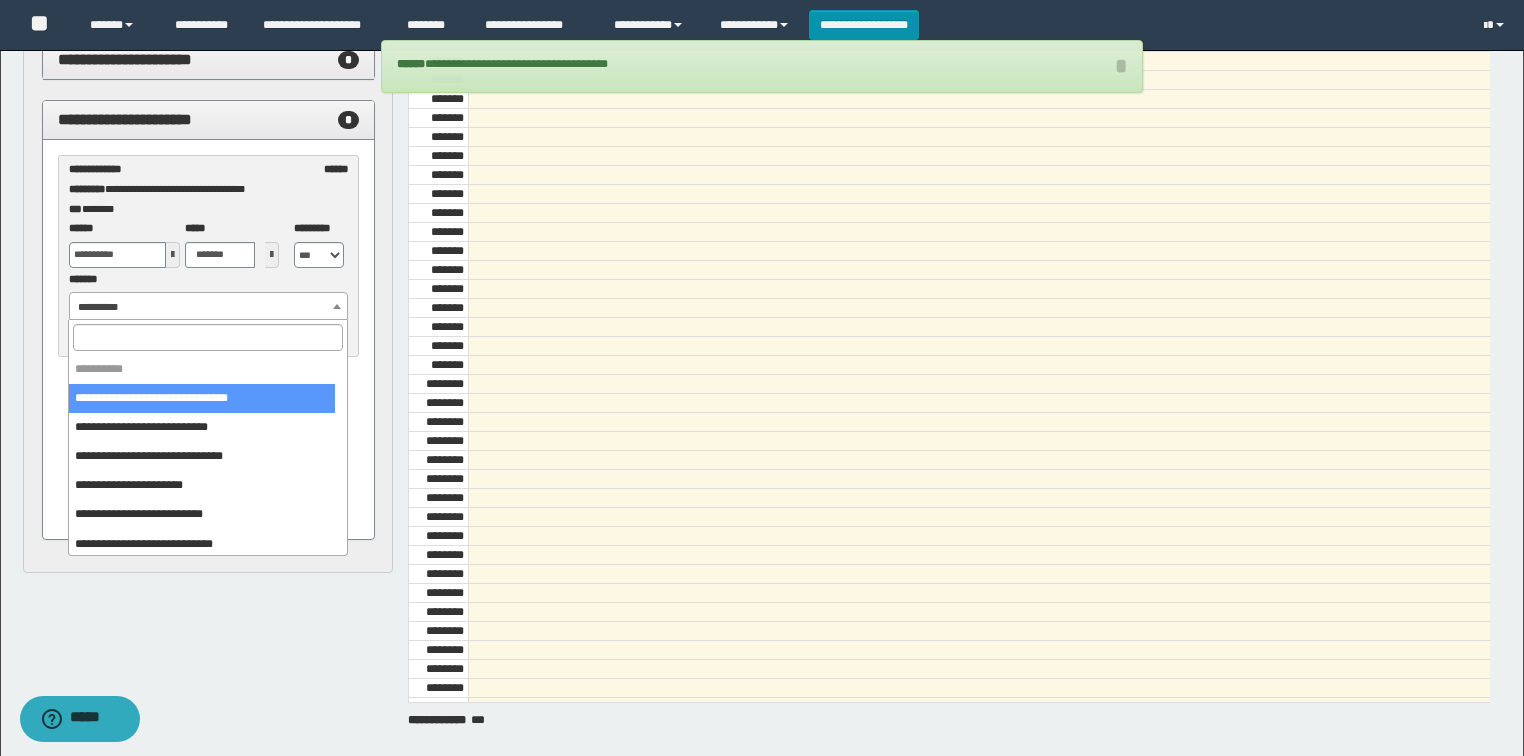 click on "**********" at bounding box center (209, 307) 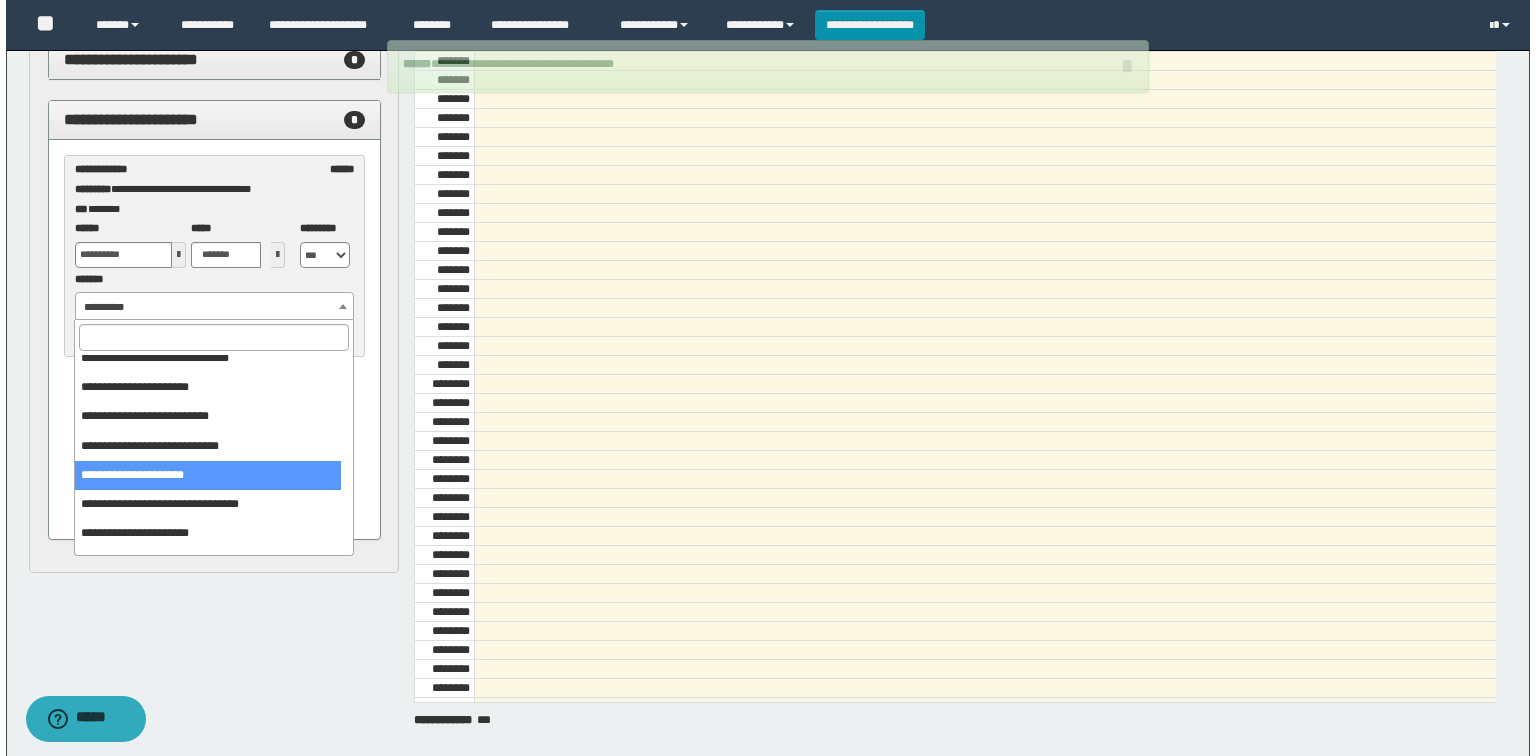 scroll, scrollTop: 149, scrollLeft: 0, axis: vertical 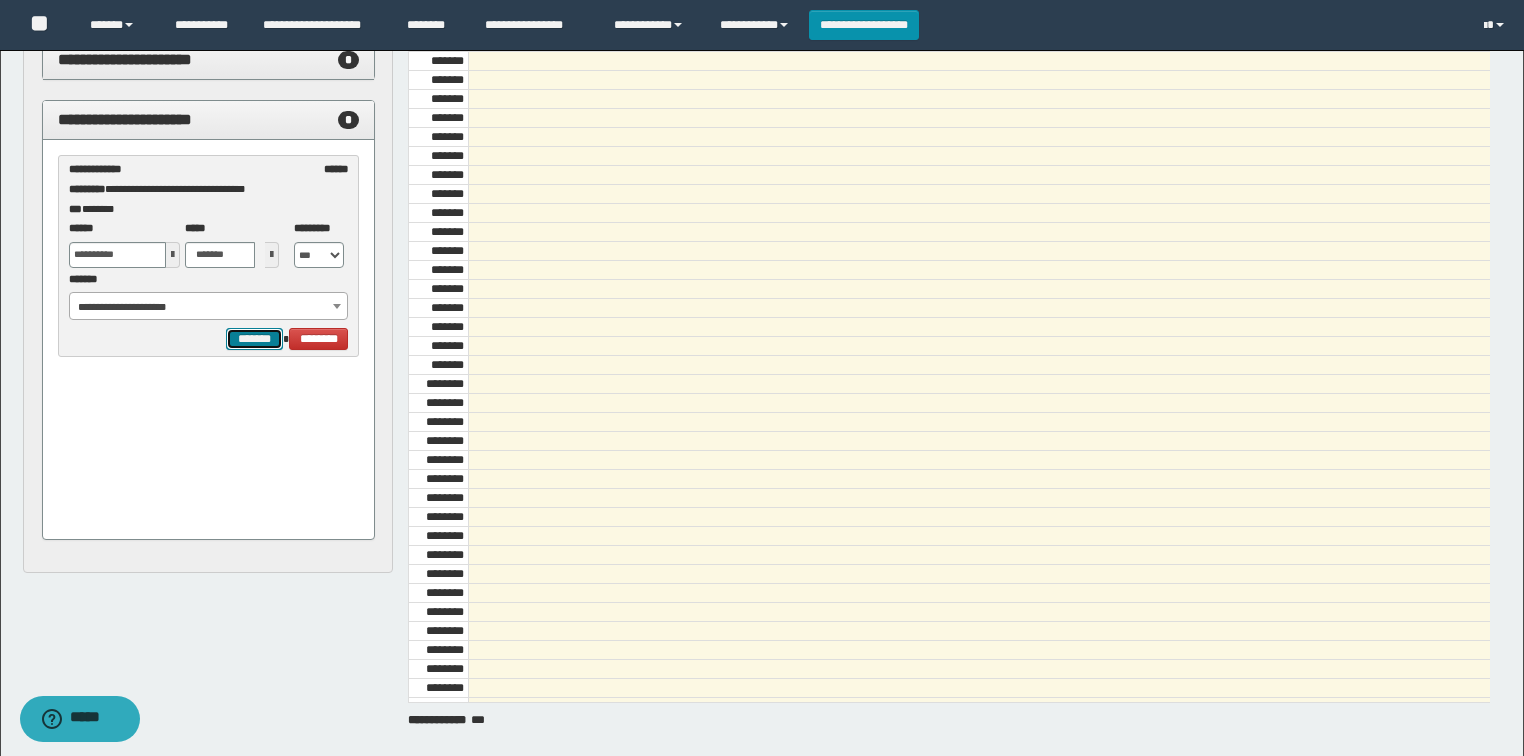 click on "*******" at bounding box center (0, 0) 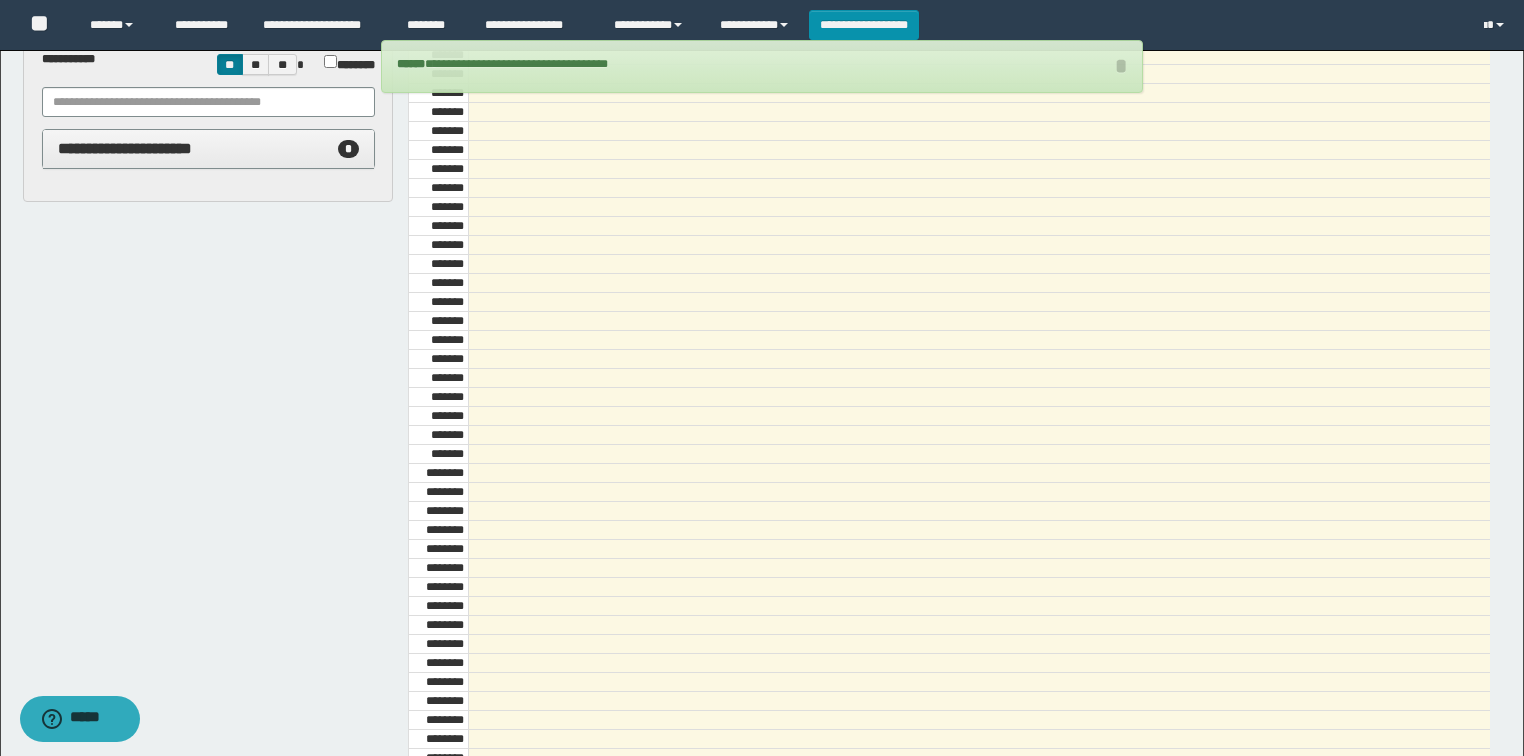 scroll, scrollTop: 0, scrollLeft: 0, axis: both 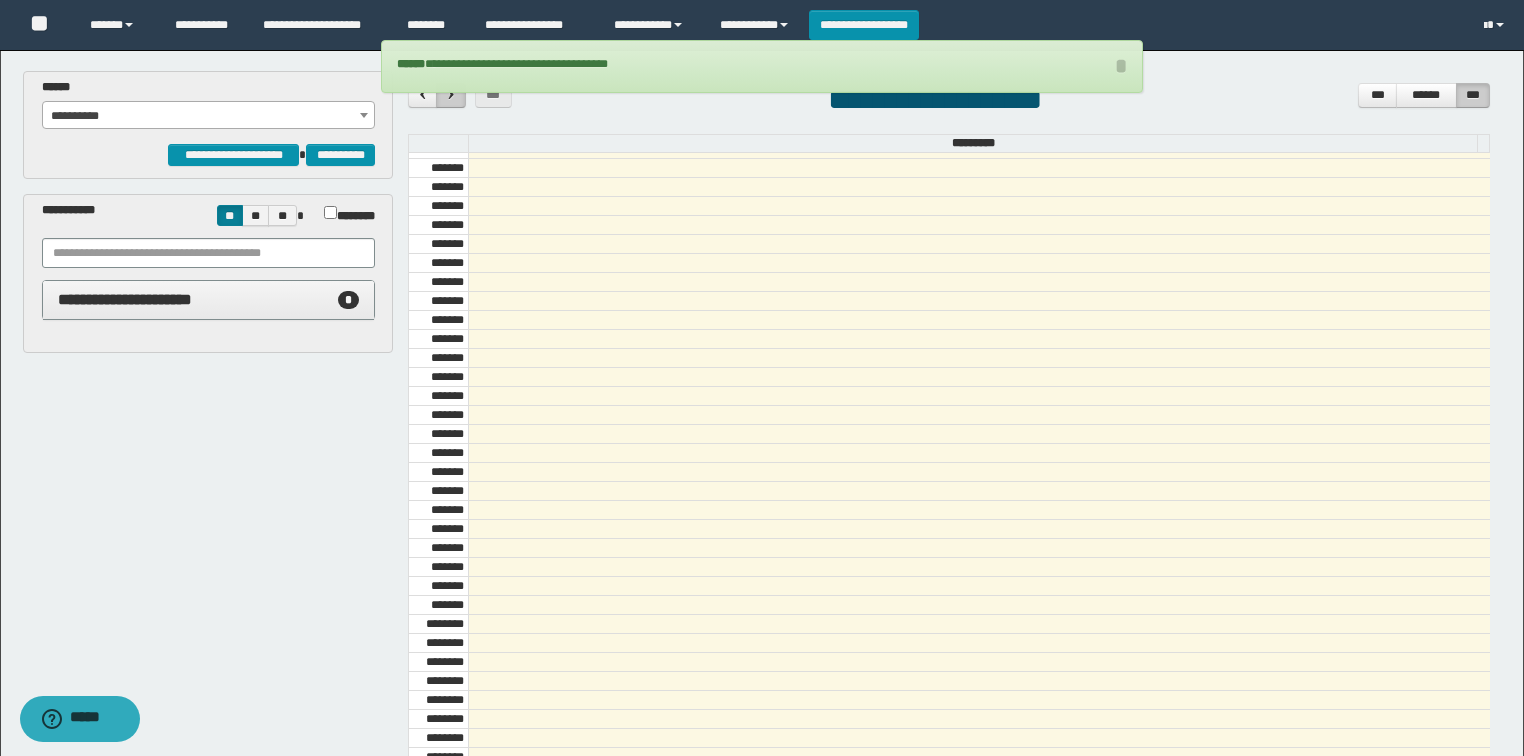 click at bounding box center [451, 94] 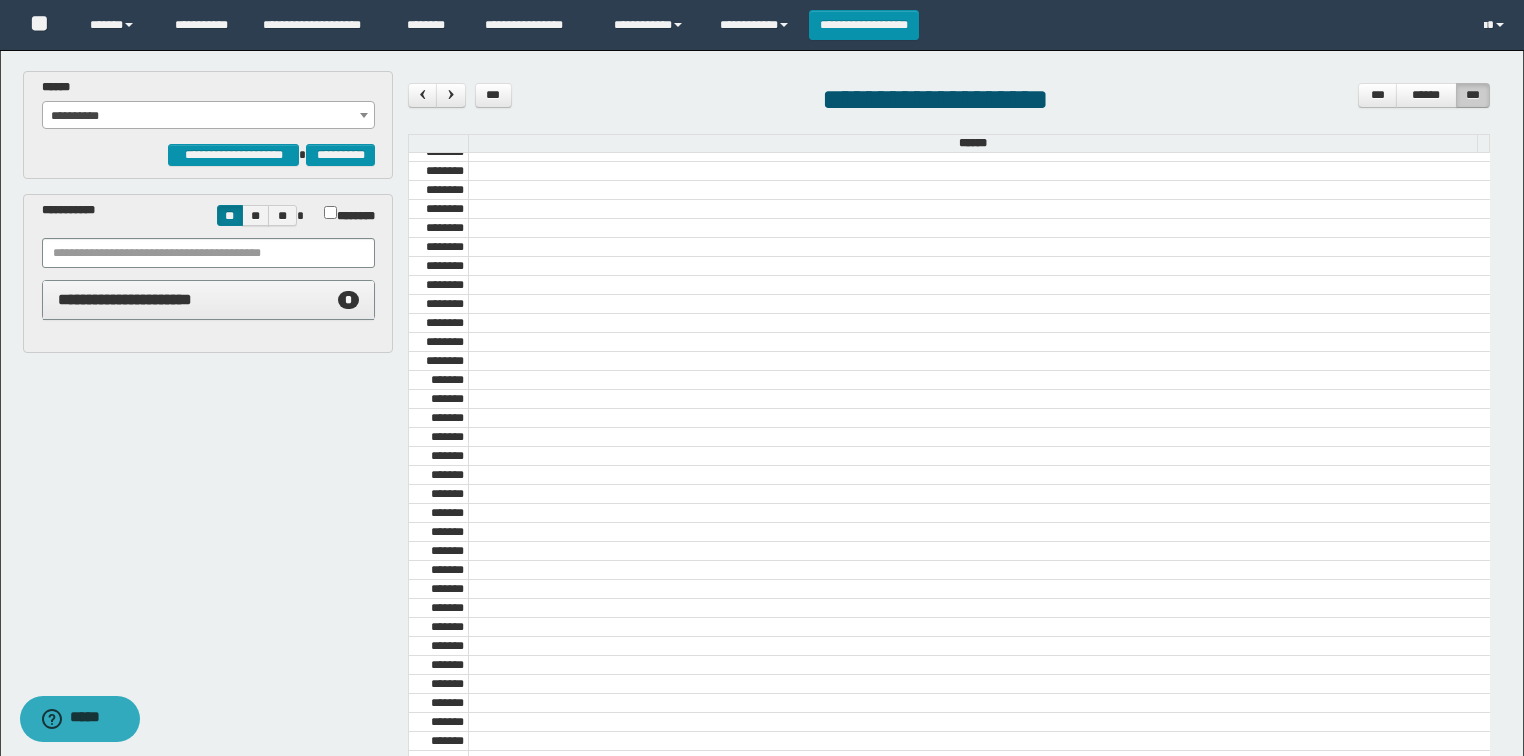 scroll, scrollTop: 1558, scrollLeft: 0, axis: vertical 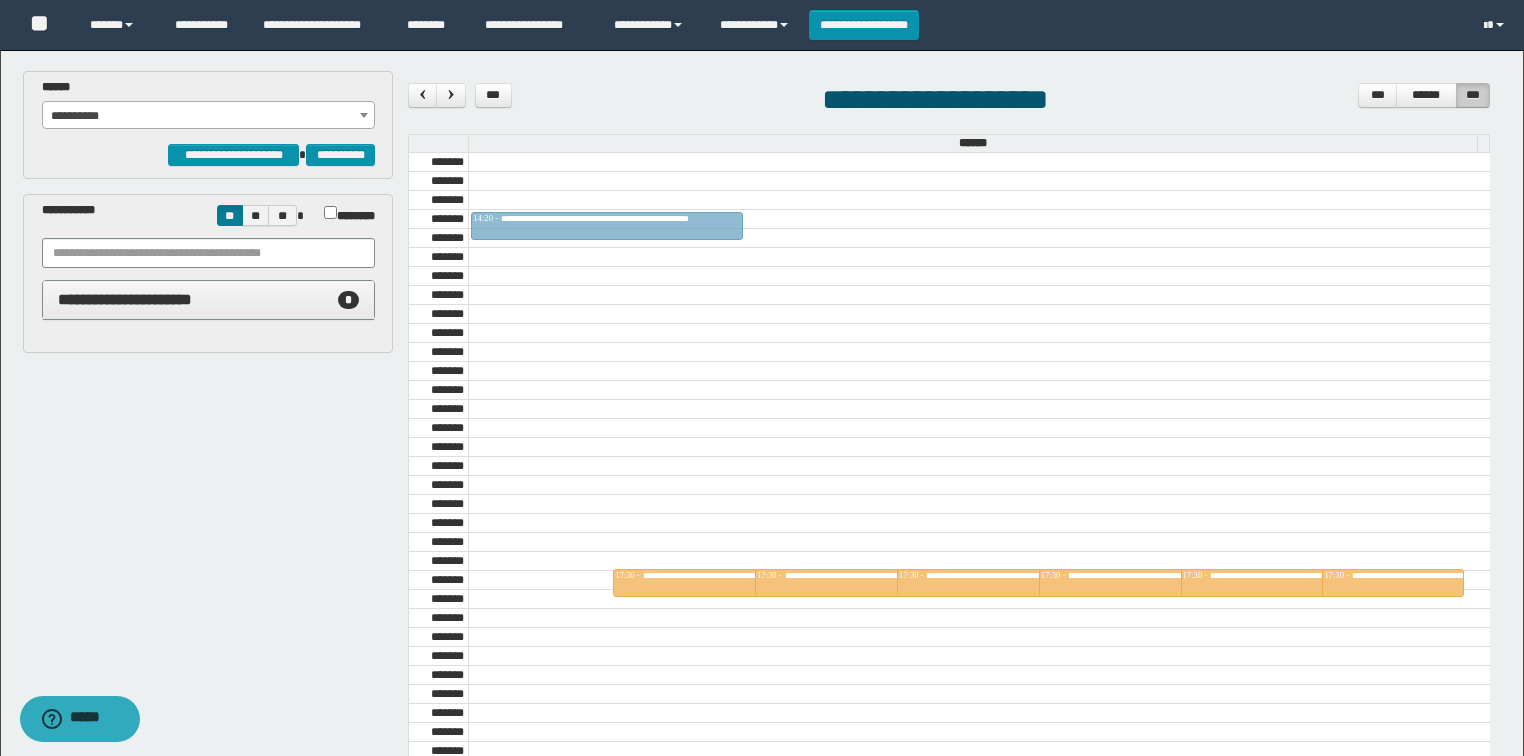 drag, startPoint x: 534, startPoint y: 577, endPoint x: 525, endPoint y: 345, distance: 232.1745 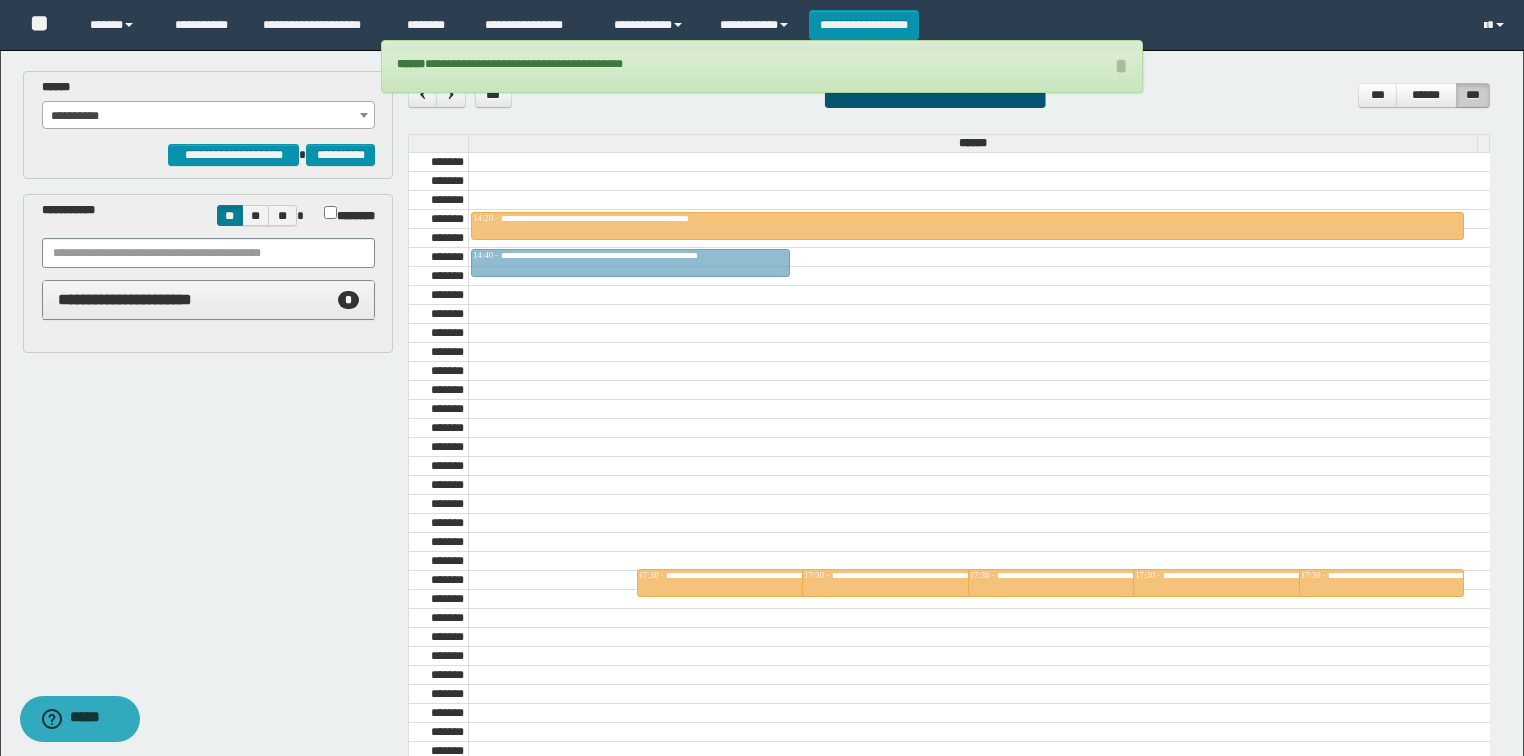 drag, startPoint x: 543, startPoint y: 578, endPoint x: 544, endPoint y: 262, distance: 316.0016 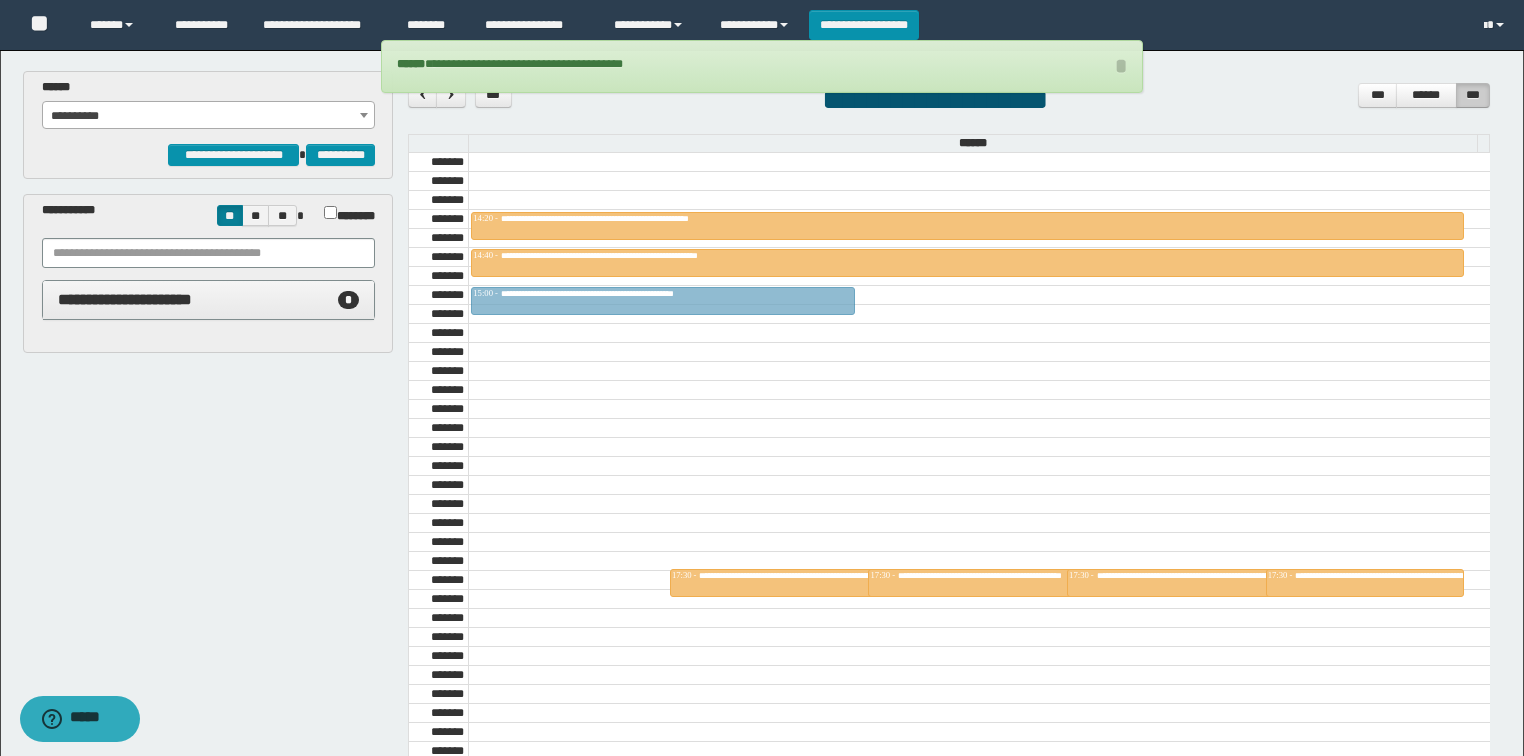 drag, startPoint x: 566, startPoint y: 576, endPoint x: 553, endPoint y: 296, distance: 280.30164 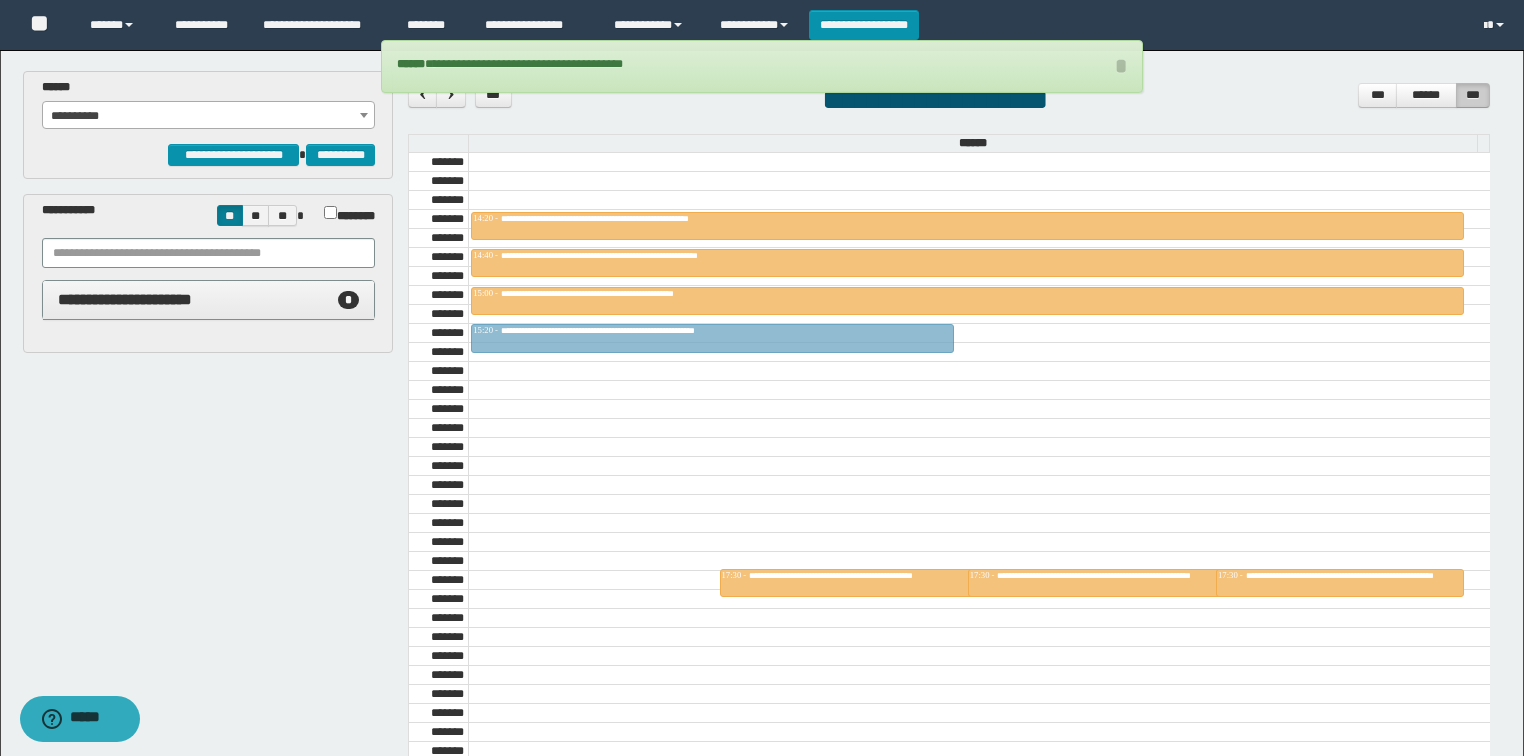drag, startPoint x: 580, startPoint y: 571, endPoint x: 559, endPoint y: 336, distance: 235.93643 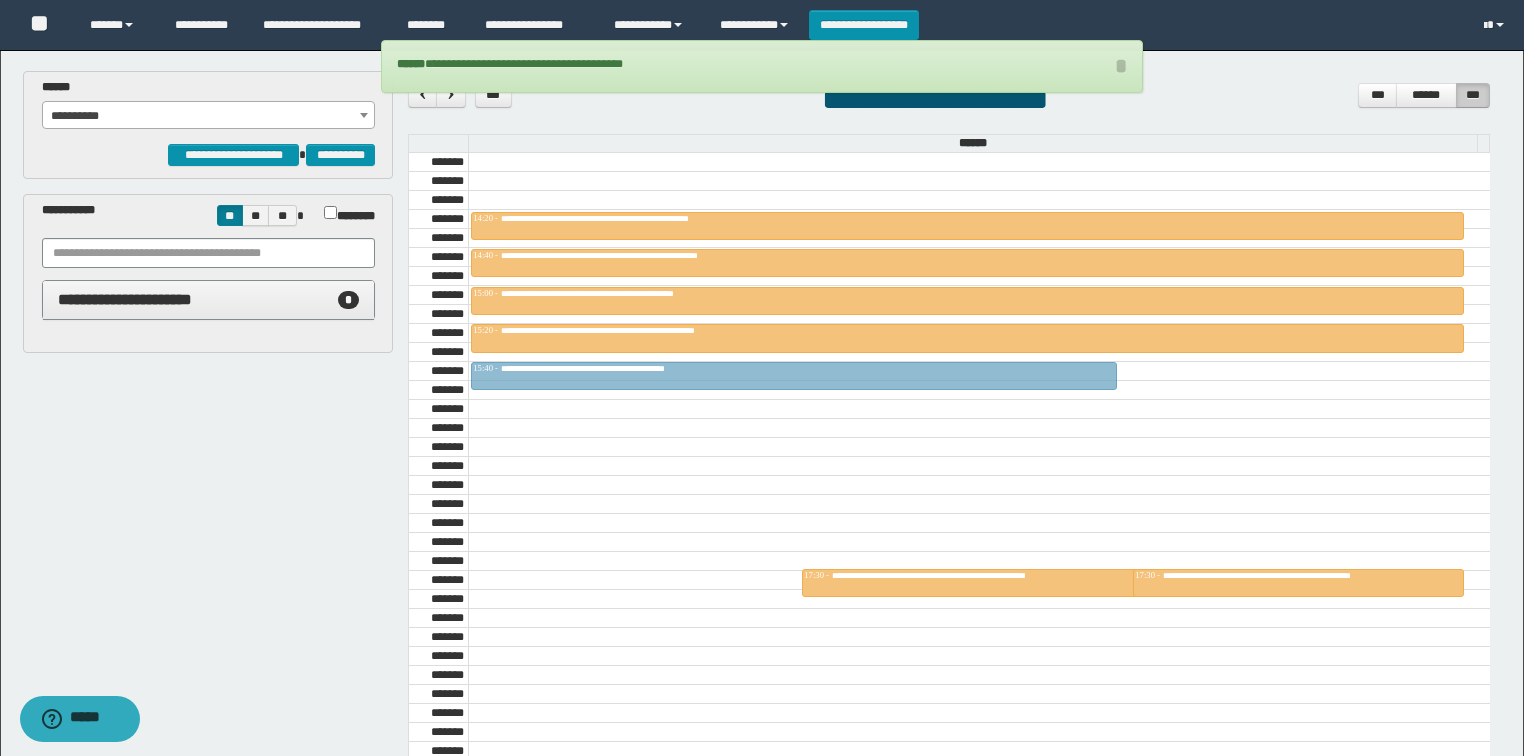drag, startPoint x: 612, startPoint y: 578, endPoint x: 594, endPoint y: 380, distance: 198.8165 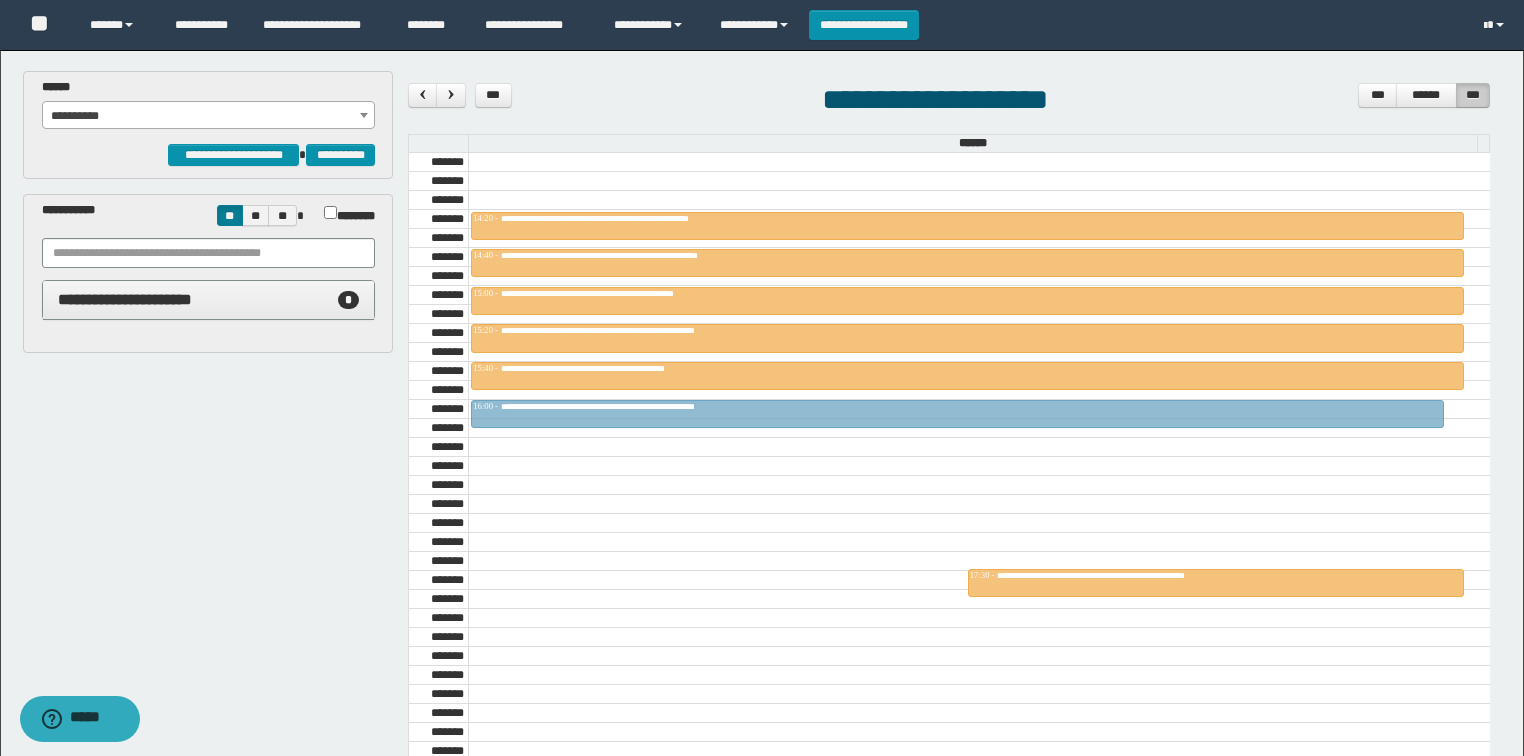 drag, startPoint x: 650, startPoint y: 581, endPoint x: 632, endPoint y: 432, distance: 150.08331 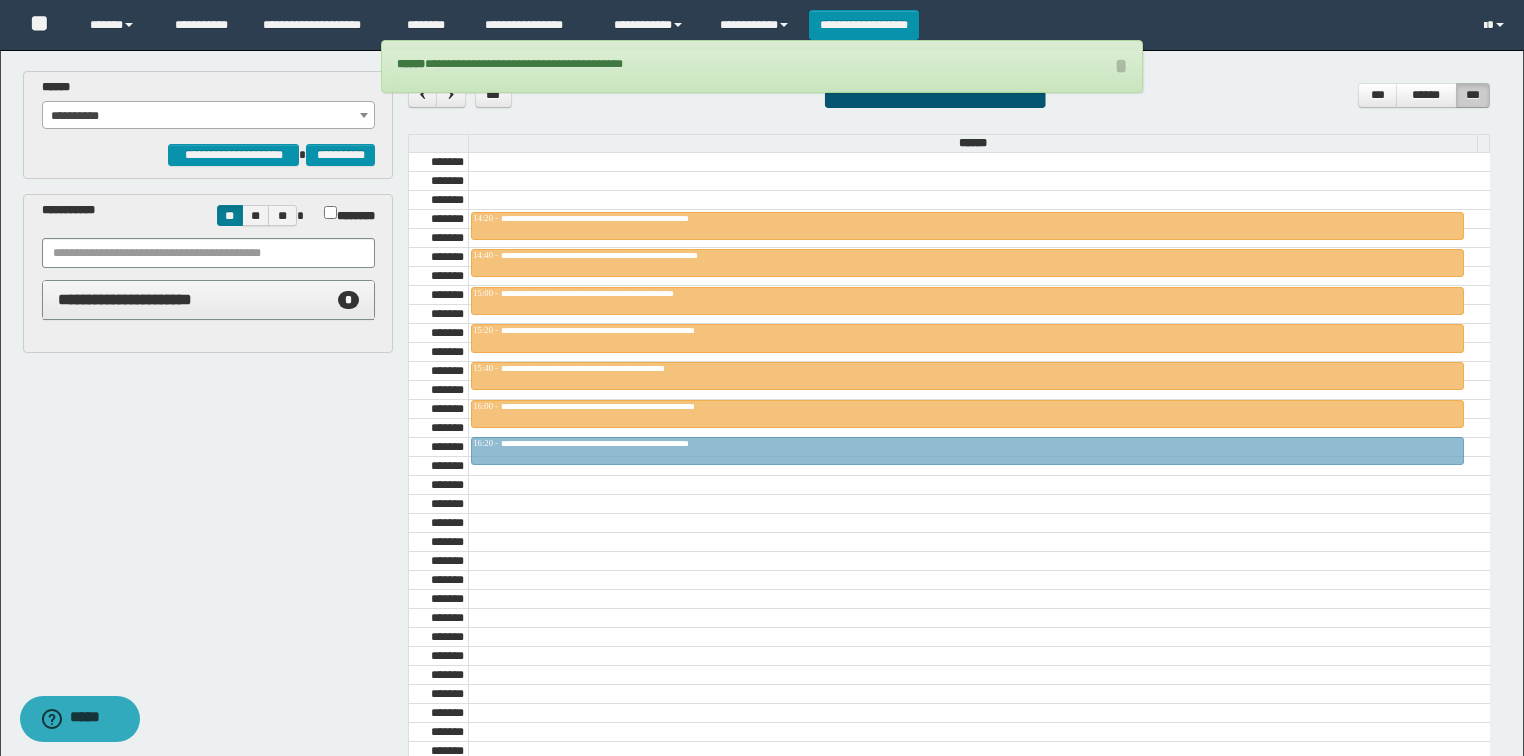 drag, startPoint x: 670, startPoint y: 580, endPoint x: 660, endPoint y: 441, distance: 139.35925 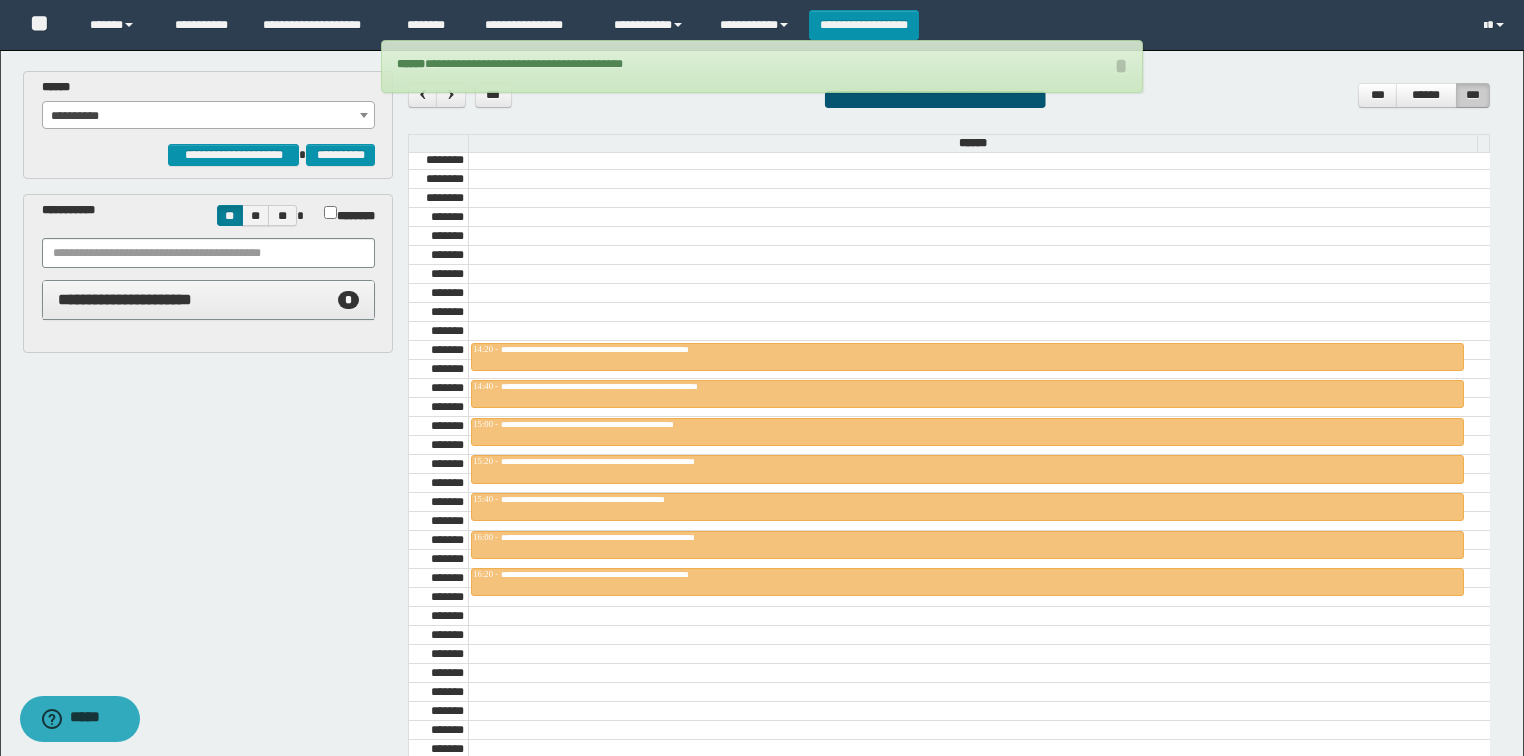 scroll, scrollTop: 1398, scrollLeft: 0, axis: vertical 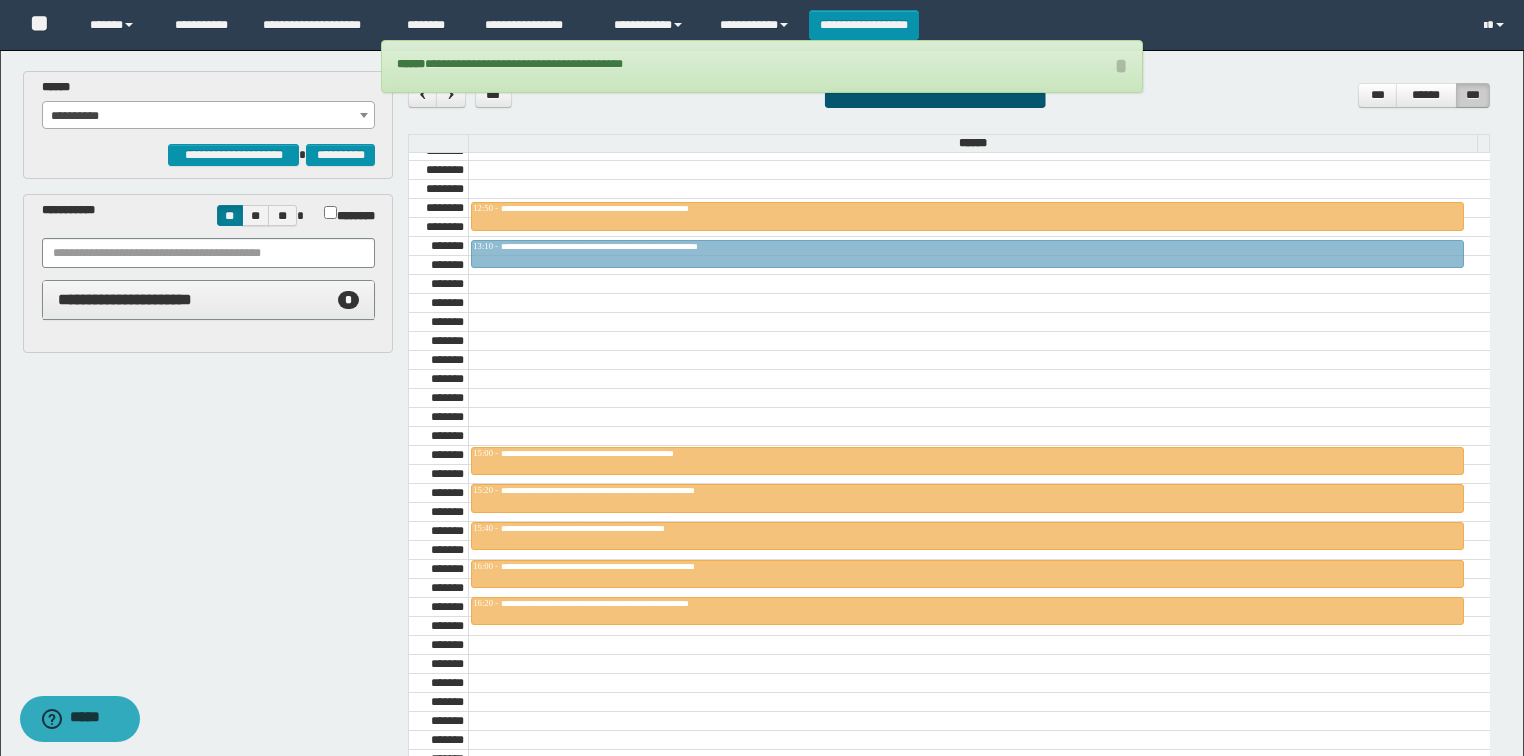 drag, startPoint x: 543, startPoint y: 410, endPoint x: 538, endPoint y: 240, distance: 170.07352 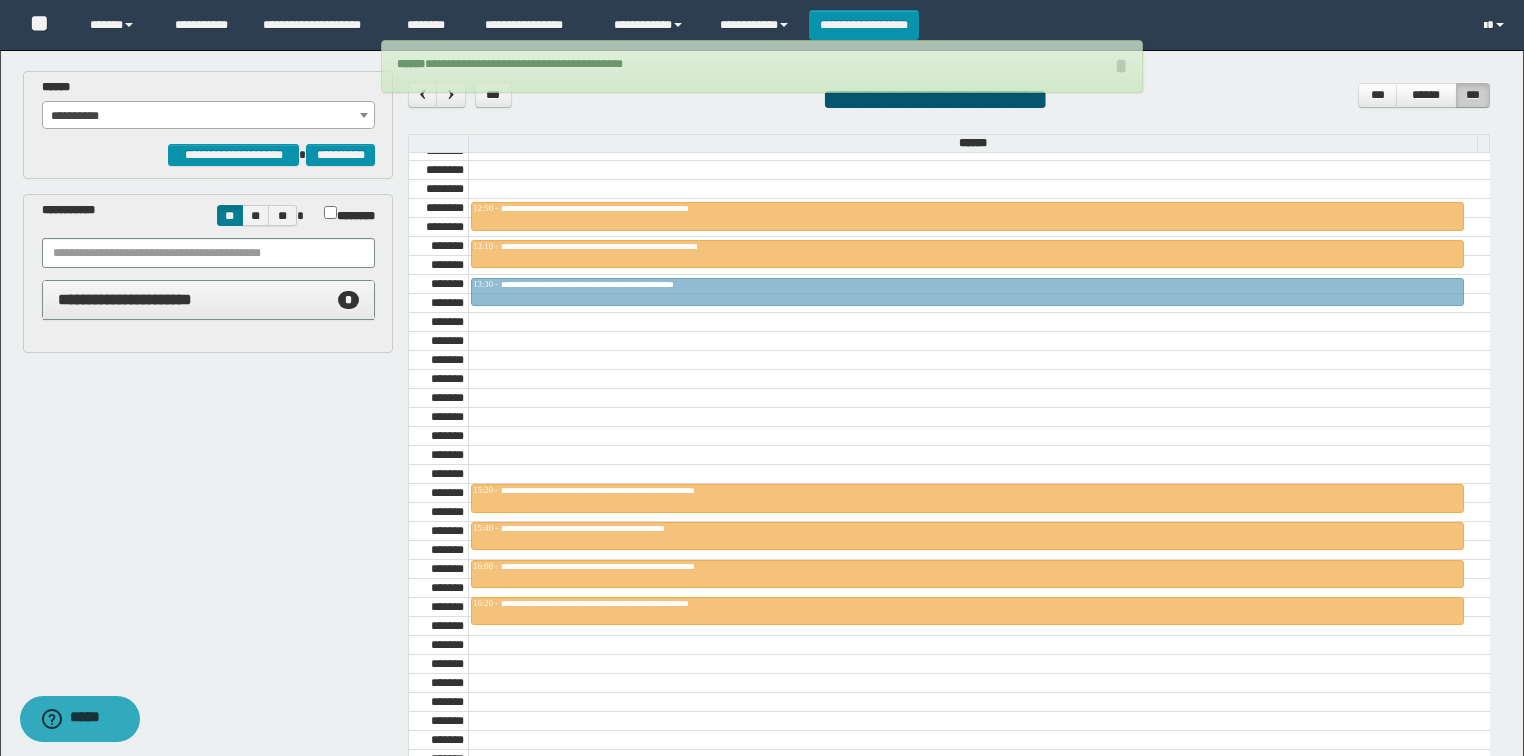 drag, startPoint x: 554, startPoint y: 451, endPoint x: 554, endPoint y: 292, distance: 159 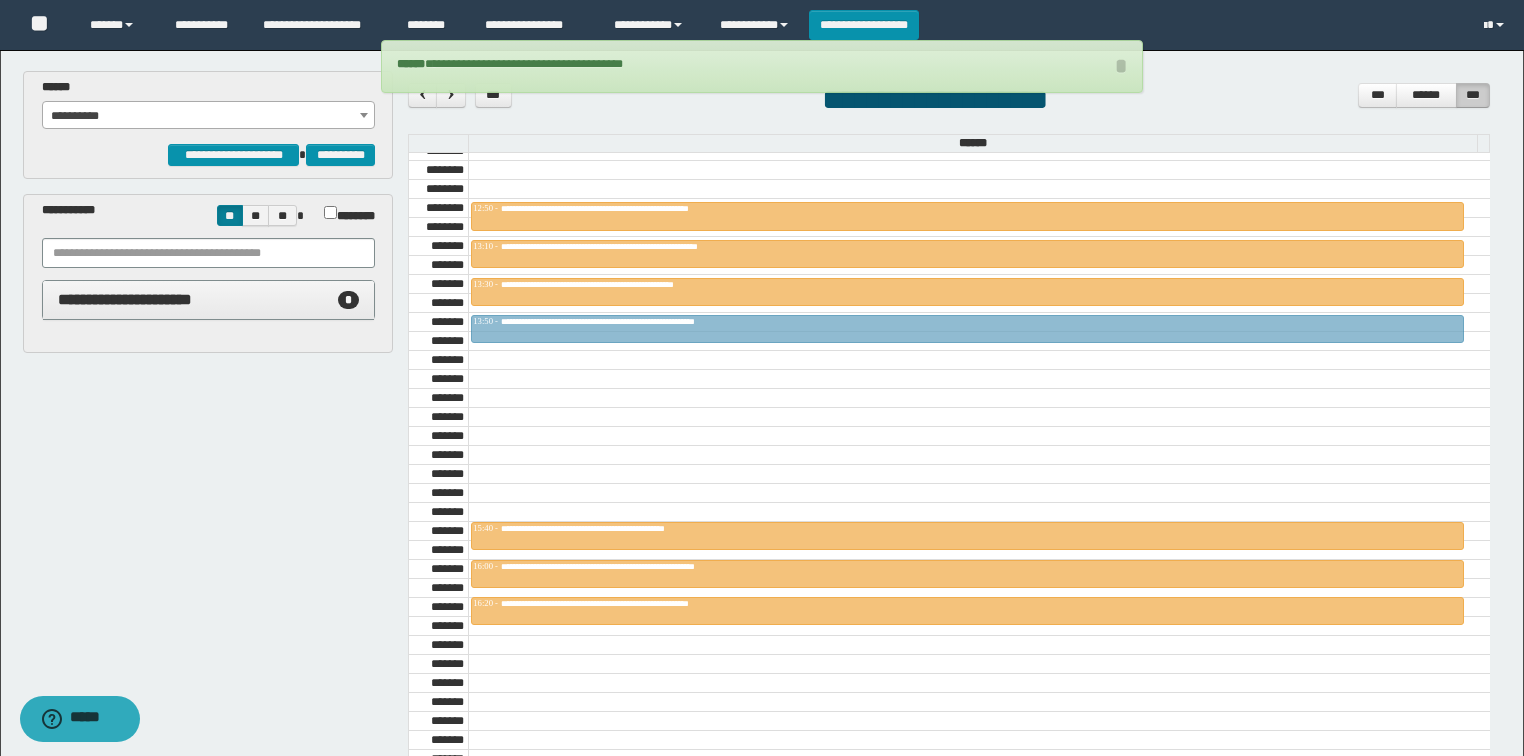 drag, startPoint x: 550, startPoint y: 486, endPoint x: 518, endPoint y: 326, distance: 163.16862 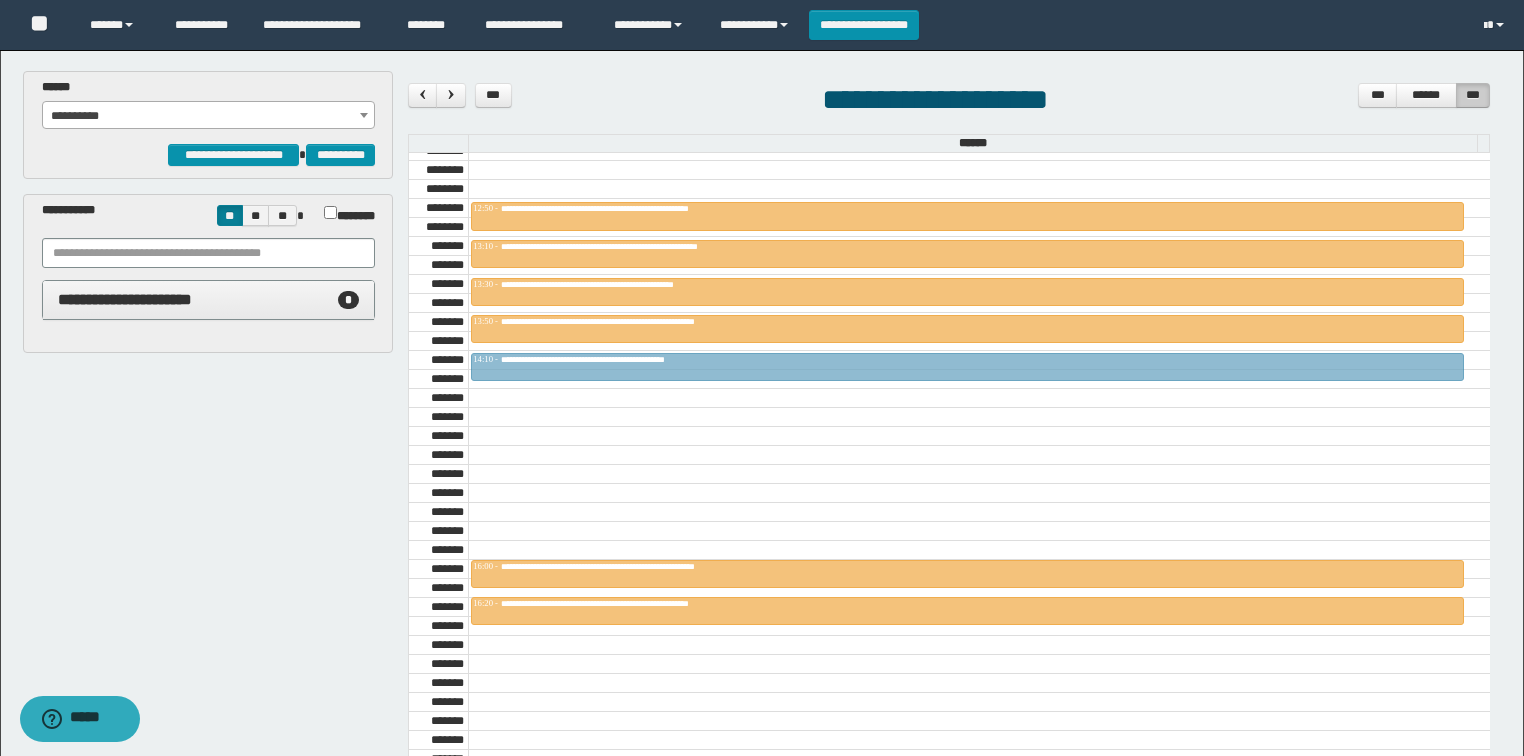 drag, startPoint x: 534, startPoint y: 536, endPoint x: 537, endPoint y: 365, distance: 171.0263 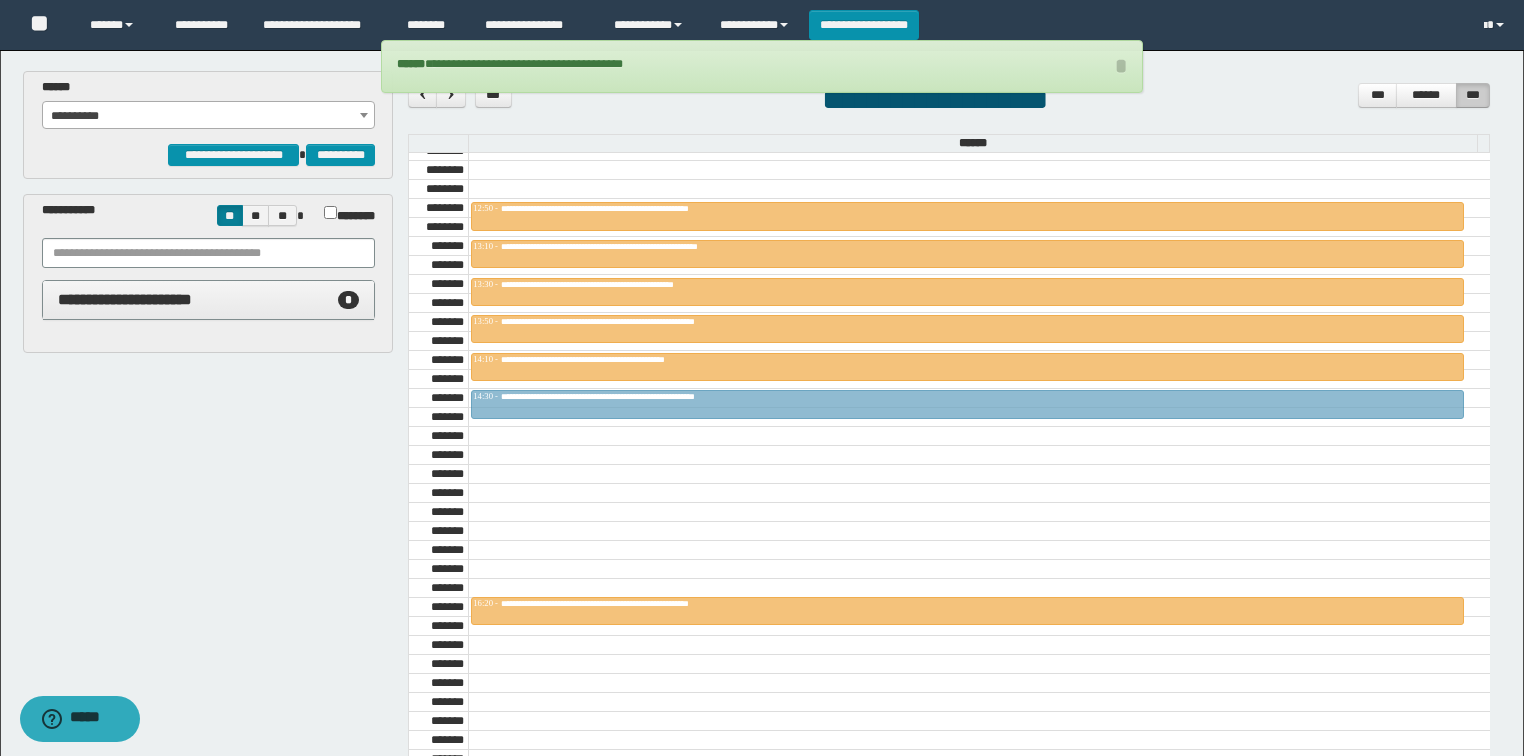 drag, startPoint x: 527, startPoint y: 563, endPoint x: 538, endPoint y: 398, distance: 165.36626 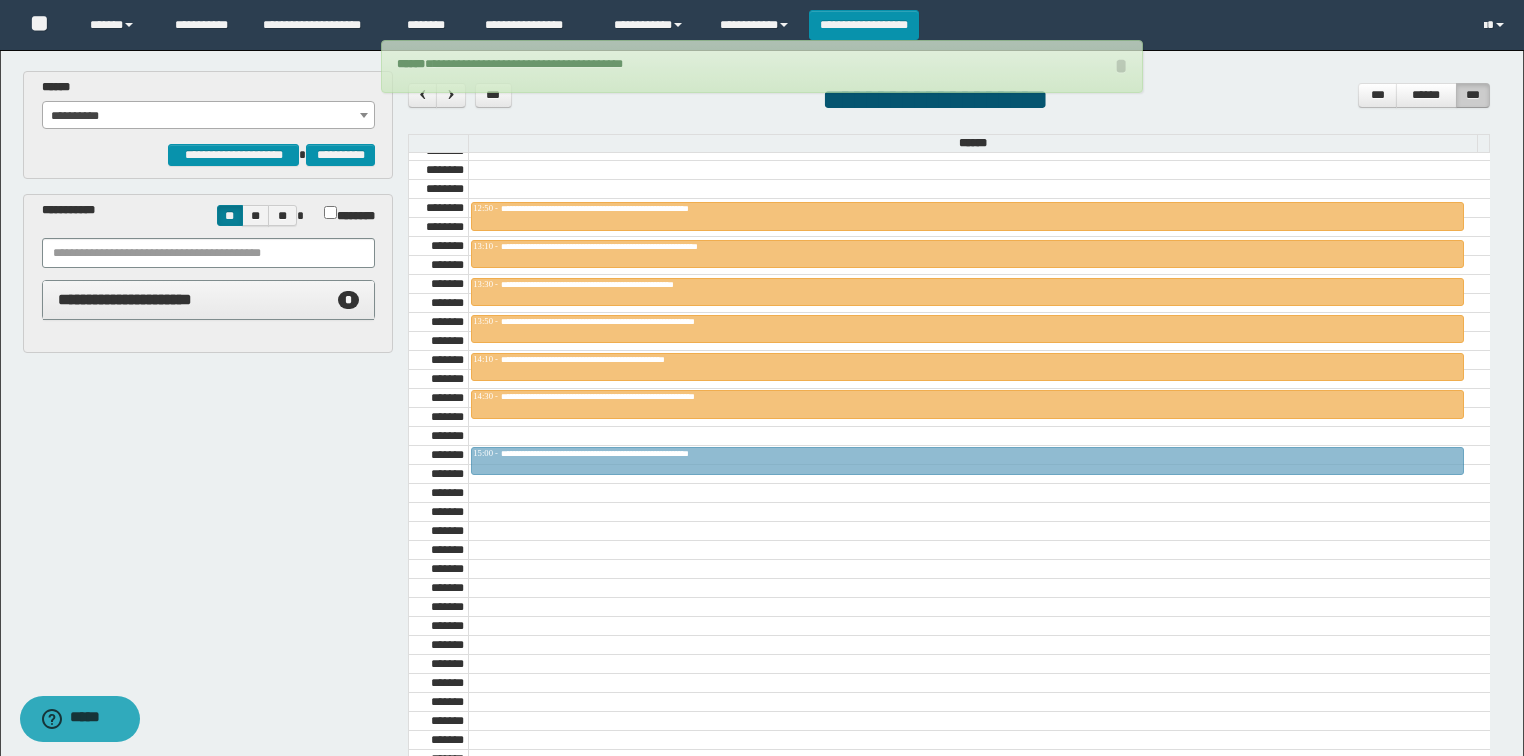 drag, startPoint x: 537, startPoint y: 612, endPoint x: 556, endPoint y: 455, distance: 158.14551 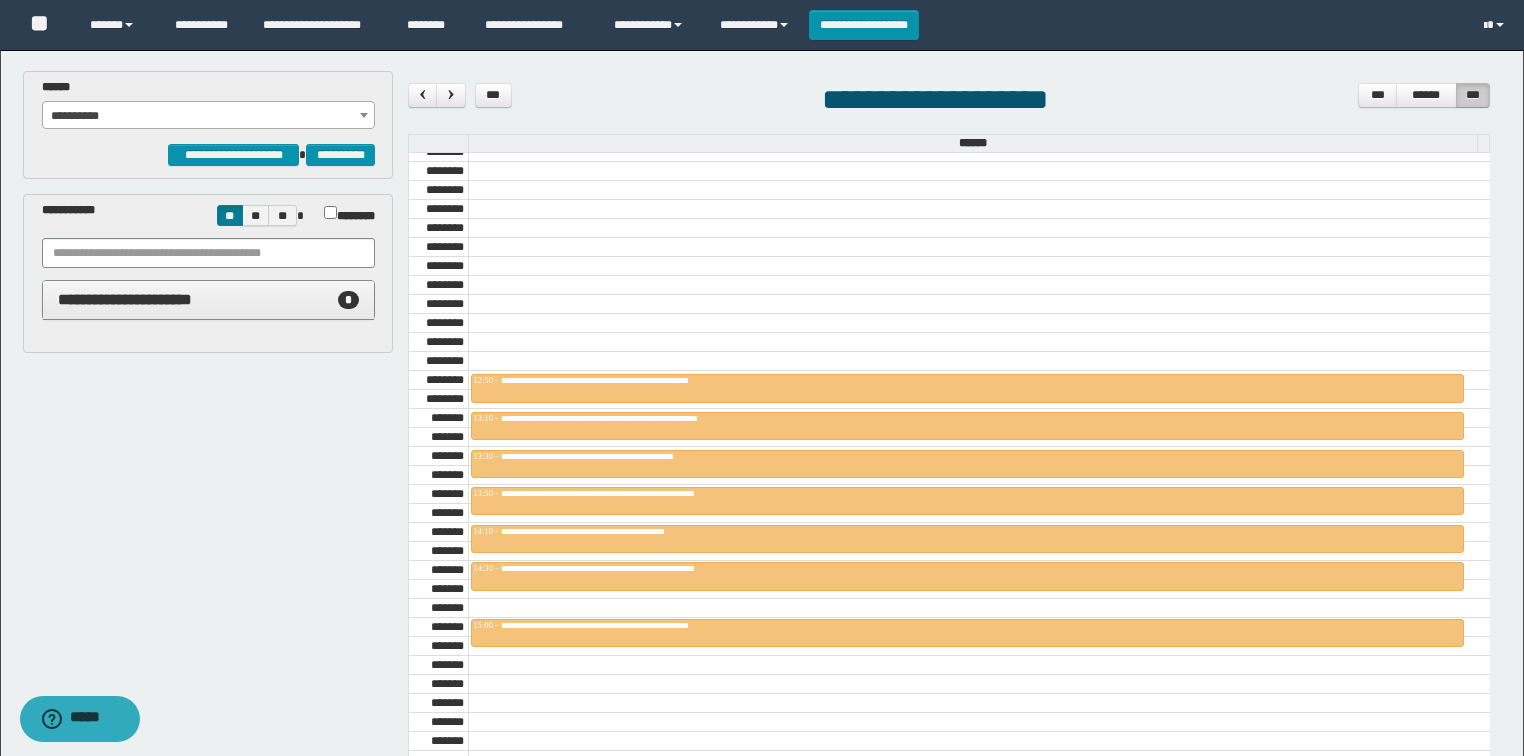 scroll, scrollTop: 1158, scrollLeft: 0, axis: vertical 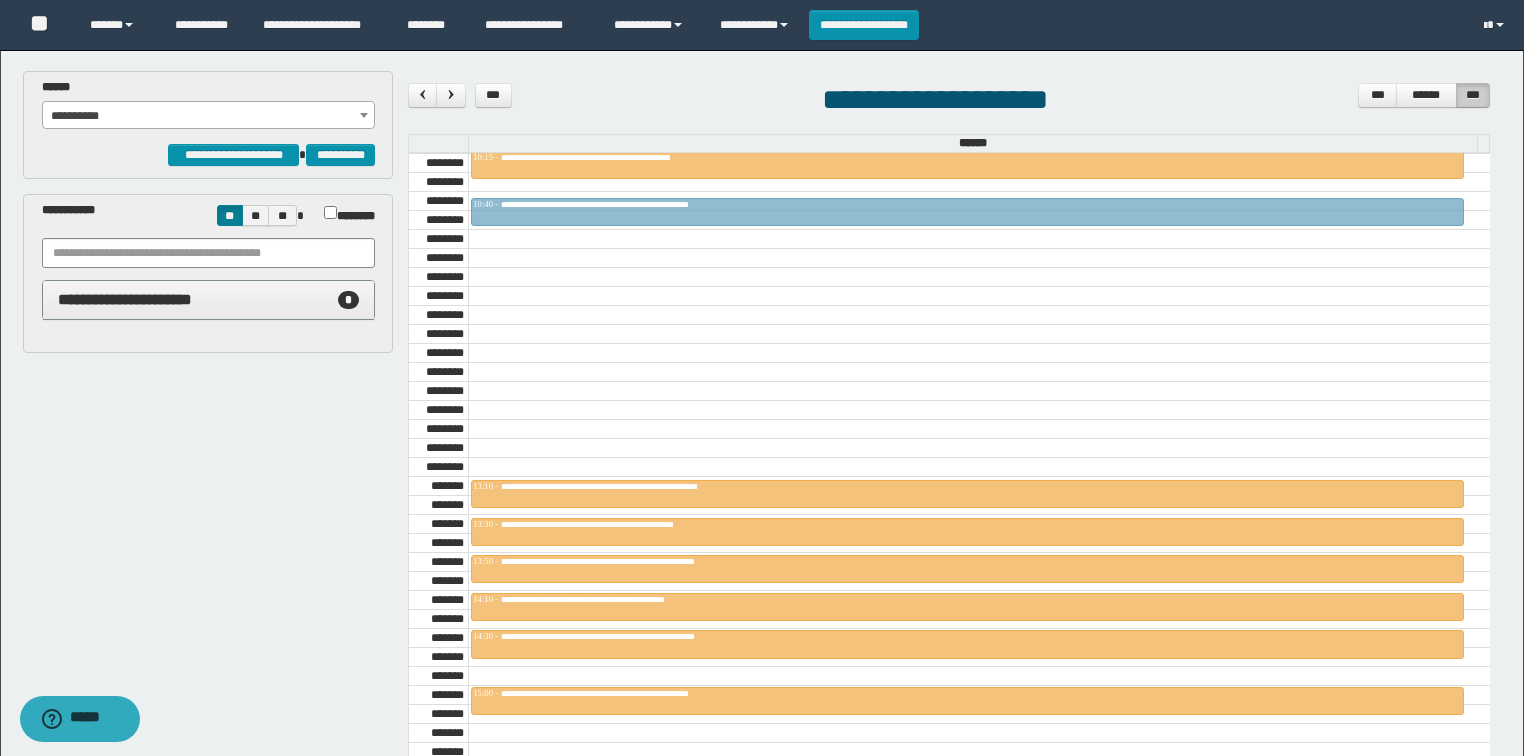 drag, startPoint x: 536, startPoint y: 445, endPoint x: 571, endPoint y: 192, distance: 255.40947 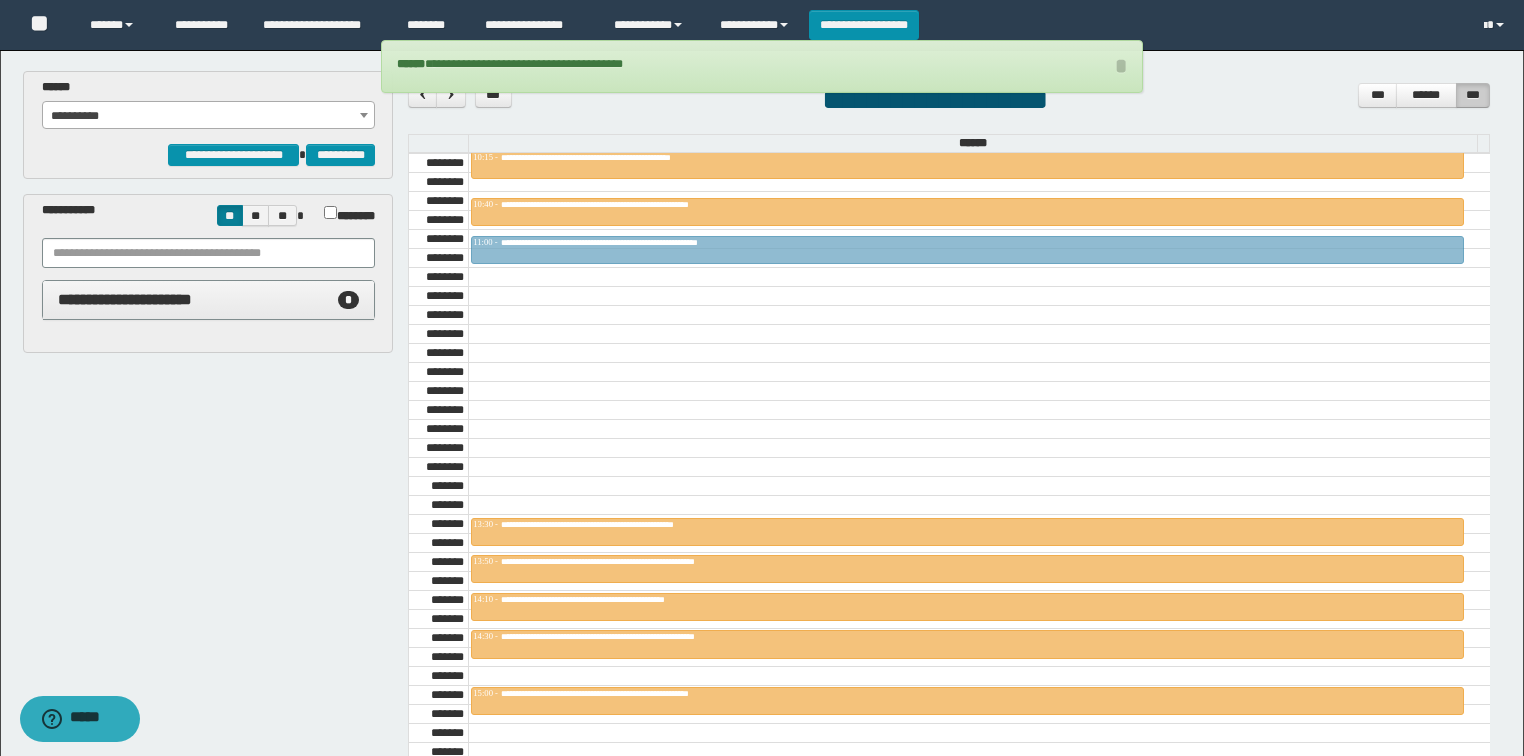 drag, startPoint x: 547, startPoint y: 480, endPoint x: 572, endPoint y: 230, distance: 251.24689 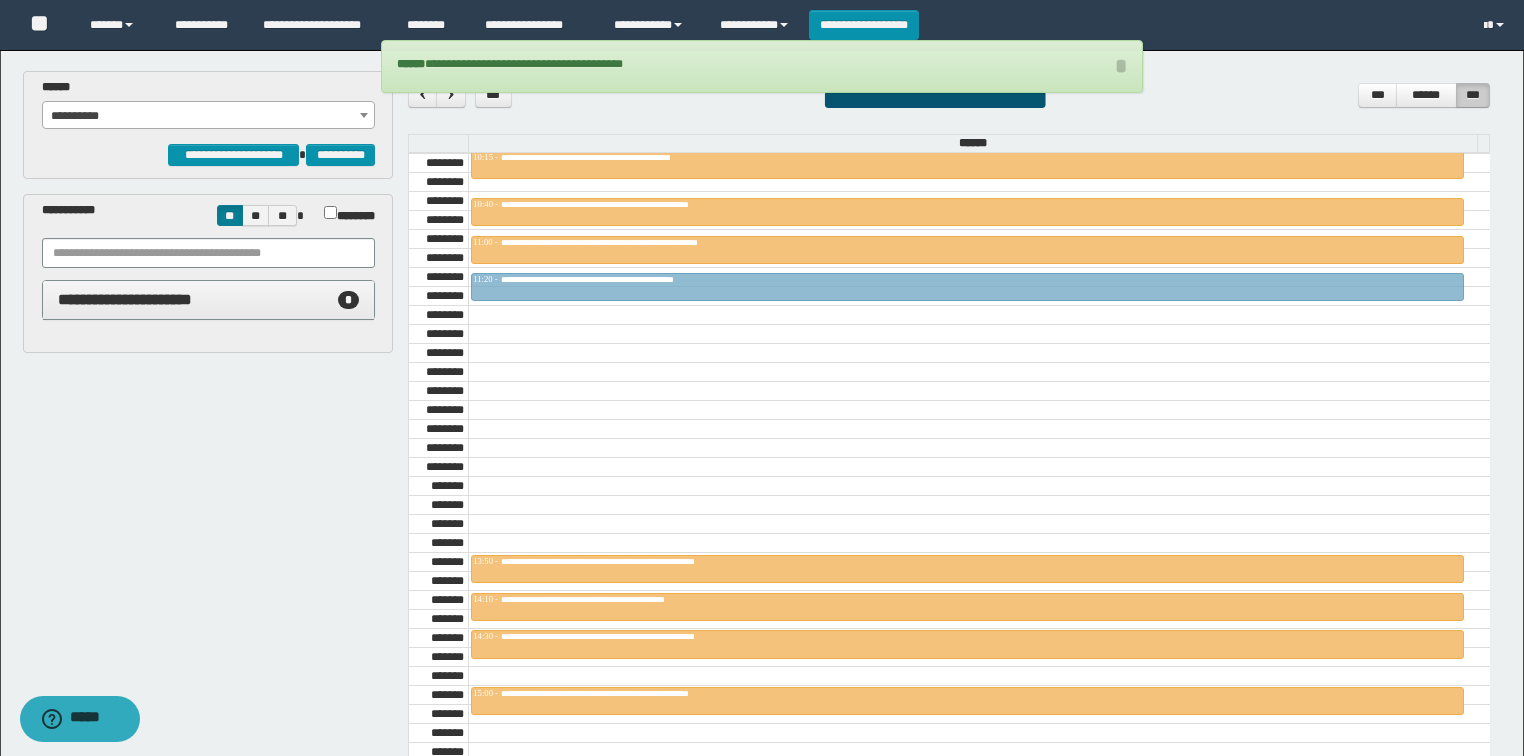 drag, startPoint x: 516, startPoint y: 516, endPoint x: 555, endPoint y: 274, distance: 245.12242 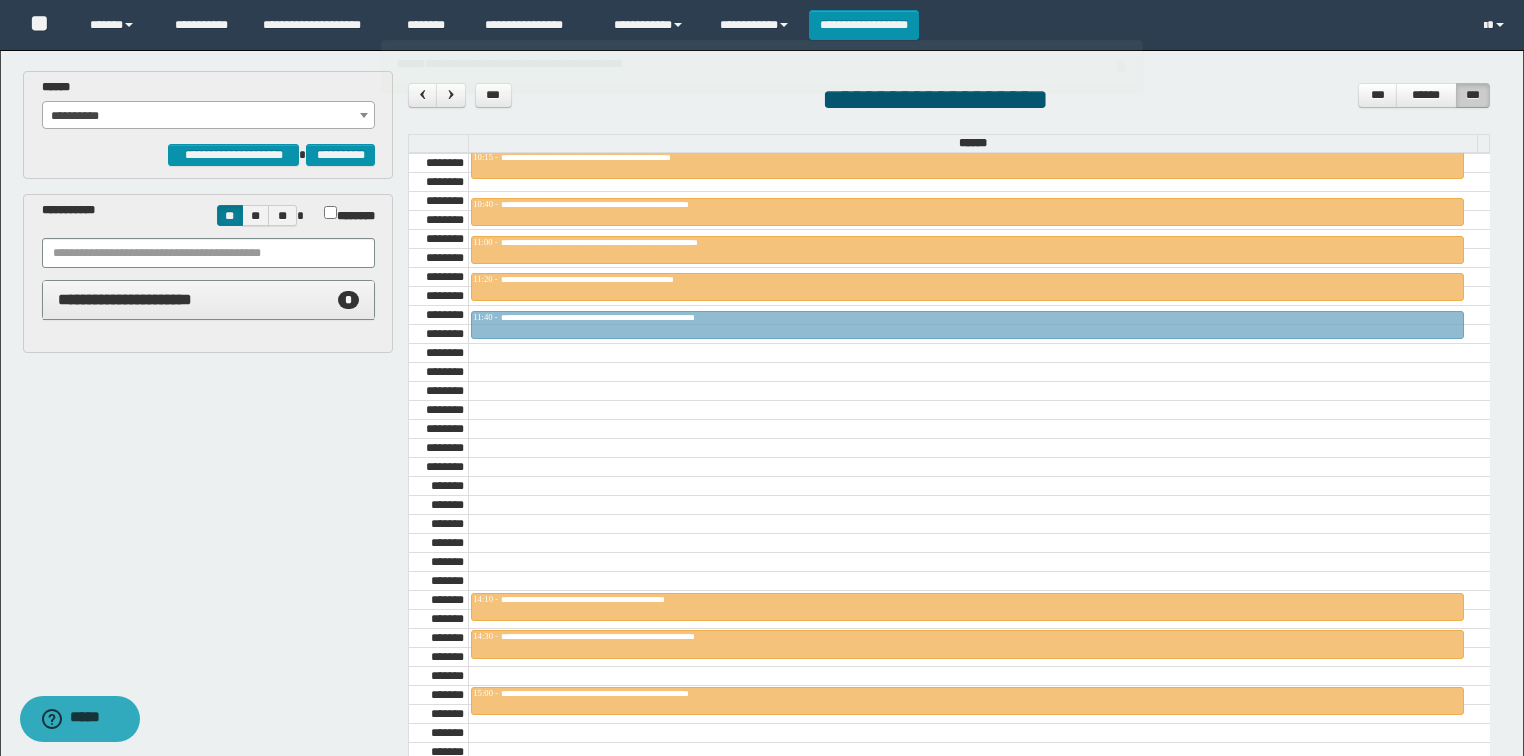 drag, startPoint x: 540, startPoint y: 561, endPoint x: 578, endPoint y: 324, distance: 240.02708 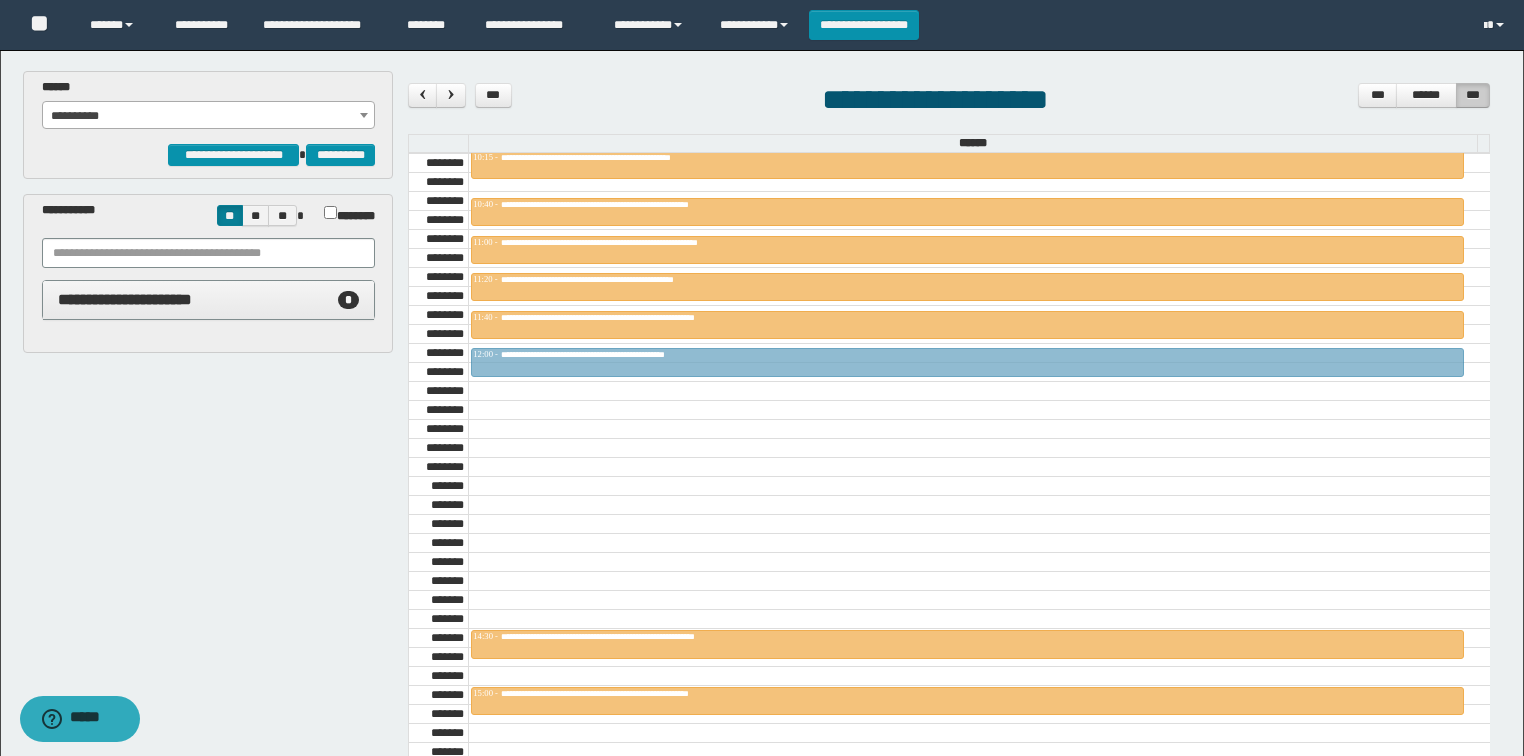 drag, startPoint x: 535, startPoint y: 599, endPoint x: 582, endPoint y: 353, distance: 250.4496 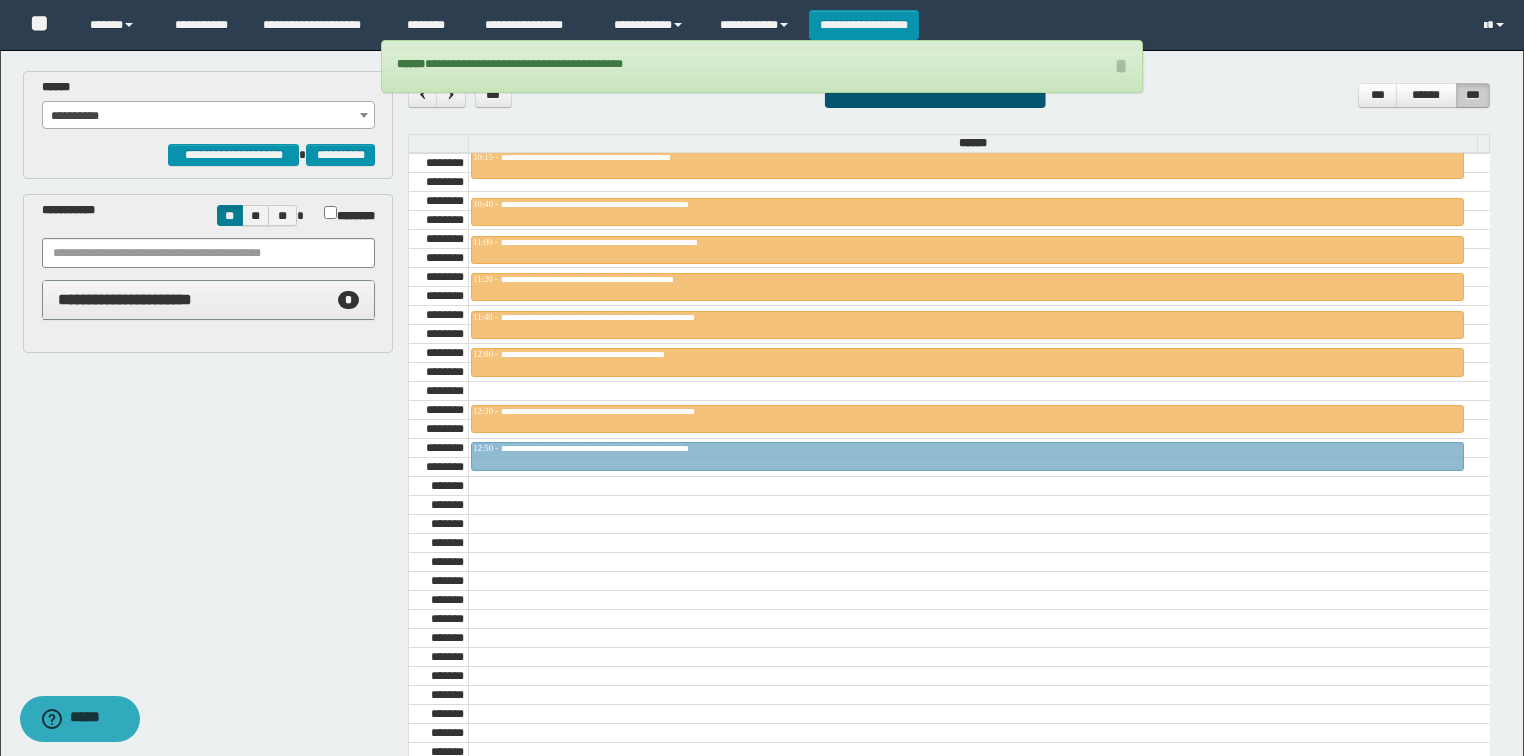 drag, startPoint x: 544, startPoint y: 692, endPoint x: 580, endPoint y: 452, distance: 242.68498 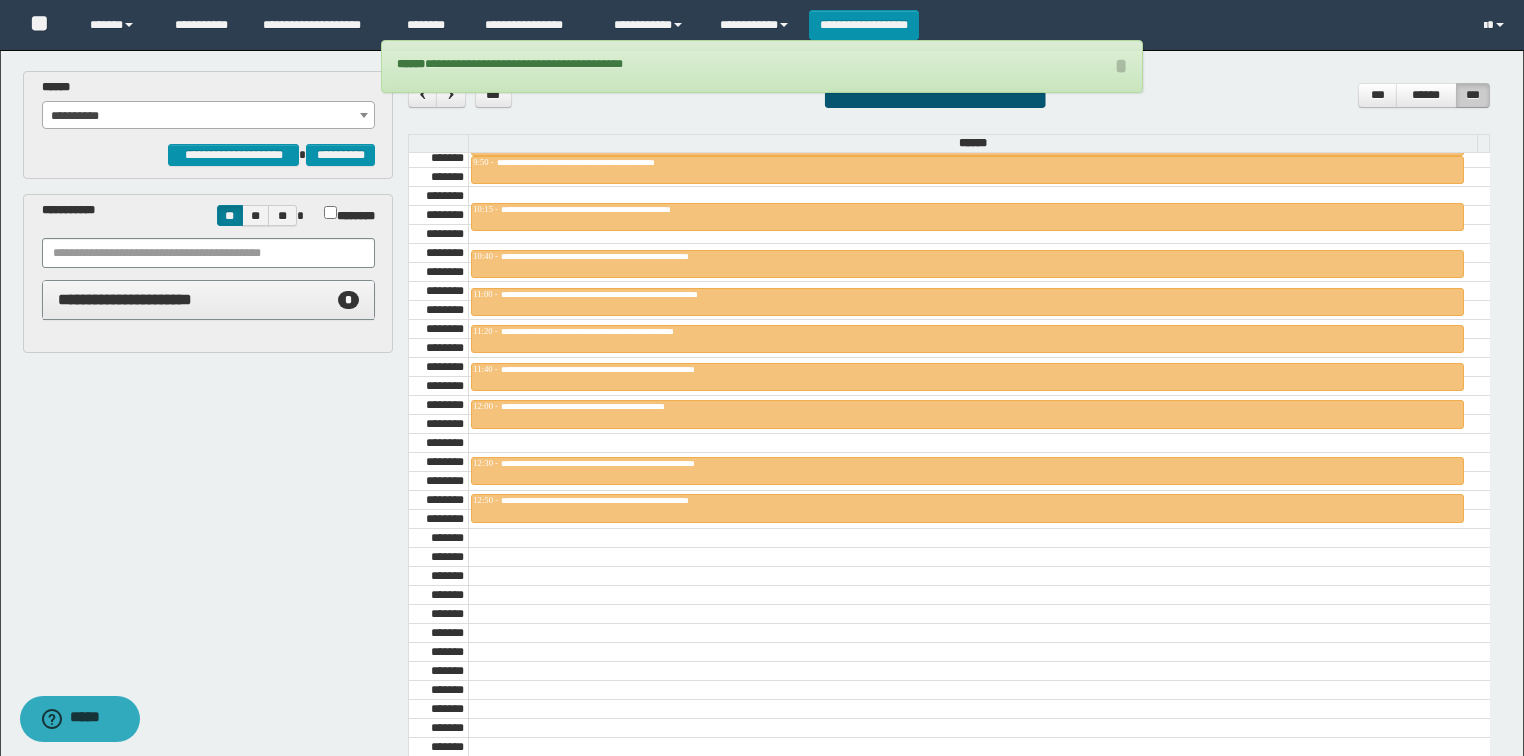 scroll, scrollTop: 1078, scrollLeft: 0, axis: vertical 